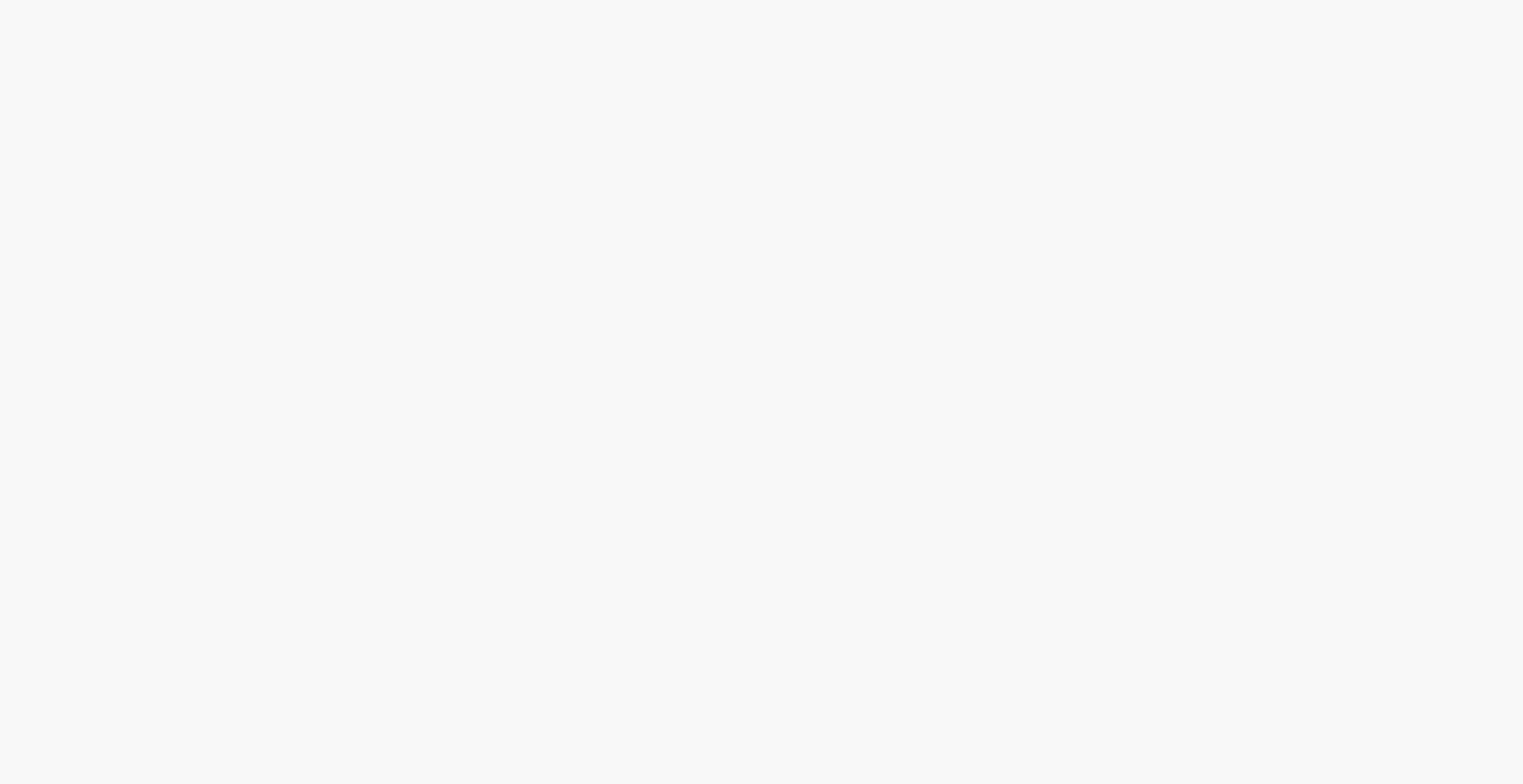 scroll, scrollTop: 0, scrollLeft: 0, axis: both 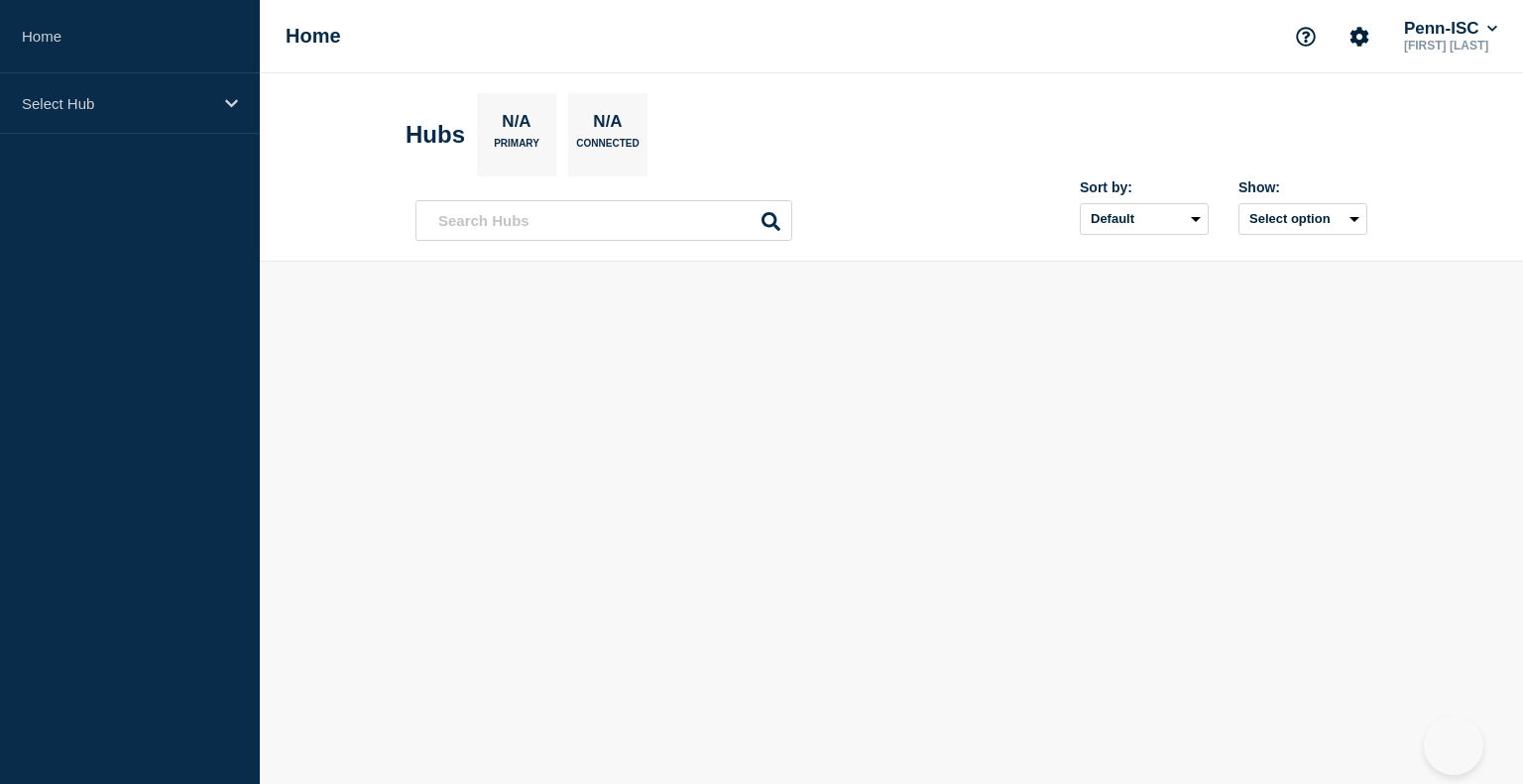 click on "Home Select Hub Home Penn-ISC  Beth Logan Hubs N/A Primary N/A Connected Sort by:  Select option" at bounding box center [762, 392] 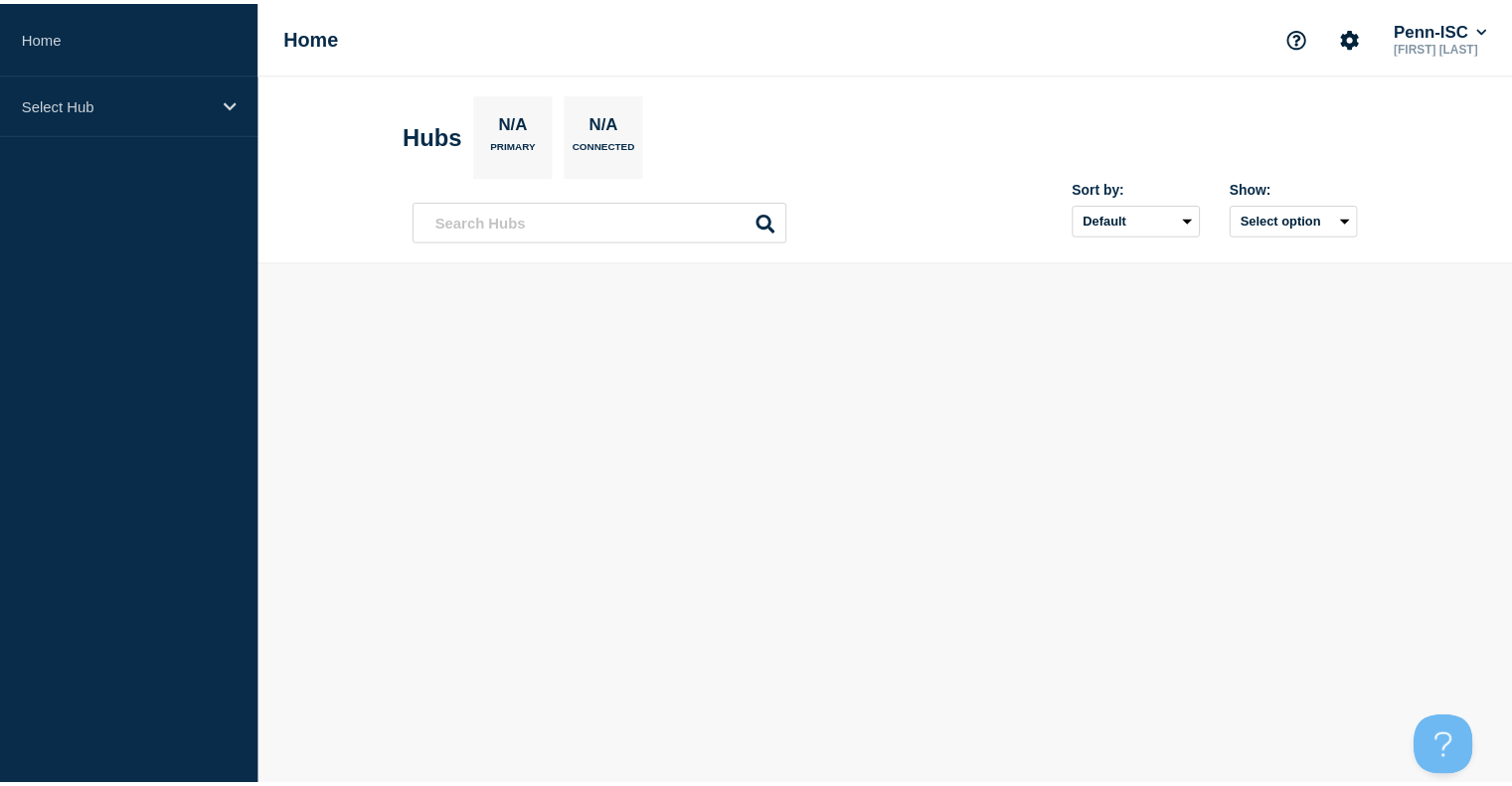 scroll, scrollTop: 0, scrollLeft: 0, axis: both 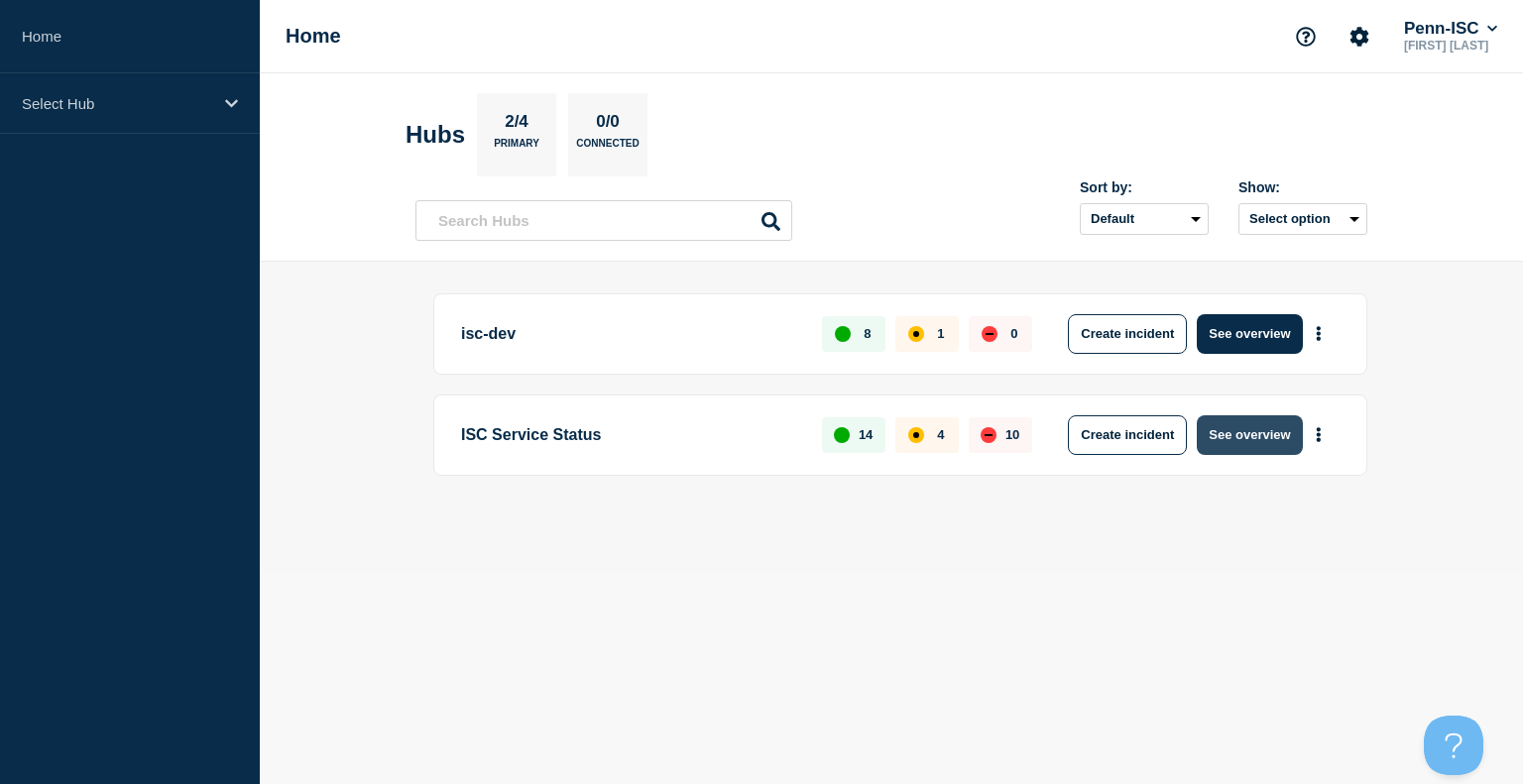 click on "See overview" at bounding box center (1249, 435) 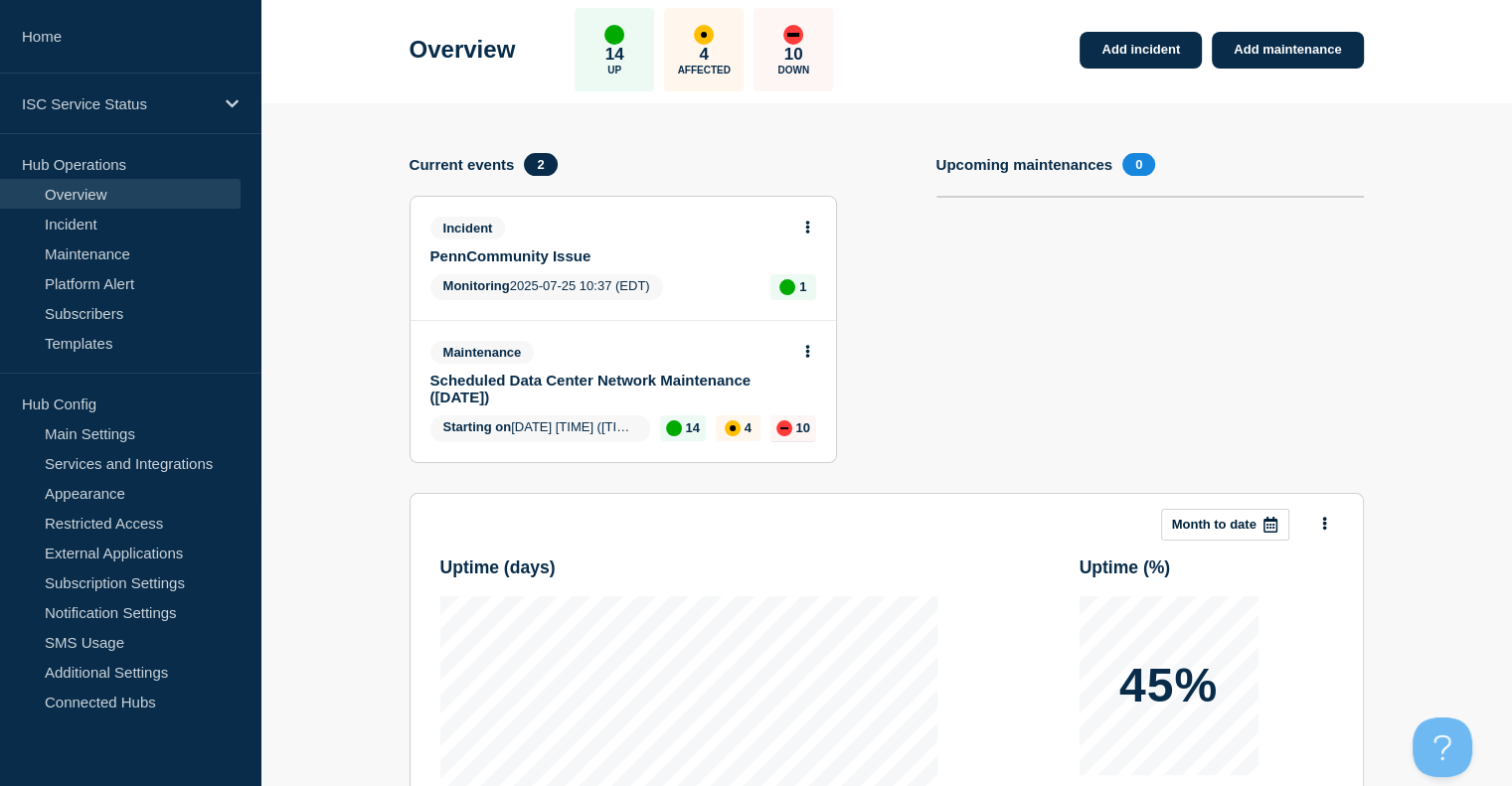 scroll, scrollTop: 95, scrollLeft: 0, axis: vertical 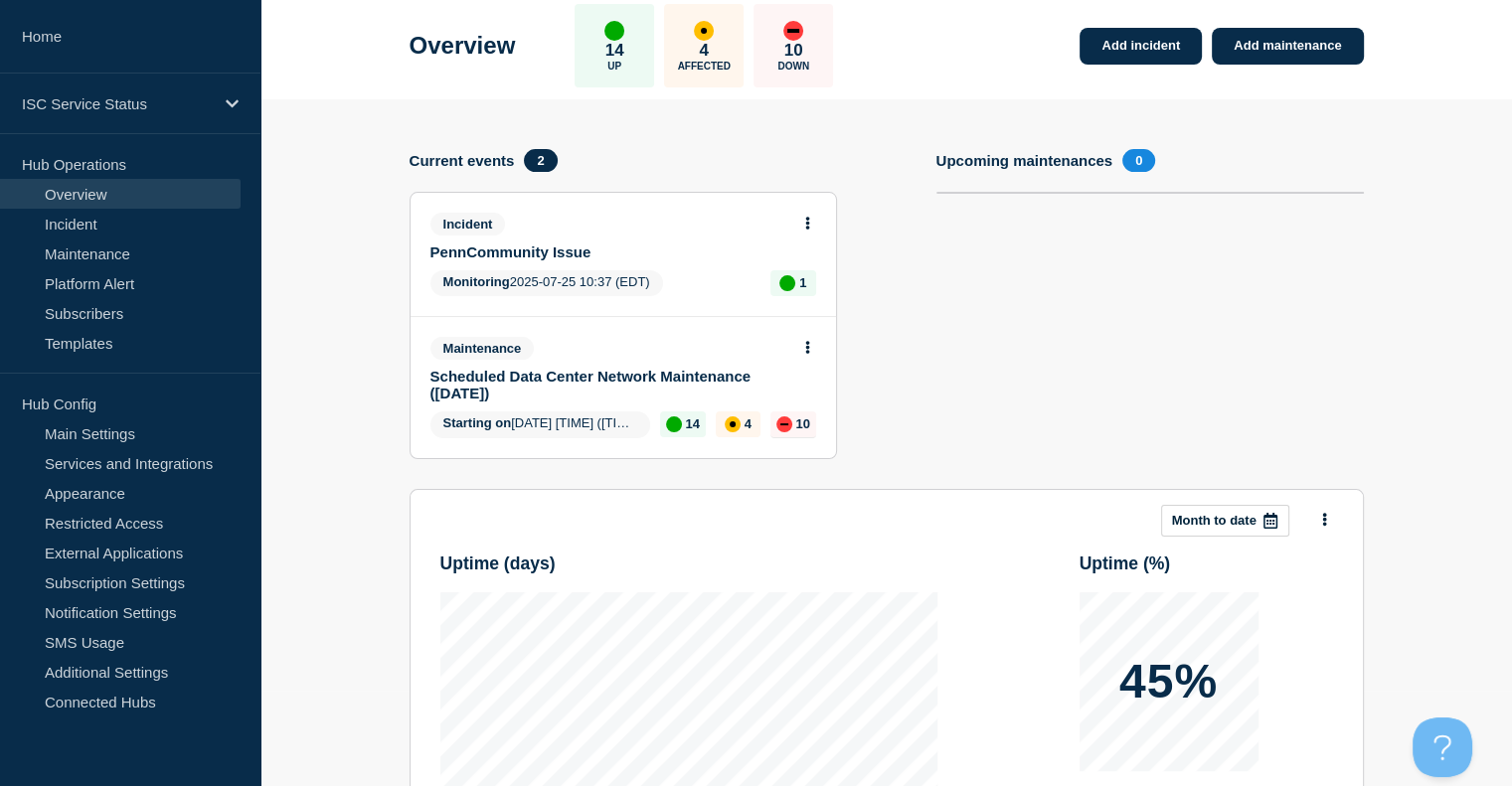 click on "Scheduled Data Center Network Maintenance ([DATE])" at bounding box center [609, 385] 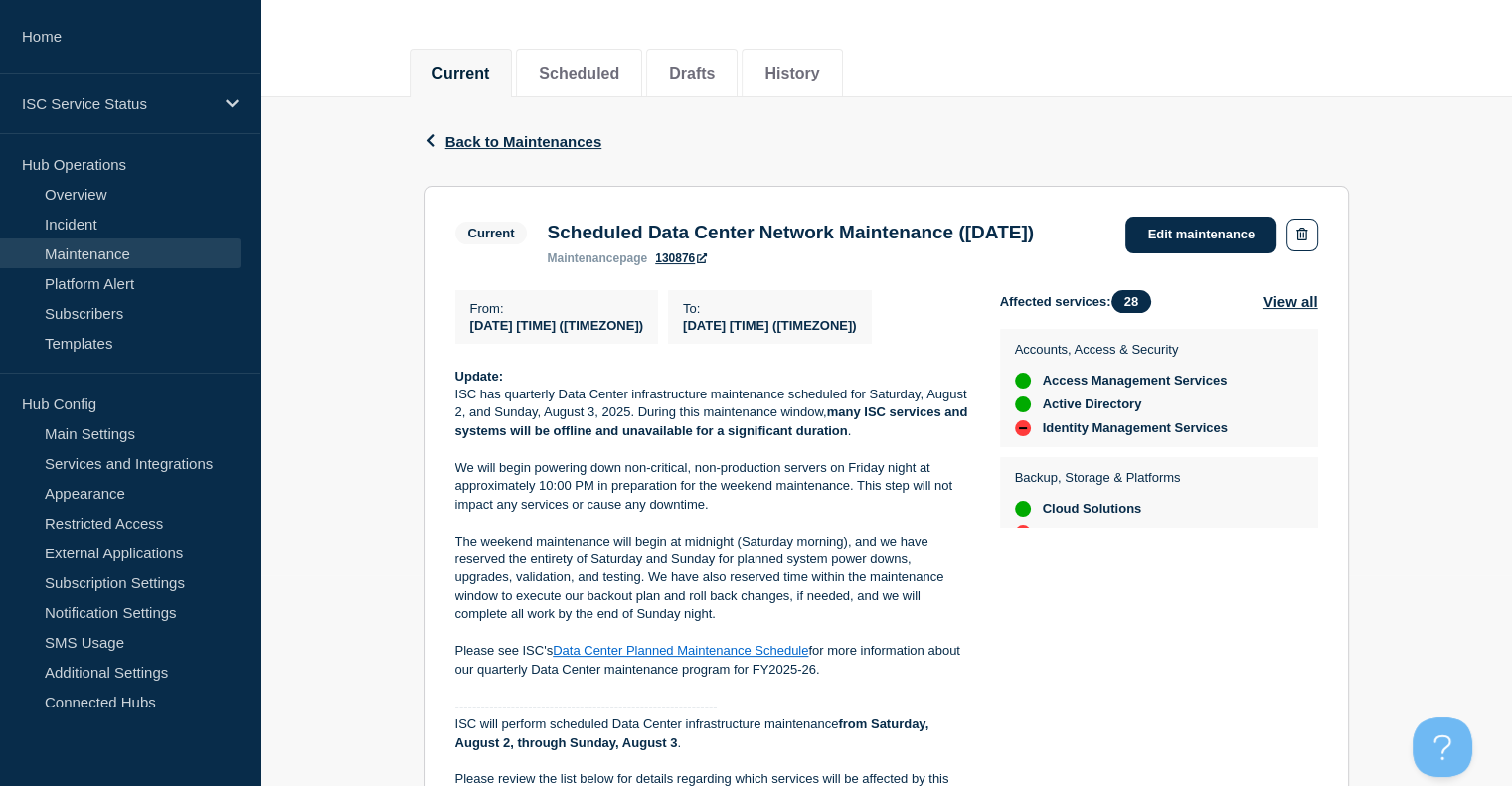 scroll, scrollTop: 213, scrollLeft: 0, axis: vertical 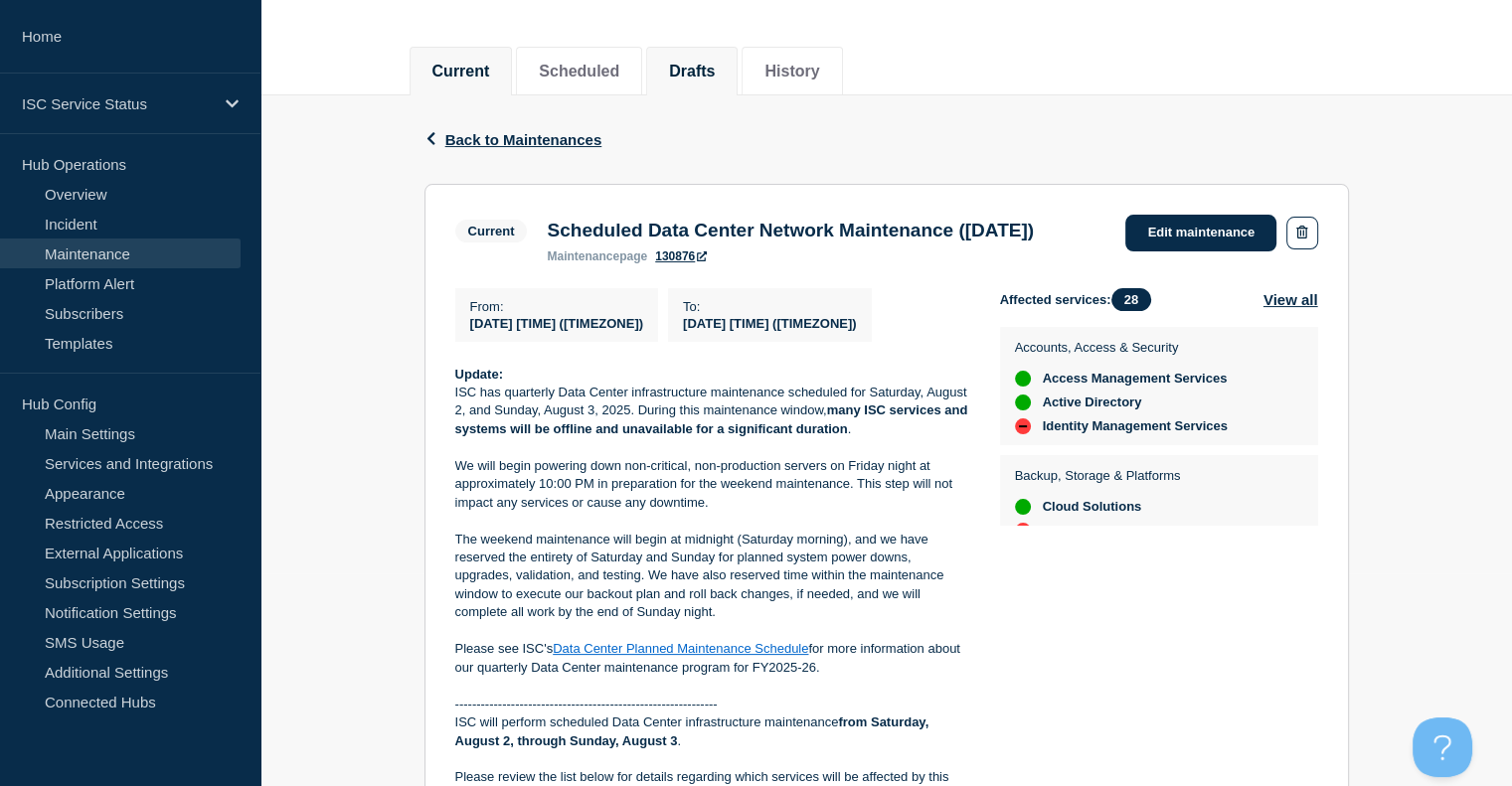 click on "Drafts" at bounding box center [692, 72] 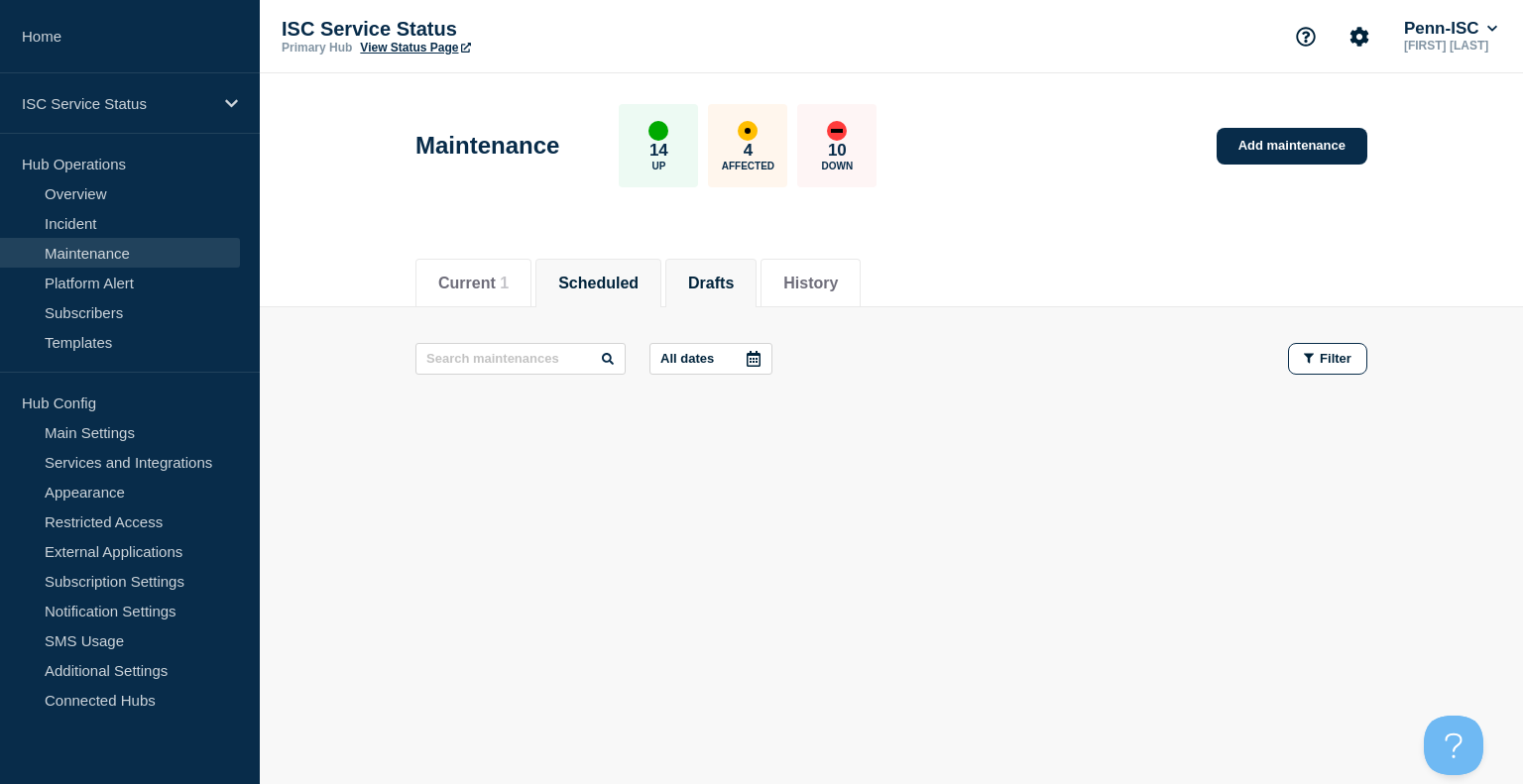 click on "Scheduled" at bounding box center [598, 283] 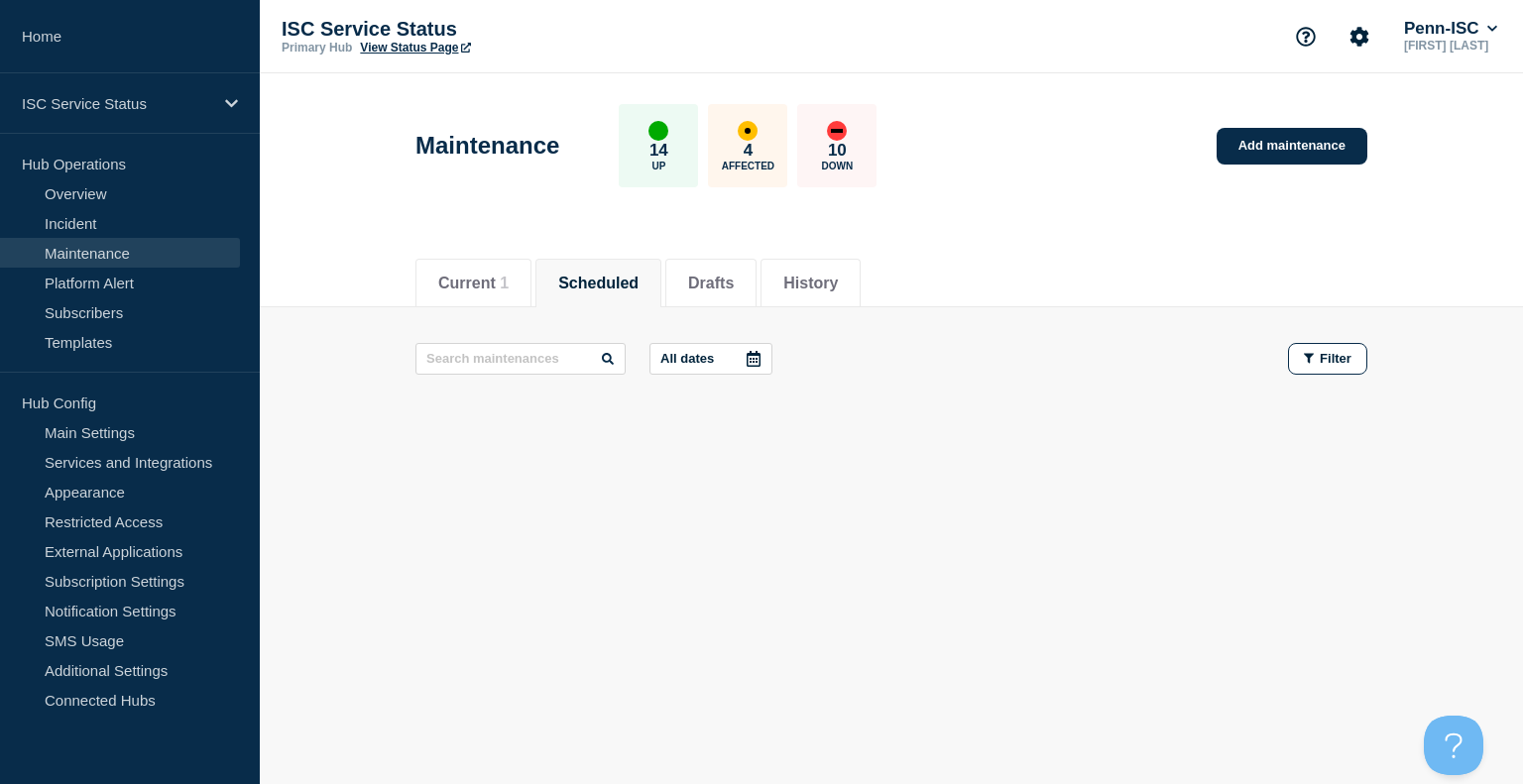 click on "Scheduled" at bounding box center (598, 283) 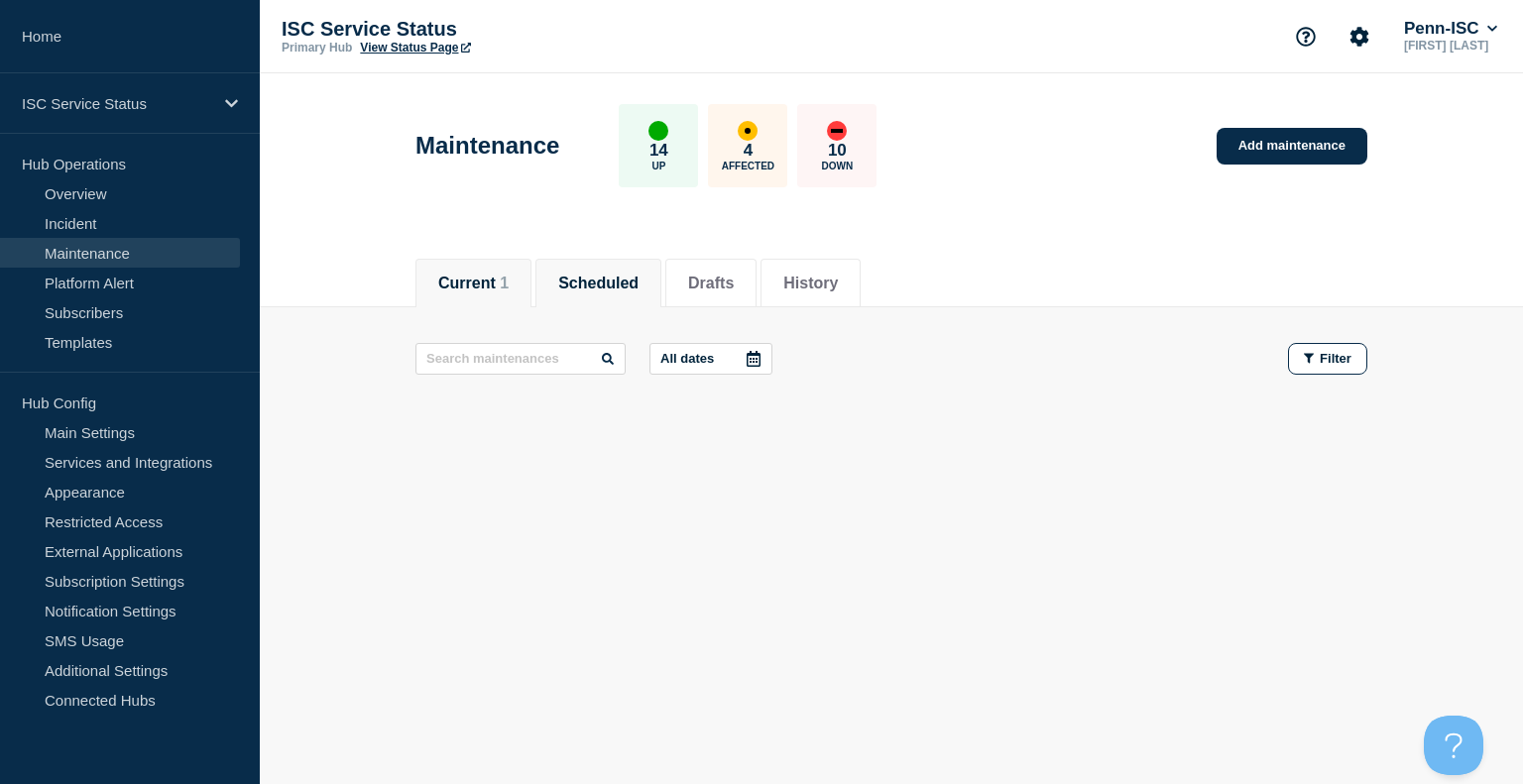click on "Current    1" at bounding box center [473, 283] 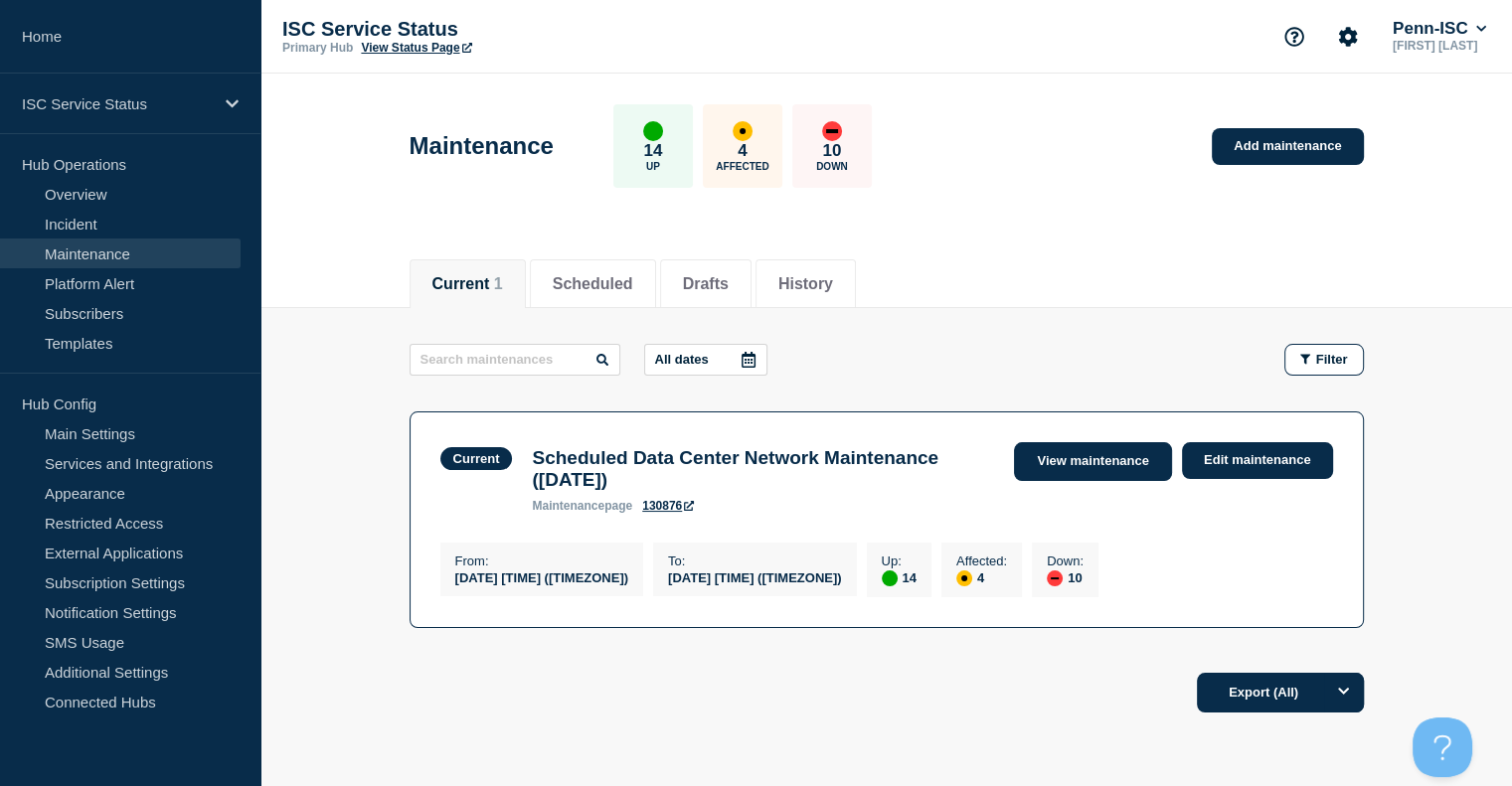click on "View maintenance" at bounding box center (1092, 461) 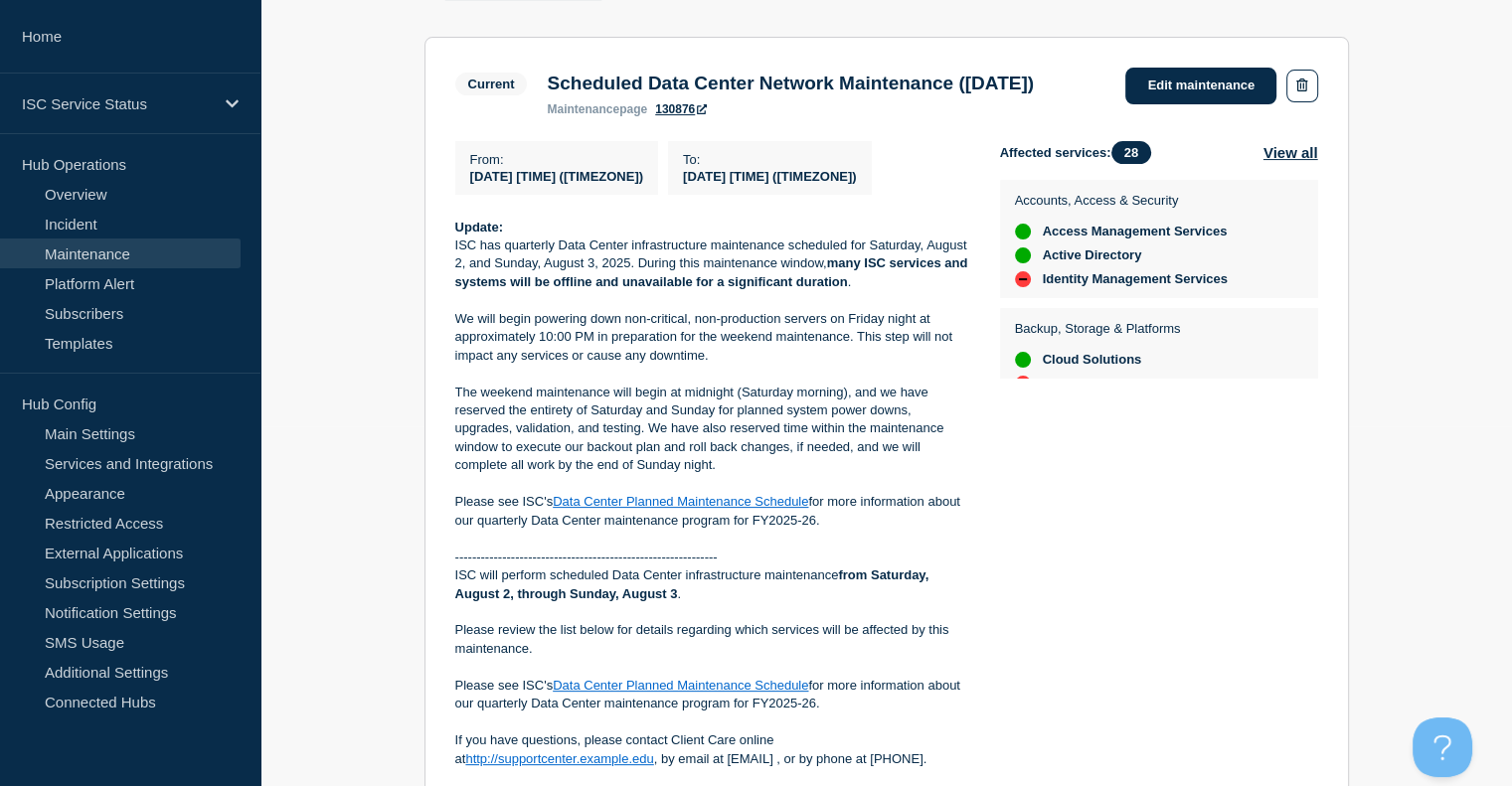 scroll, scrollTop: 357, scrollLeft: 0, axis: vertical 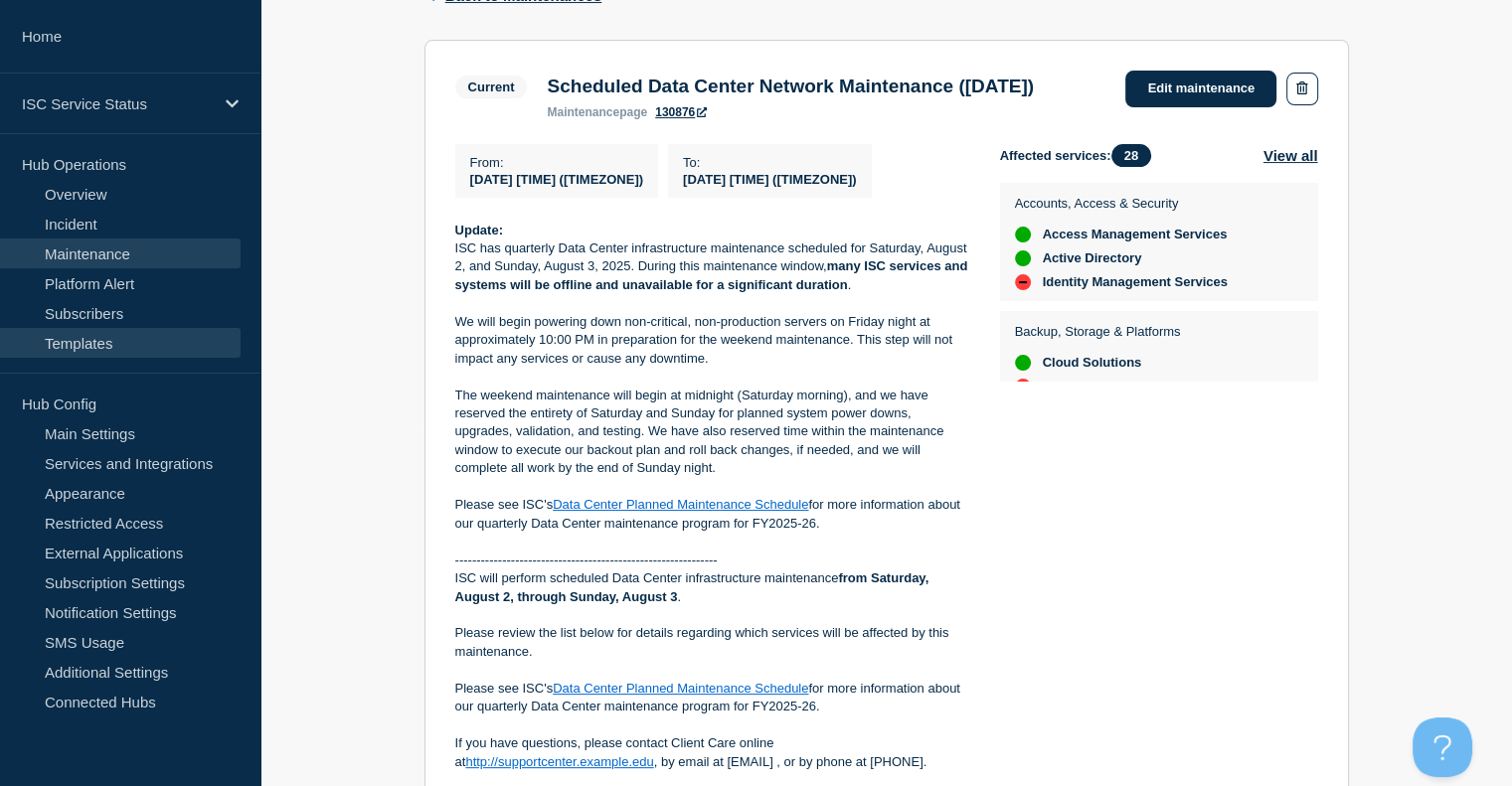 click on "Templates" at bounding box center [120, 343] 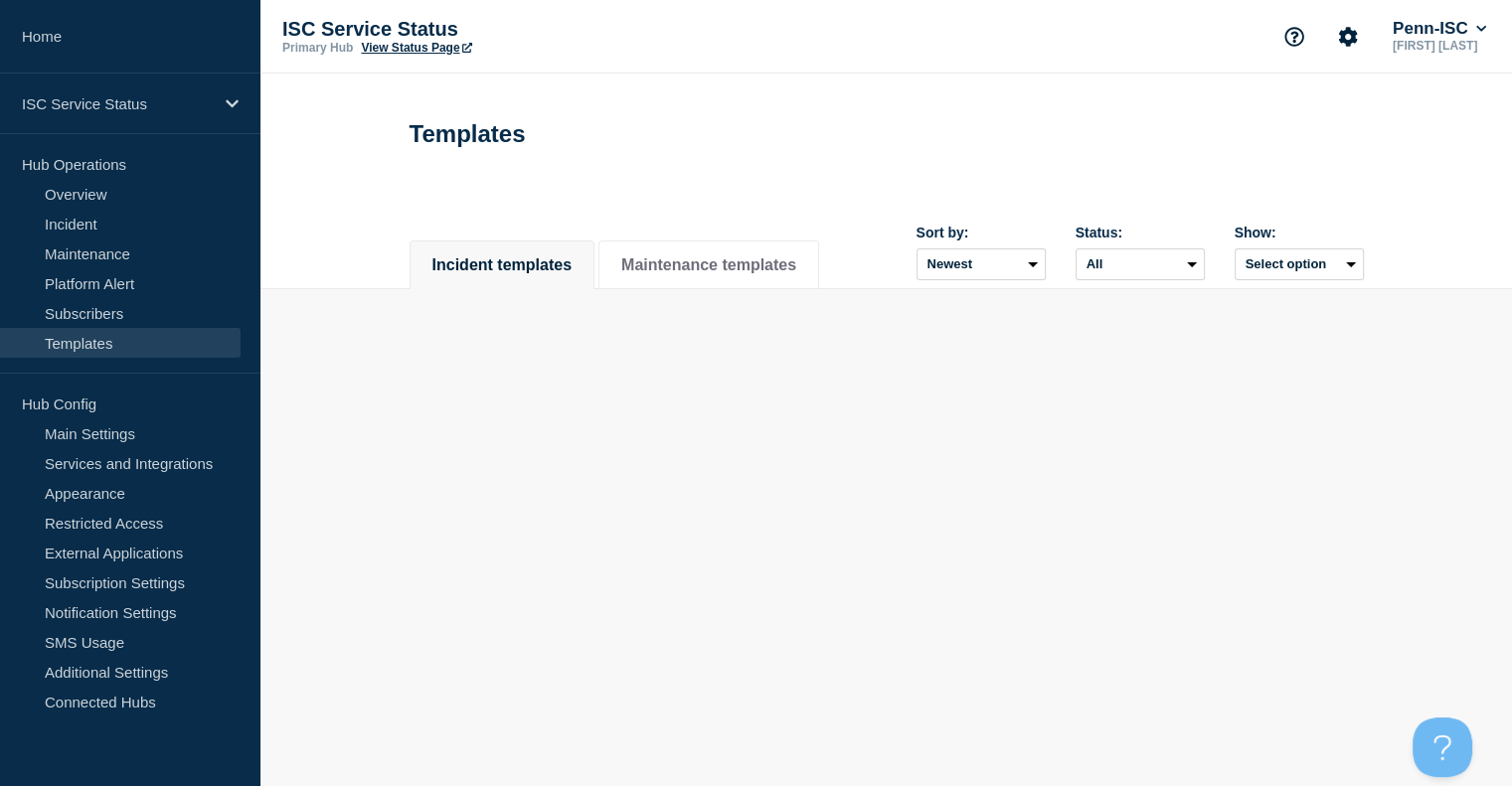 scroll, scrollTop: 0, scrollLeft: 0, axis: both 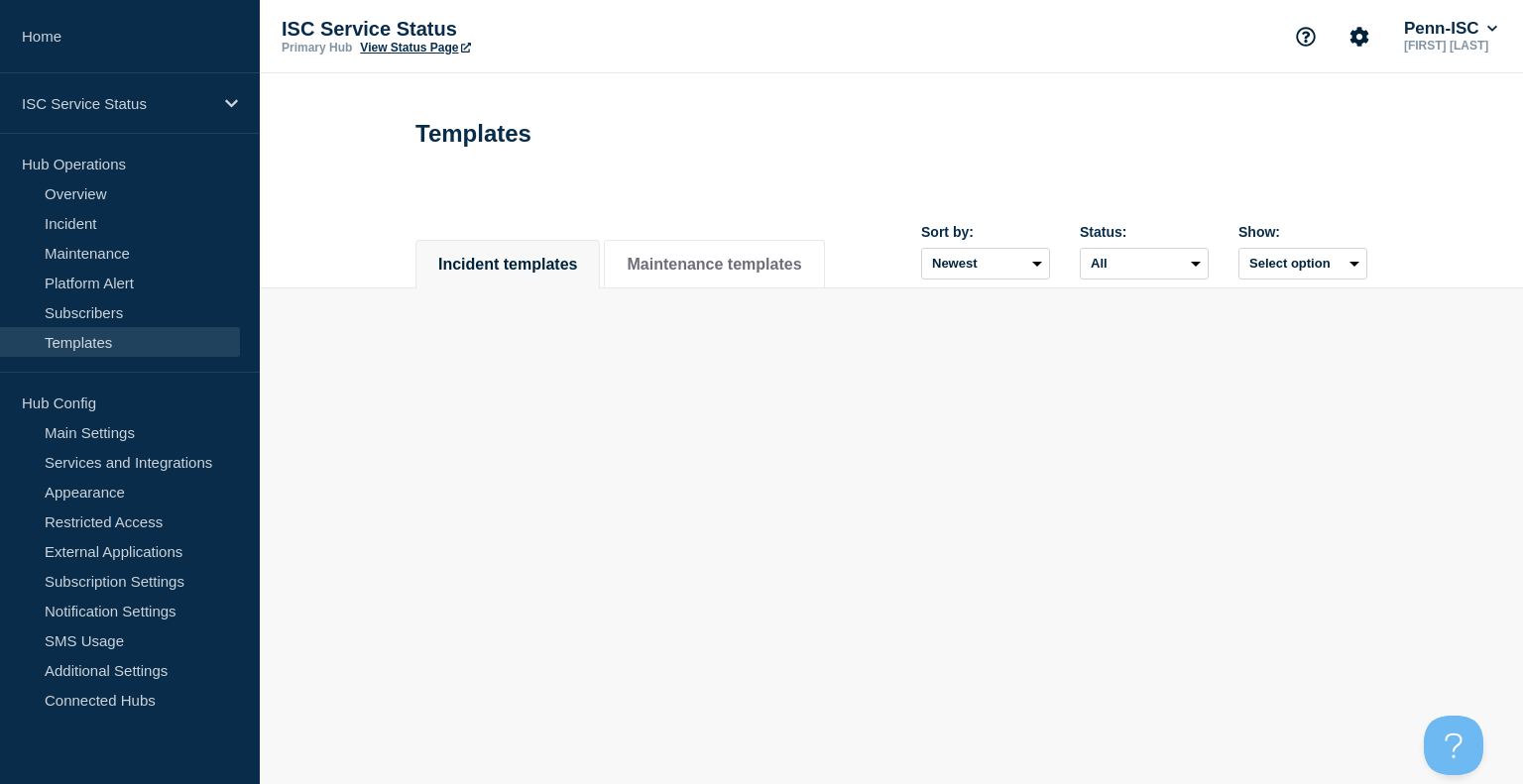 click on "Templates" at bounding box center [120, 342] 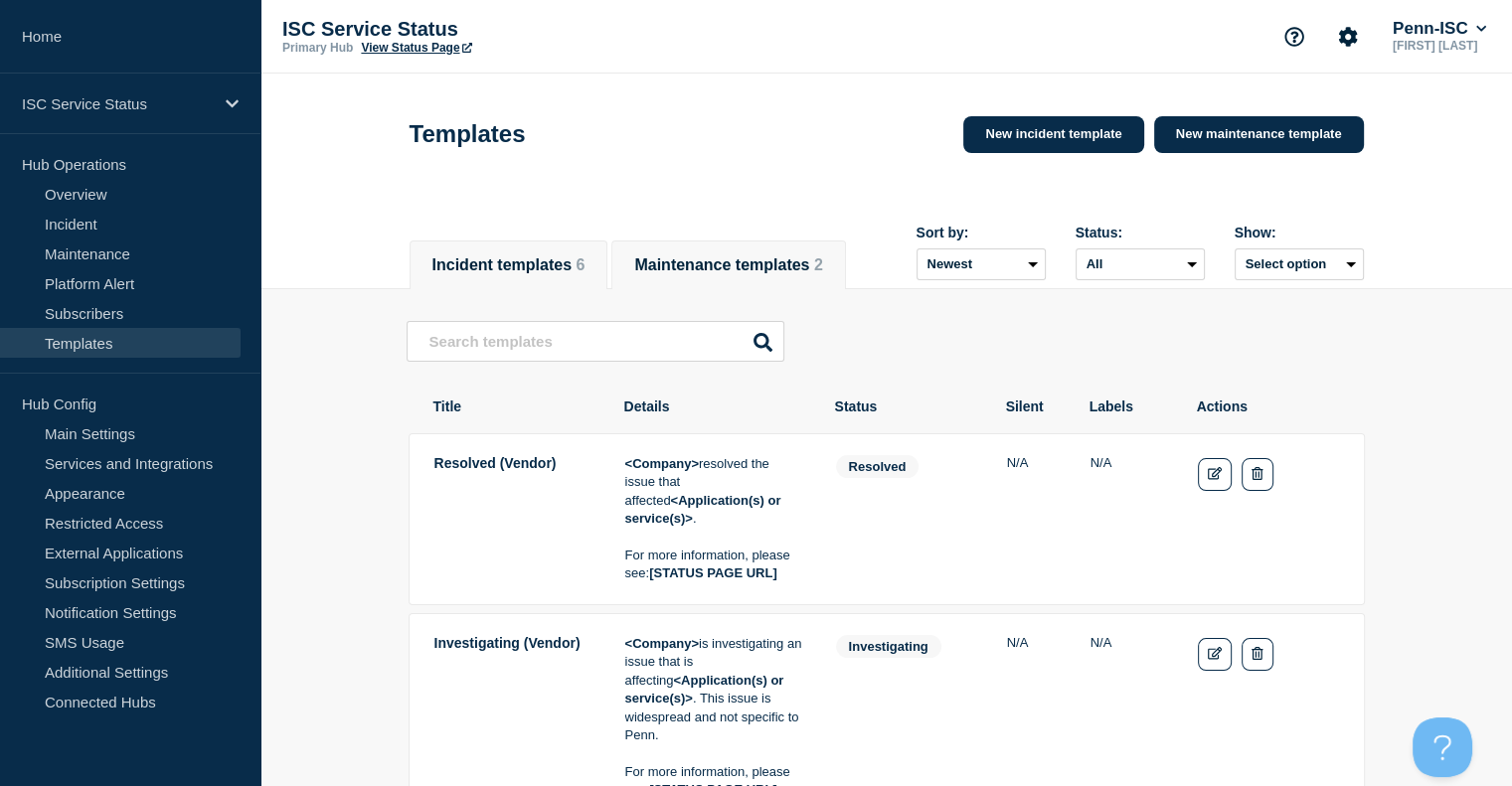 click on "Maintenance templates    2" 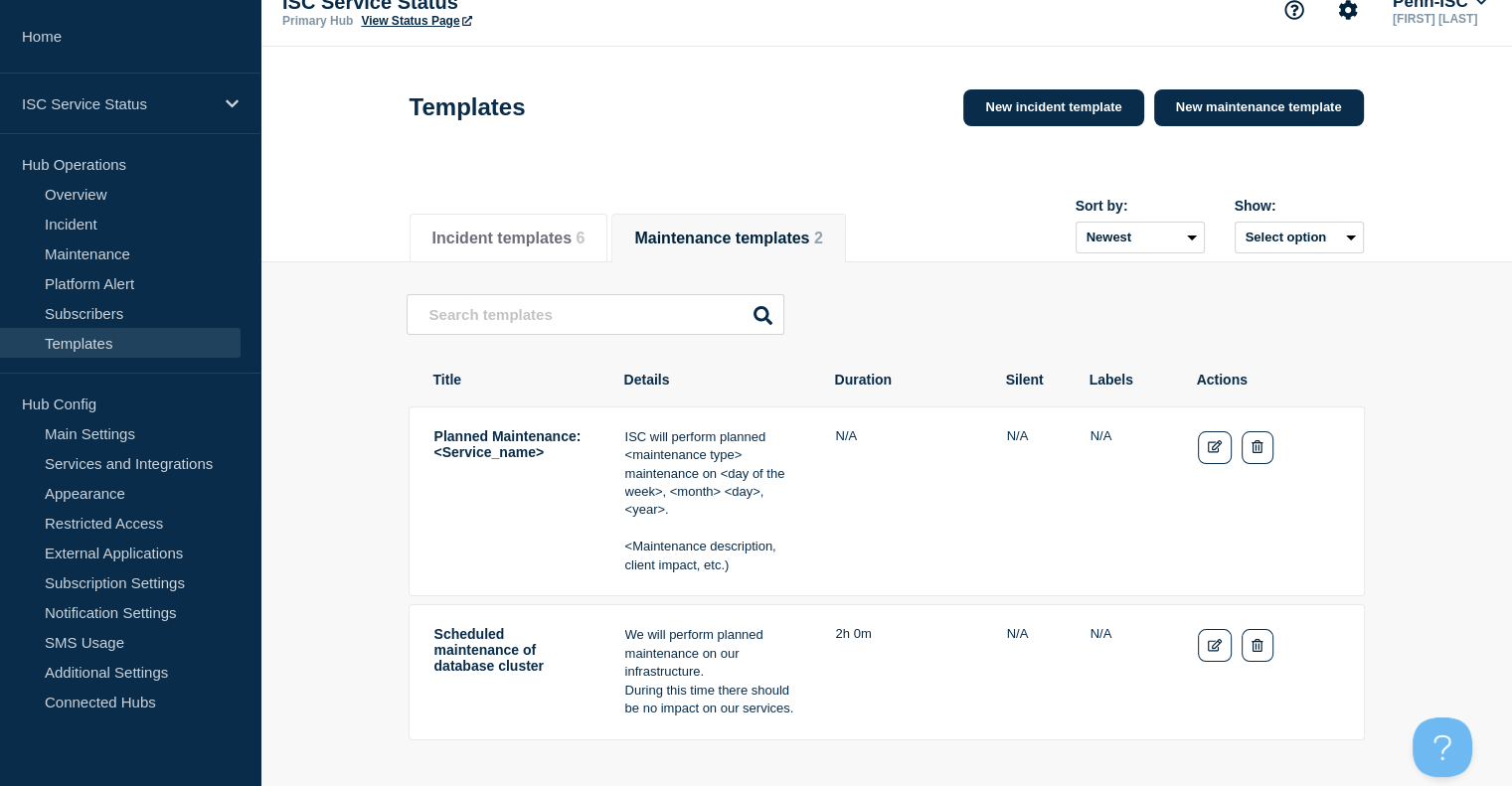 scroll, scrollTop: 24, scrollLeft: 0, axis: vertical 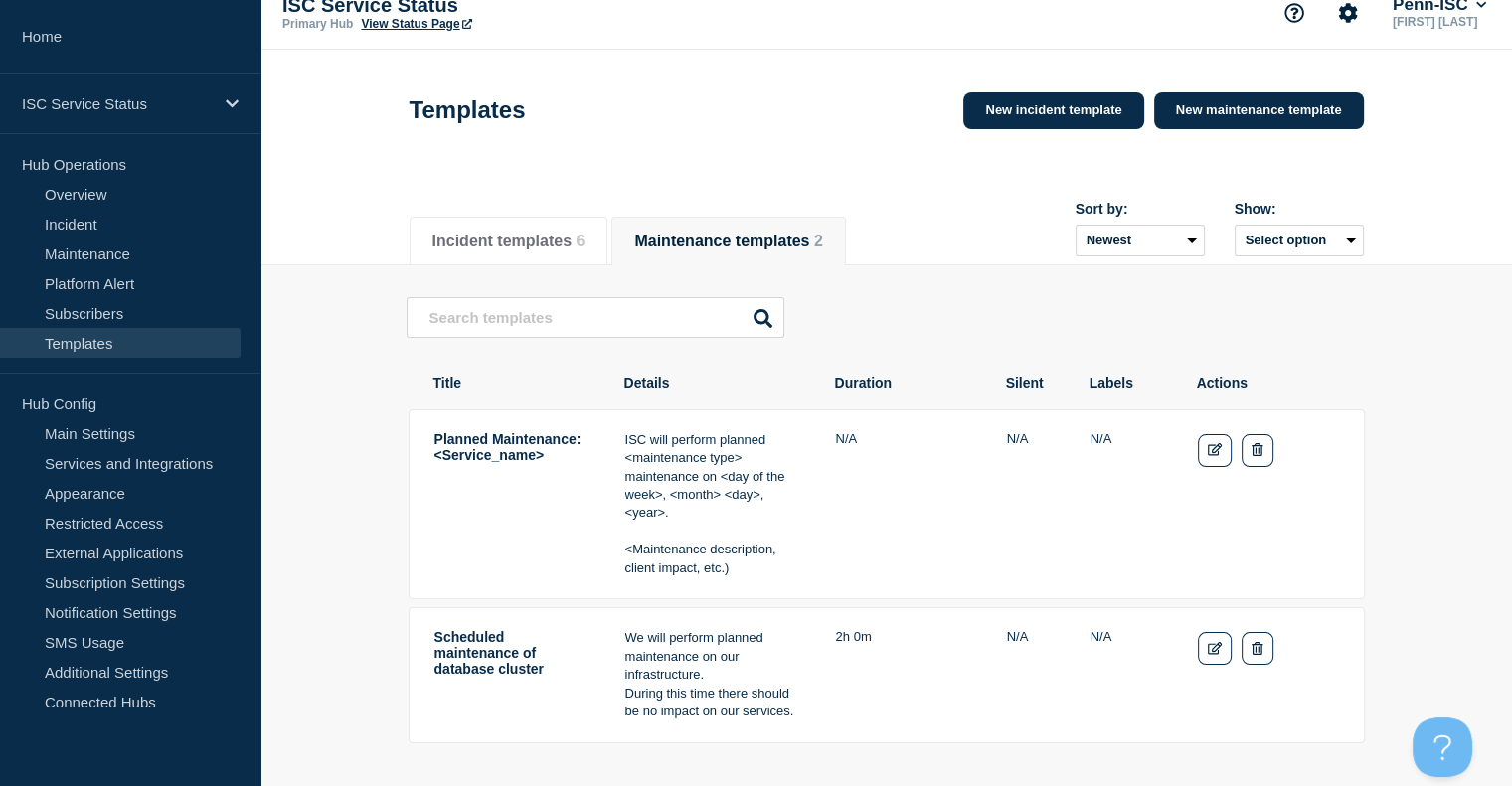 click on "Templates New incident template New maintenance template" at bounding box center [886, 123] 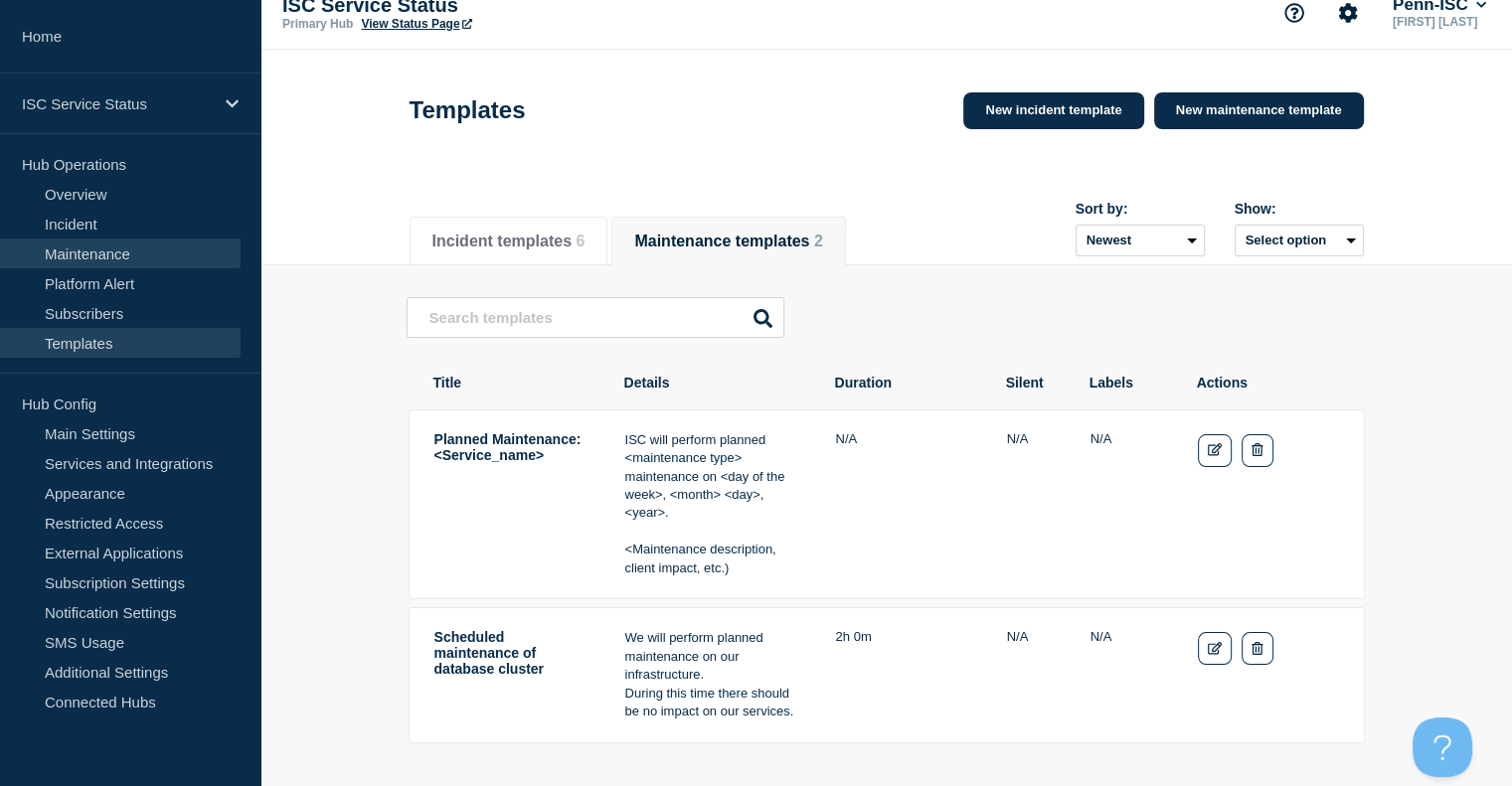 click on "Maintenance" at bounding box center (120, 253) 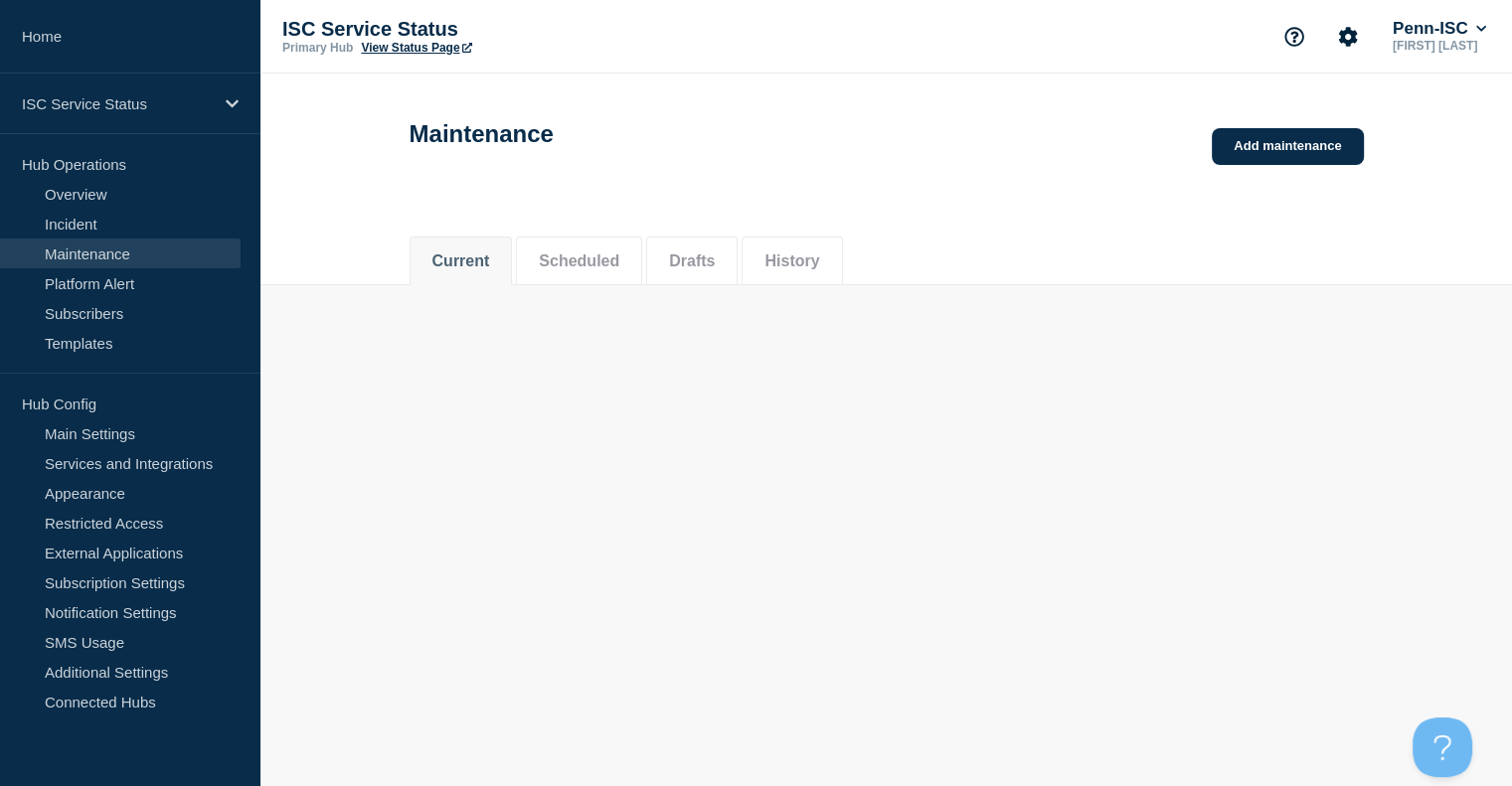 scroll, scrollTop: 0, scrollLeft: 0, axis: both 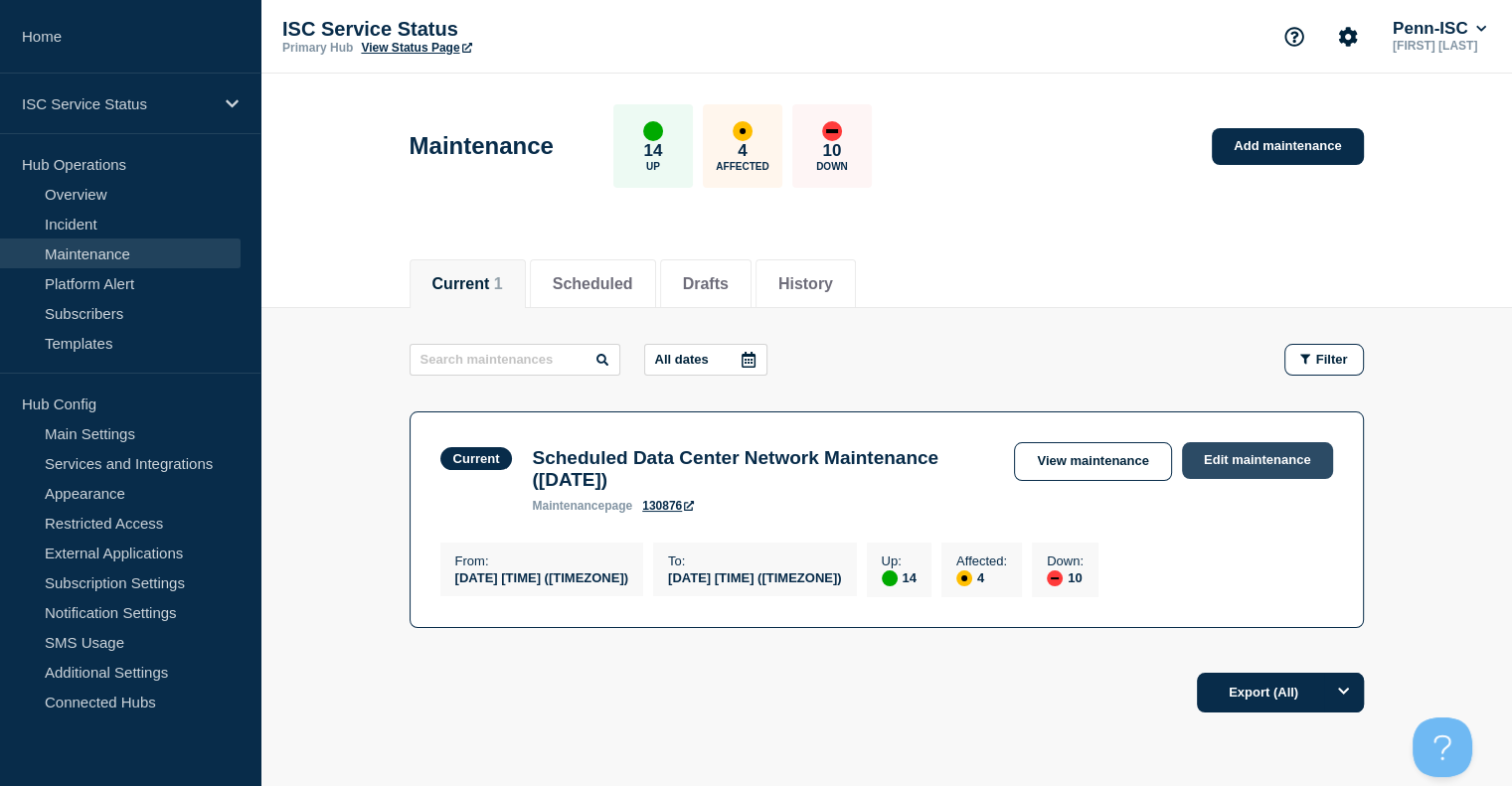 click on "Edit maintenance" at bounding box center [1258, 460] 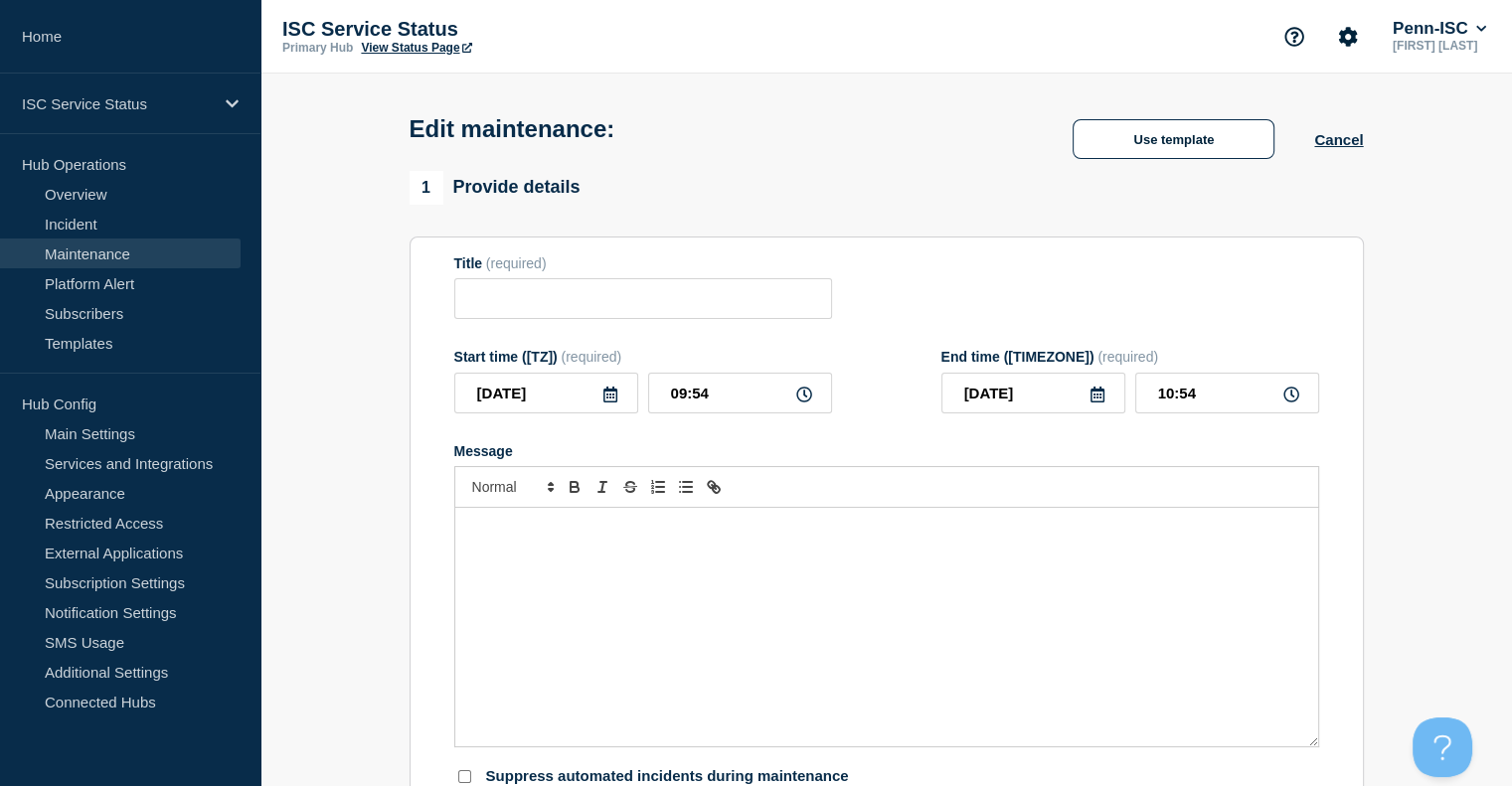 type on "Scheduled Data Center Network Maintenance ([DATE])" 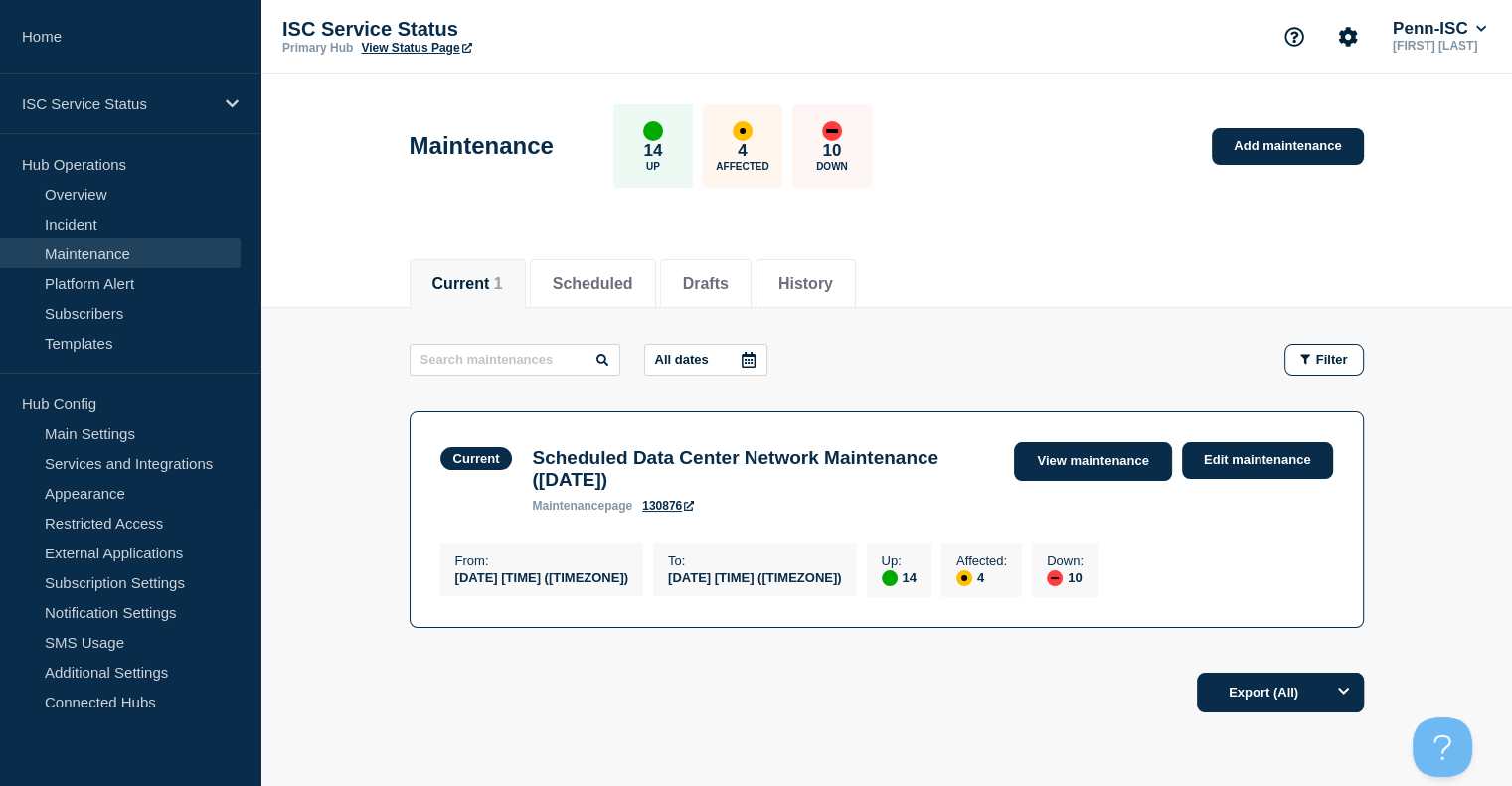 click on "View maintenance" at bounding box center (1092, 461) 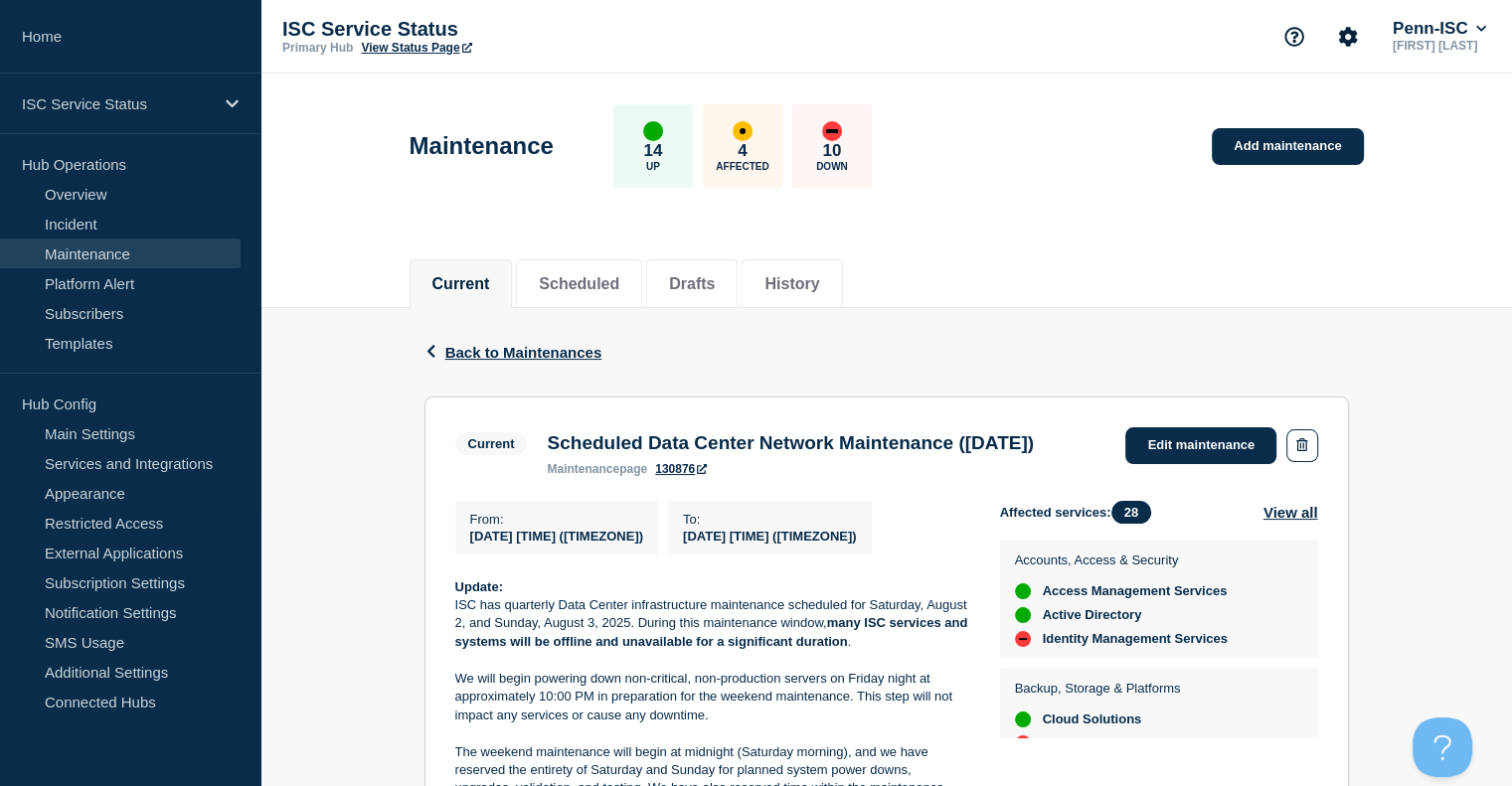 click on "Home Back Back to Maintenances Current Scheduled Data Center Network Maintenance (8/2-8/3) From  [DATE] [TIME] ([TZ]) To  [DATE] [TIME] ([TZ]) Update: ISC has quarterly Data Center infrastructure maintenance scheduled for Saturday, August 2, and Sunday, August 3, 2025. During this maintenance window,  many ISC services and systems will be offline and unavailable for a significant duration . We will begin powering down non-critical, non-production servers on Friday night at approximately 10:00 PM in preparation for the weekend maintenance. This step will not impact any services or cause any downtime. The weekend maintenance will begin at midnight (Saturday morning), and we have reserved the entirety of Saturday and Sunday for planned system power downs, upgrades, validation, and testing. We have also reserved time within the maintenance window to execute our backout plan and roll back changes, if needed, and we will complete all work by the end of Sunday night. Please see ISC's  .     Please see ISC's  :" 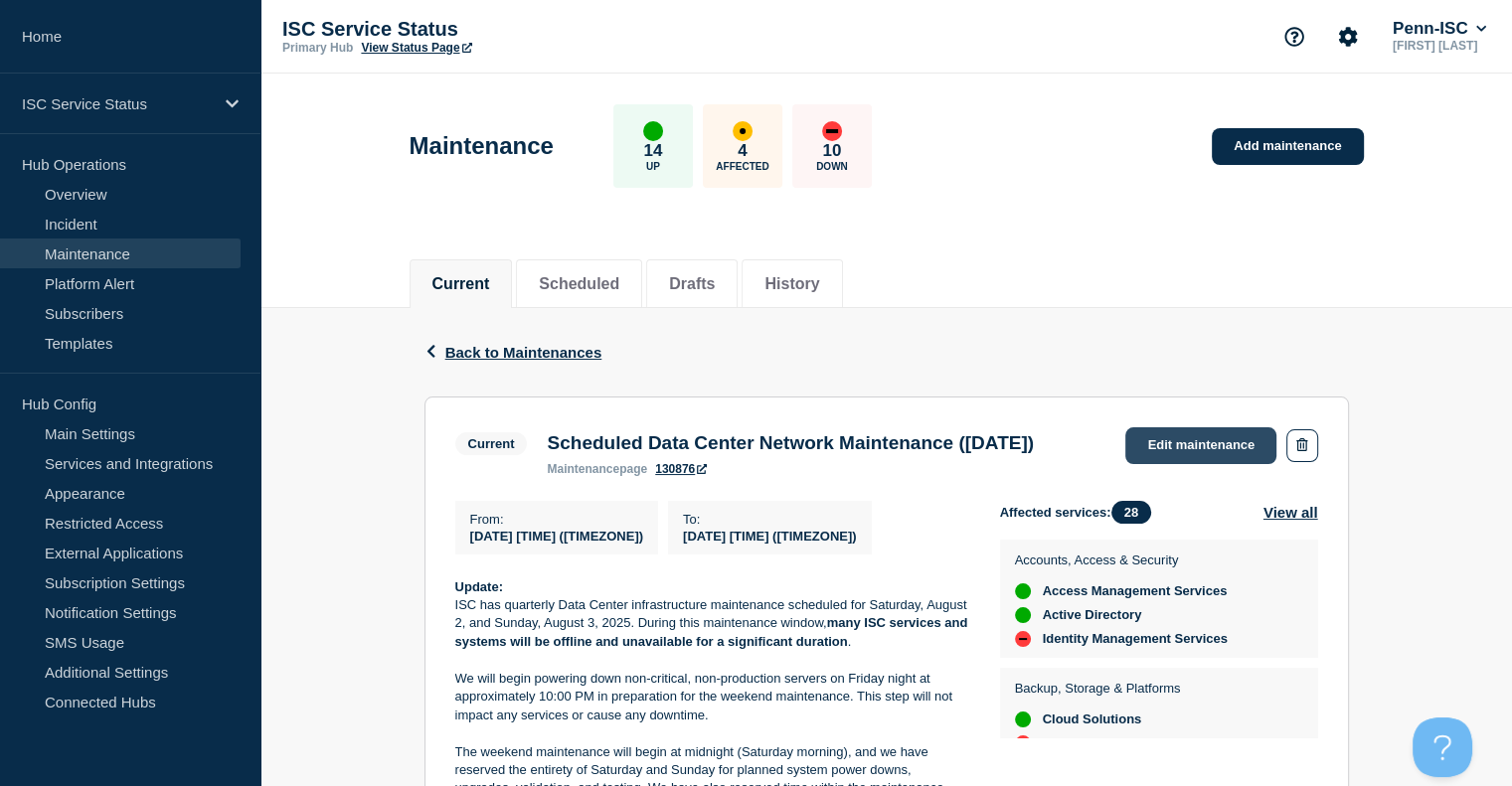 click on "Edit maintenance" 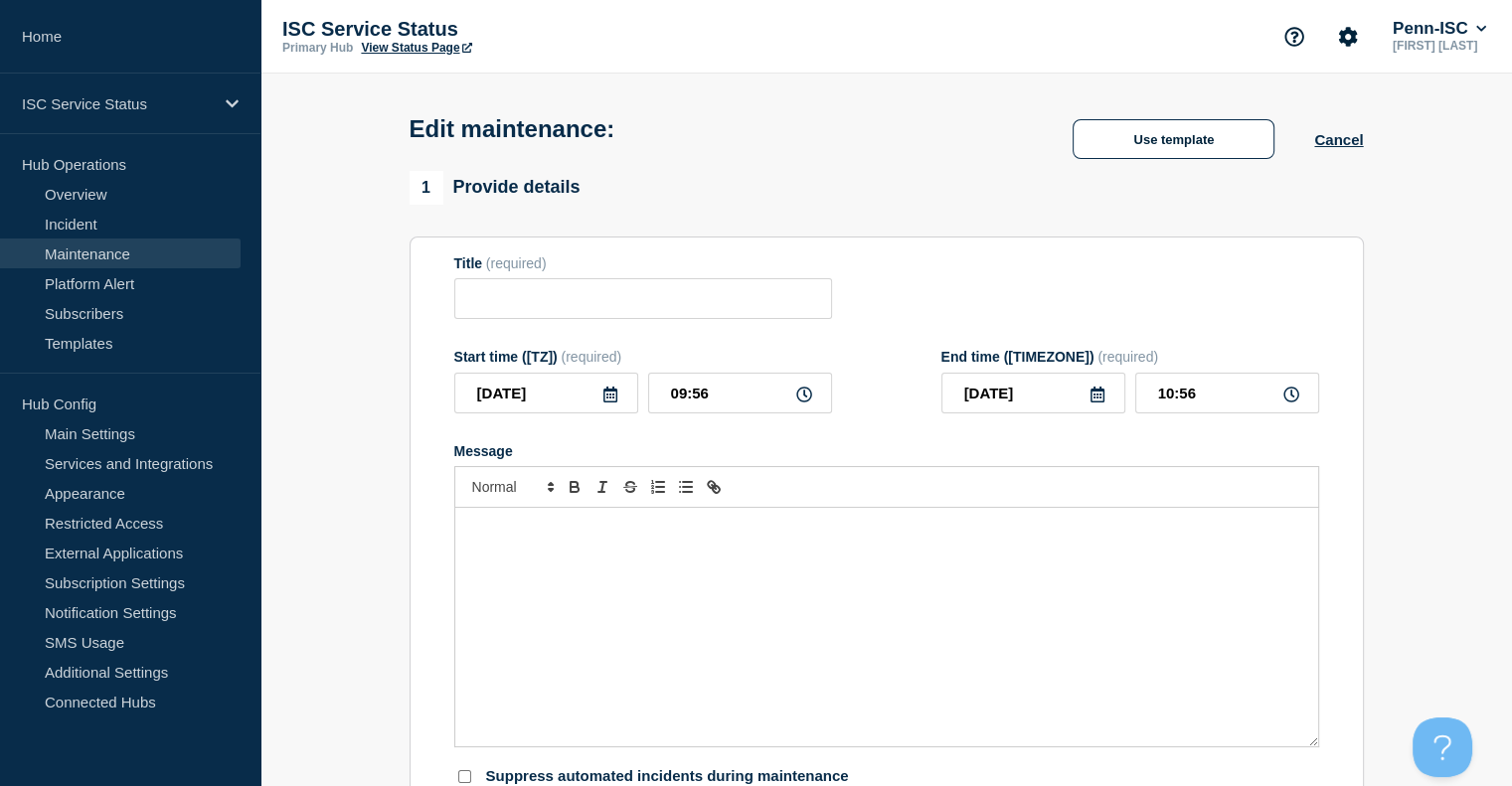 type on "Scheduled Data Center Network Maintenance ([DATE])" 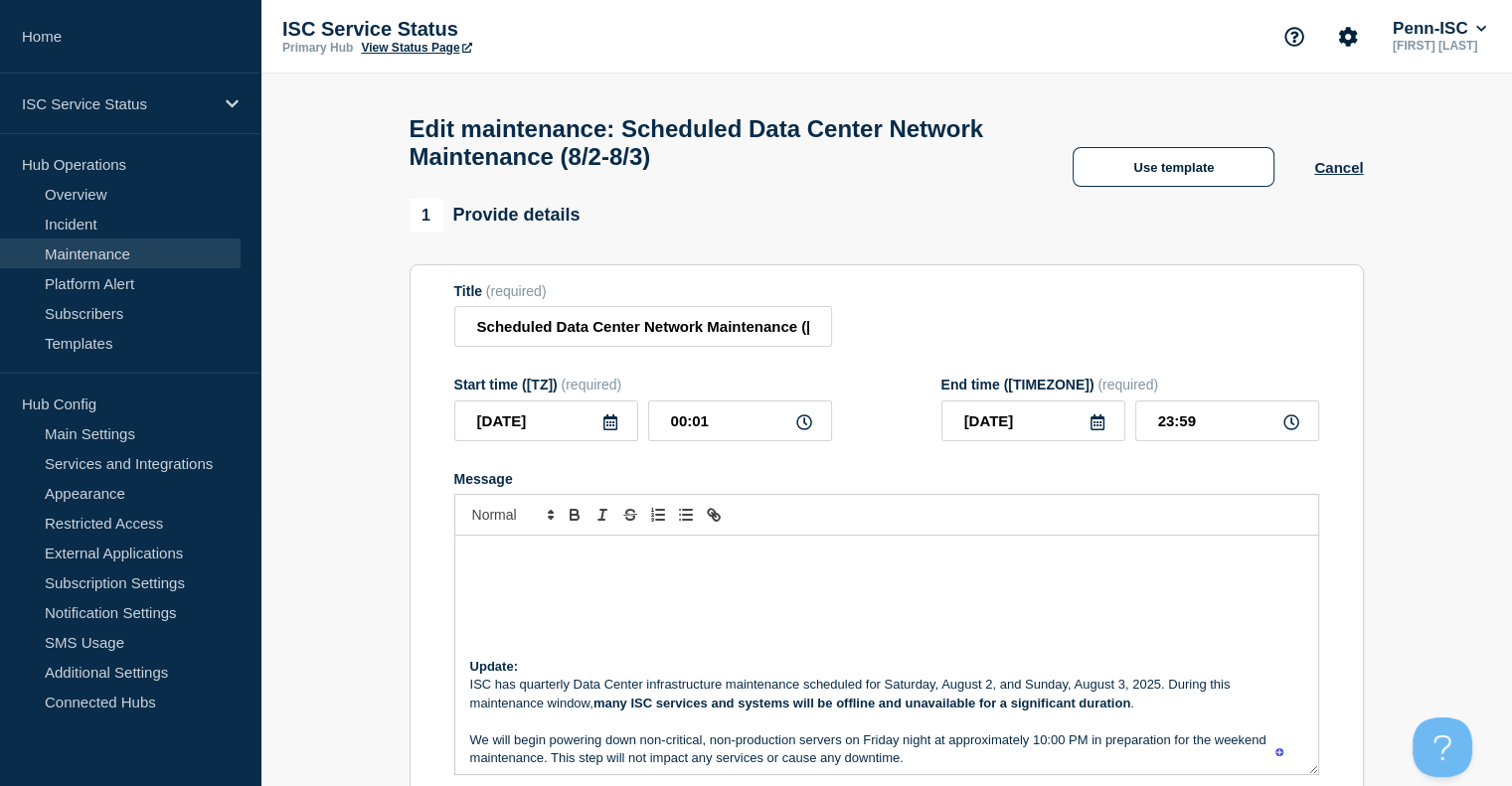 type 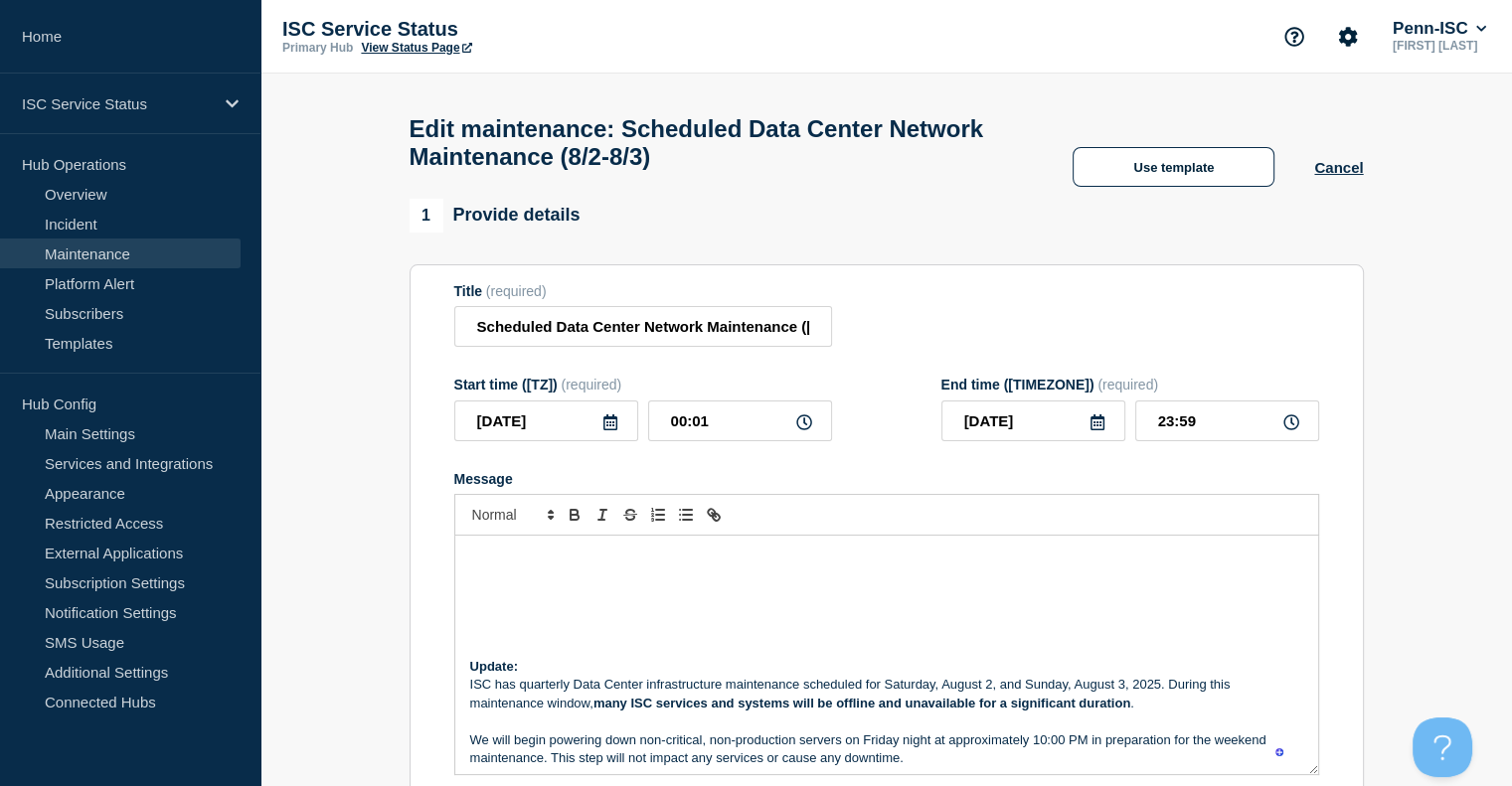 drag, startPoint x: 731, startPoint y: 328, endPoint x: 890, endPoint y: 212, distance: 196.81717 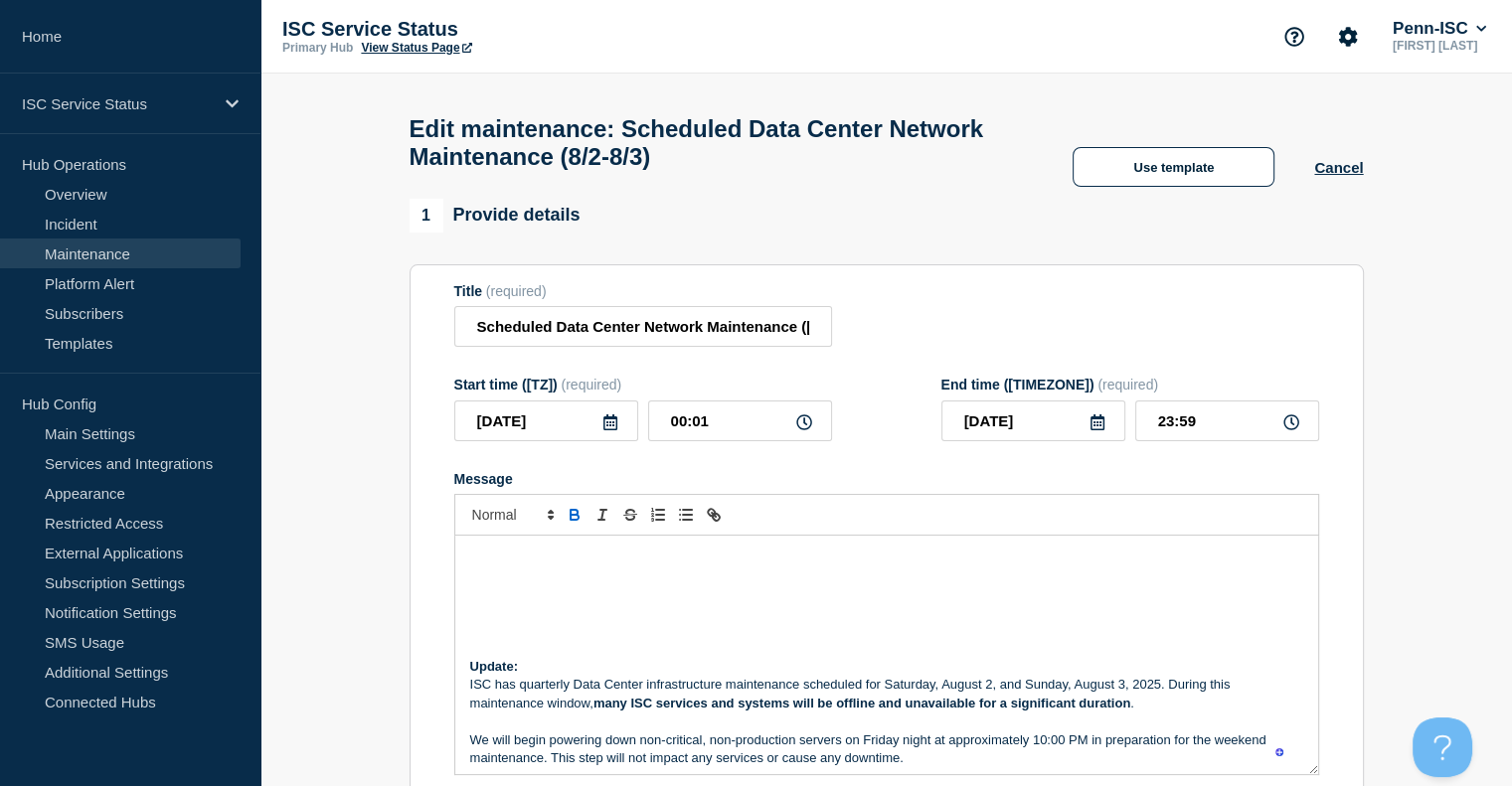 click 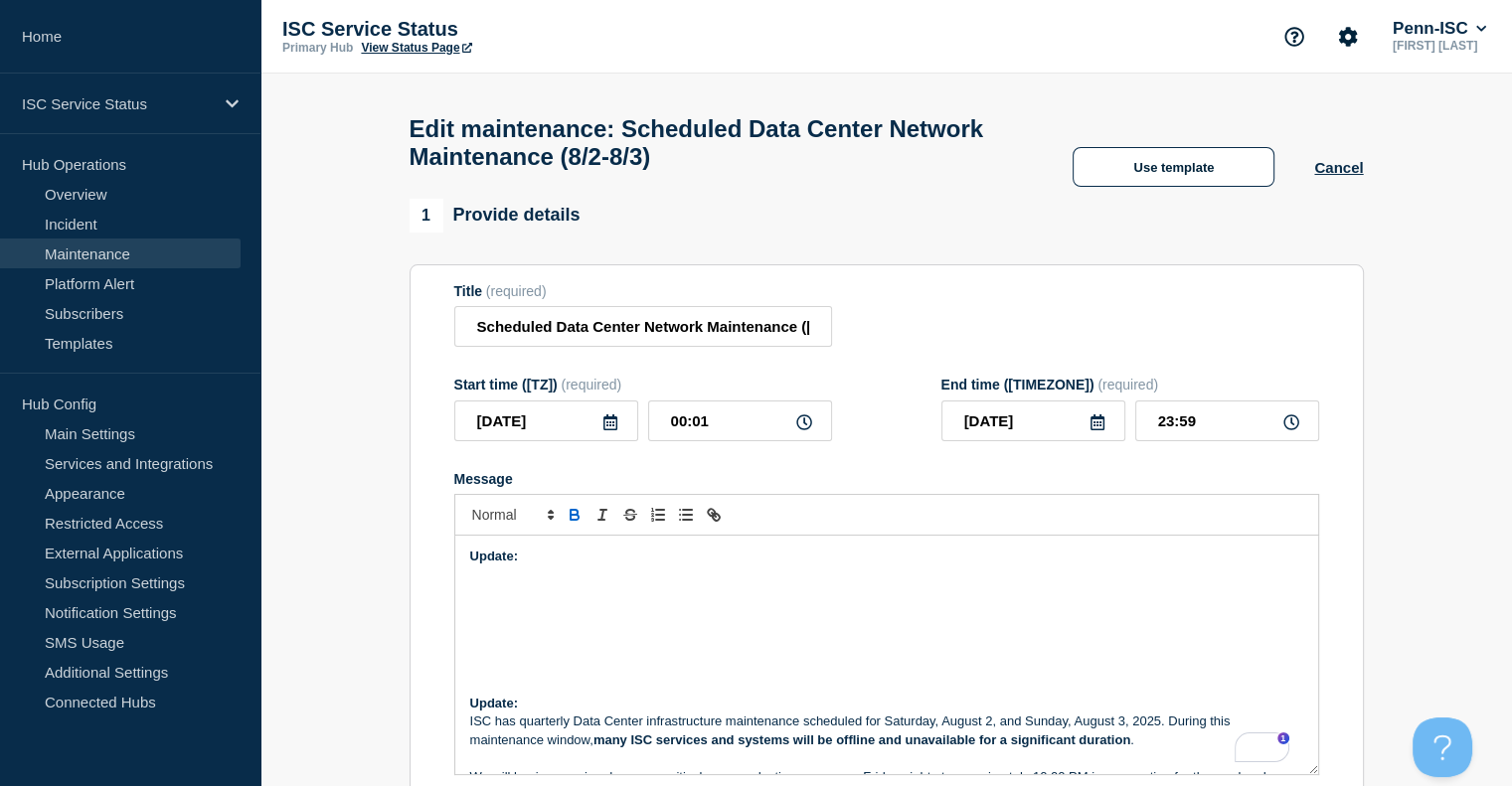 click 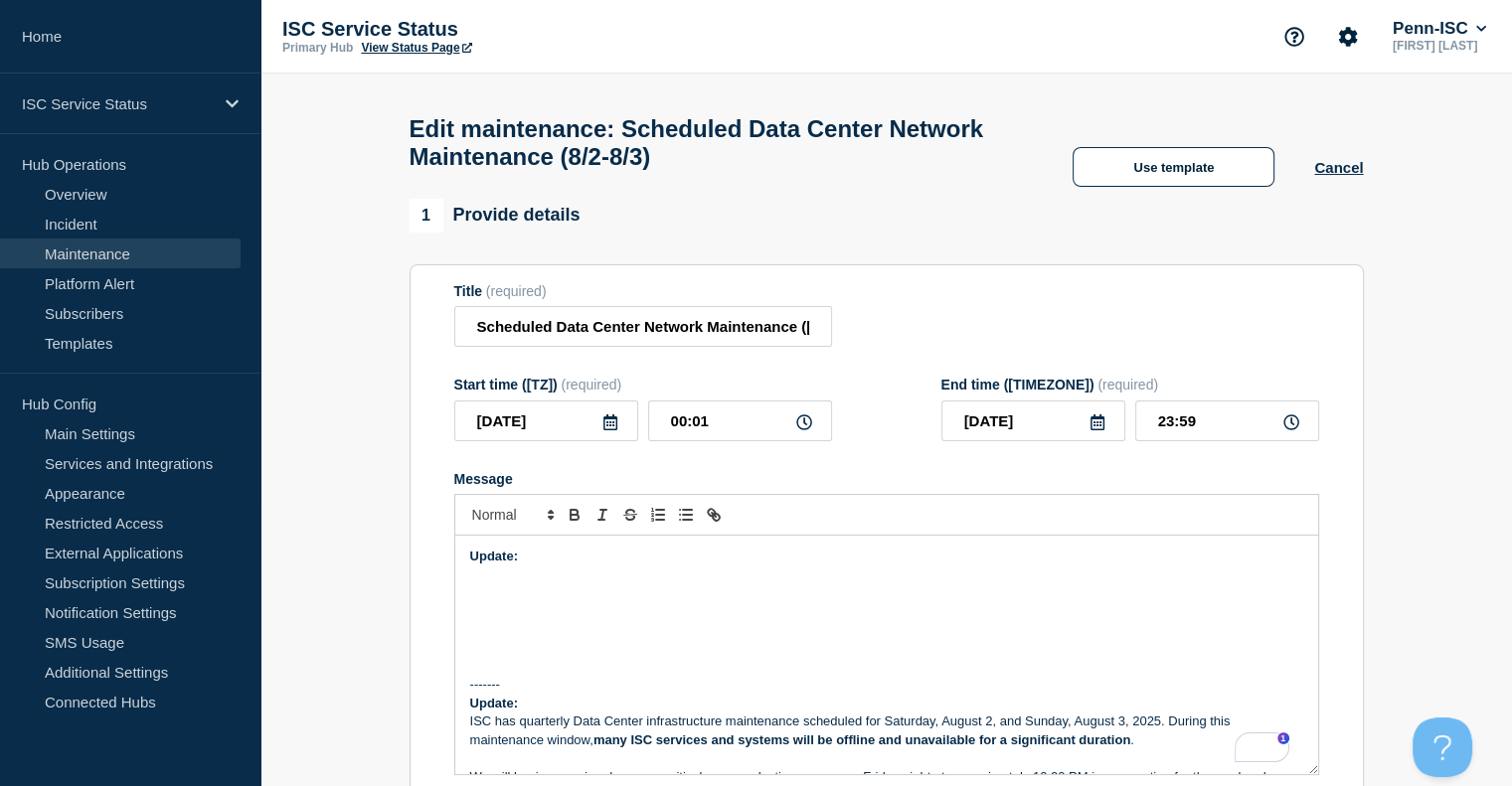 scroll, scrollTop: 199, scrollLeft: 0, axis: vertical 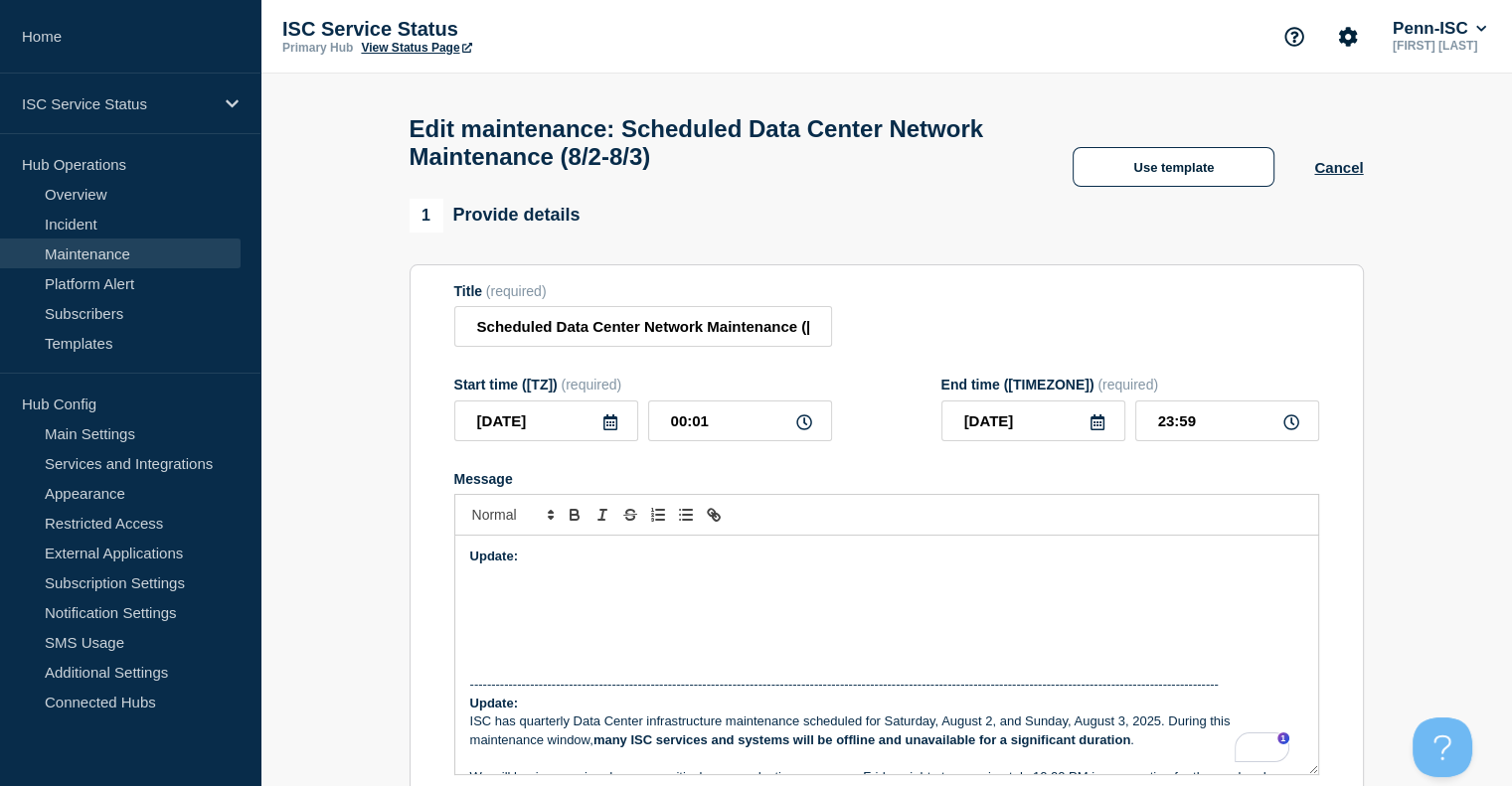 click on "Update: ------------------------------------------------------------------------------------------------------------------------------------------------------------------------------ Update: ISC has quarterly Data Center infrastructure maintenance scheduled for Saturday, August 2, and Sunday, August 3, 2025. During this maintenance window,  many ISC services and systems will be offline and unavailable for a significant duration . We will begin powering down non-critical, non-production servers on Friday night at approximately 10:00 PM in preparation for the weekend maintenance. This step will not impact any services or cause any downtime. The weekend maintenance will begin at midnight (Saturday morning), and we have reserved the entirety of Saturday and Sunday for planned system power downs, upgrades, validation, and testing. We have also reserved time within the maintenance window to execute our backout plan and roll back changes, if needed, and we will complete all work by the end of Sunday night. ." at bounding box center [887, 655] 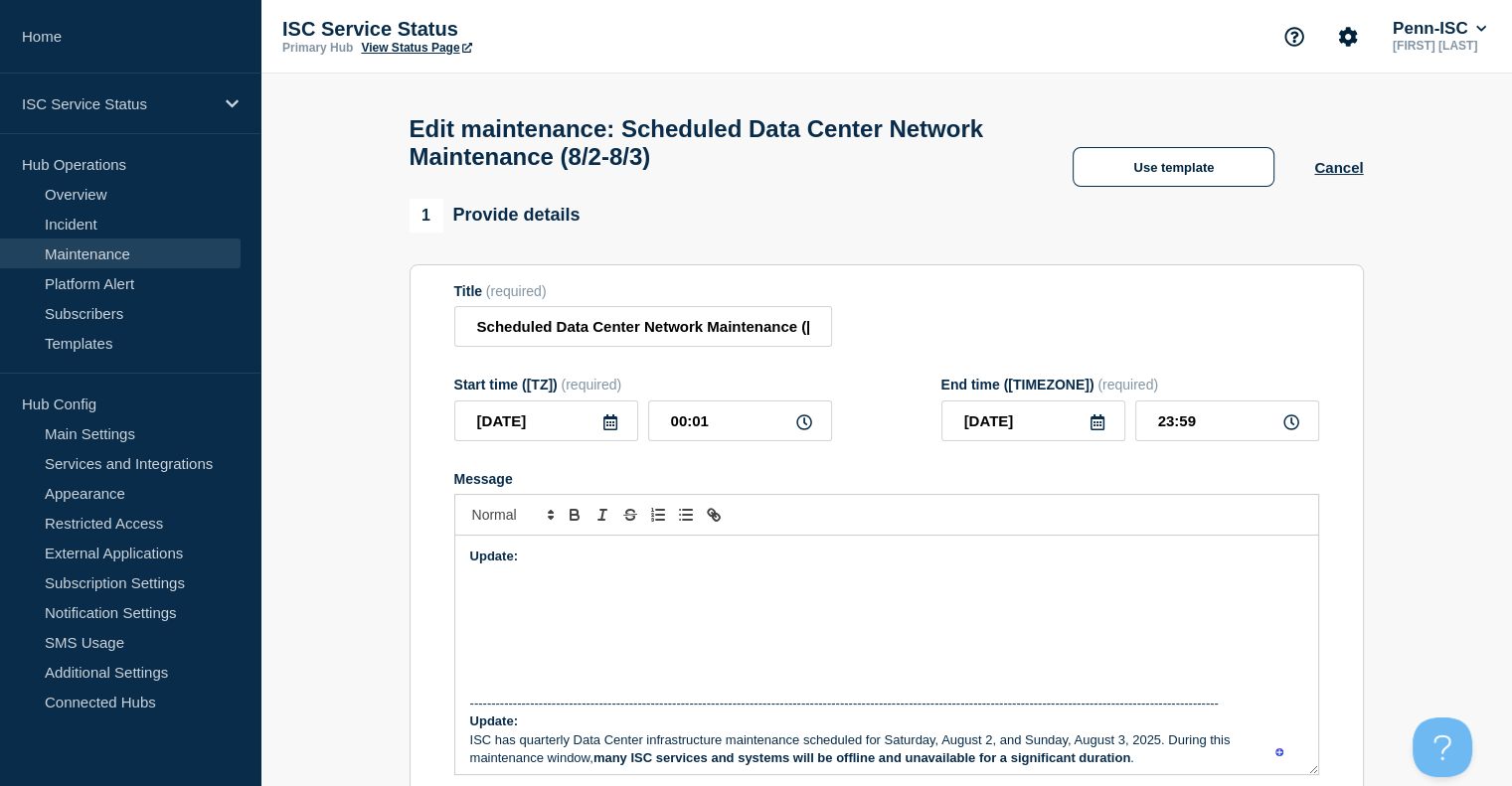 scroll, scrollTop: 72, scrollLeft: 0, axis: vertical 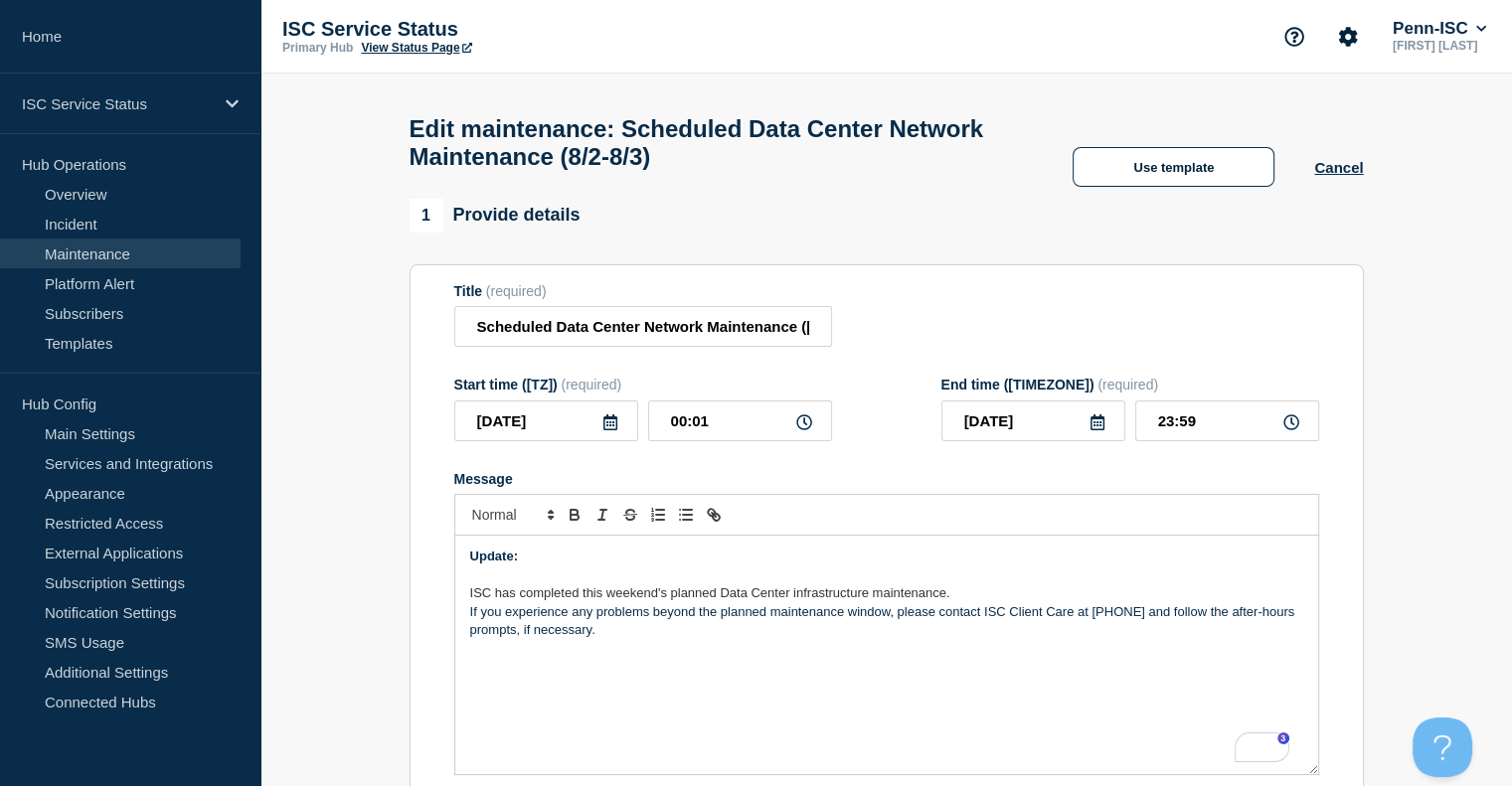 click on "ISC has completed this weekend's planned Data Center infrastructure maintenance." at bounding box center (887, 593) 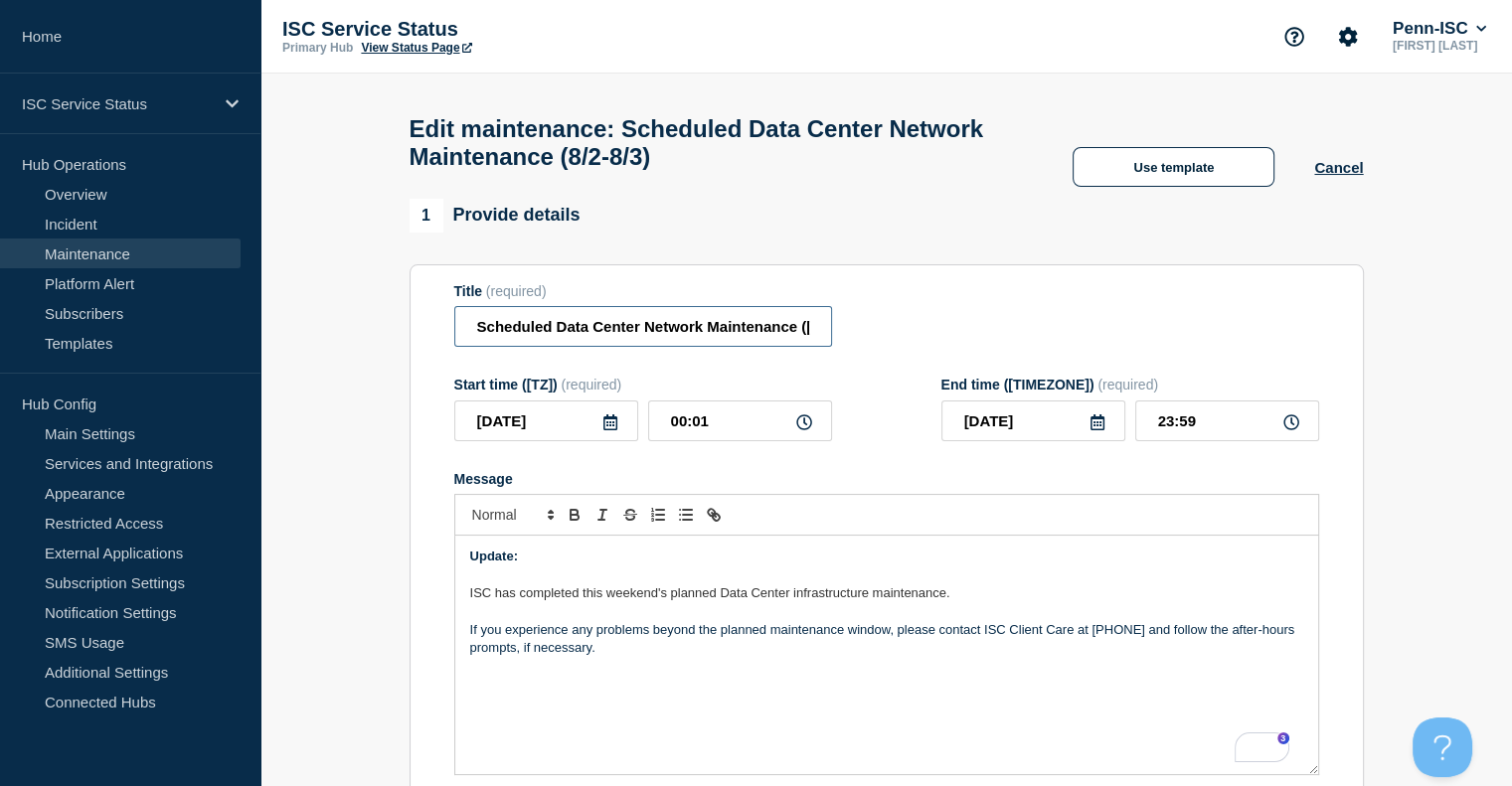 click on "Scheduled Data Center Network Maintenance ([DATE])" at bounding box center (643, 326) 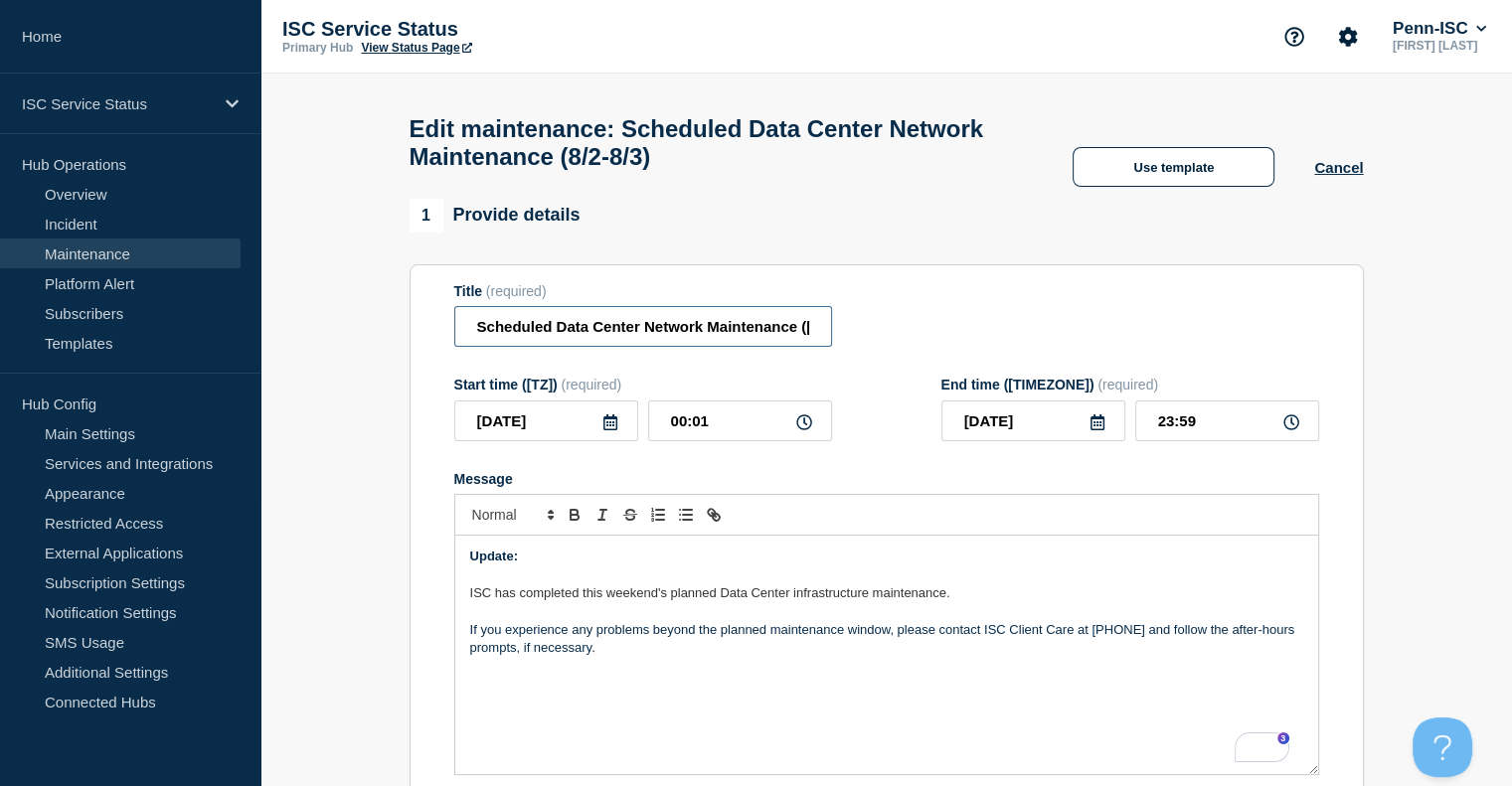 scroll, scrollTop: 42, scrollLeft: 0, axis: vertical 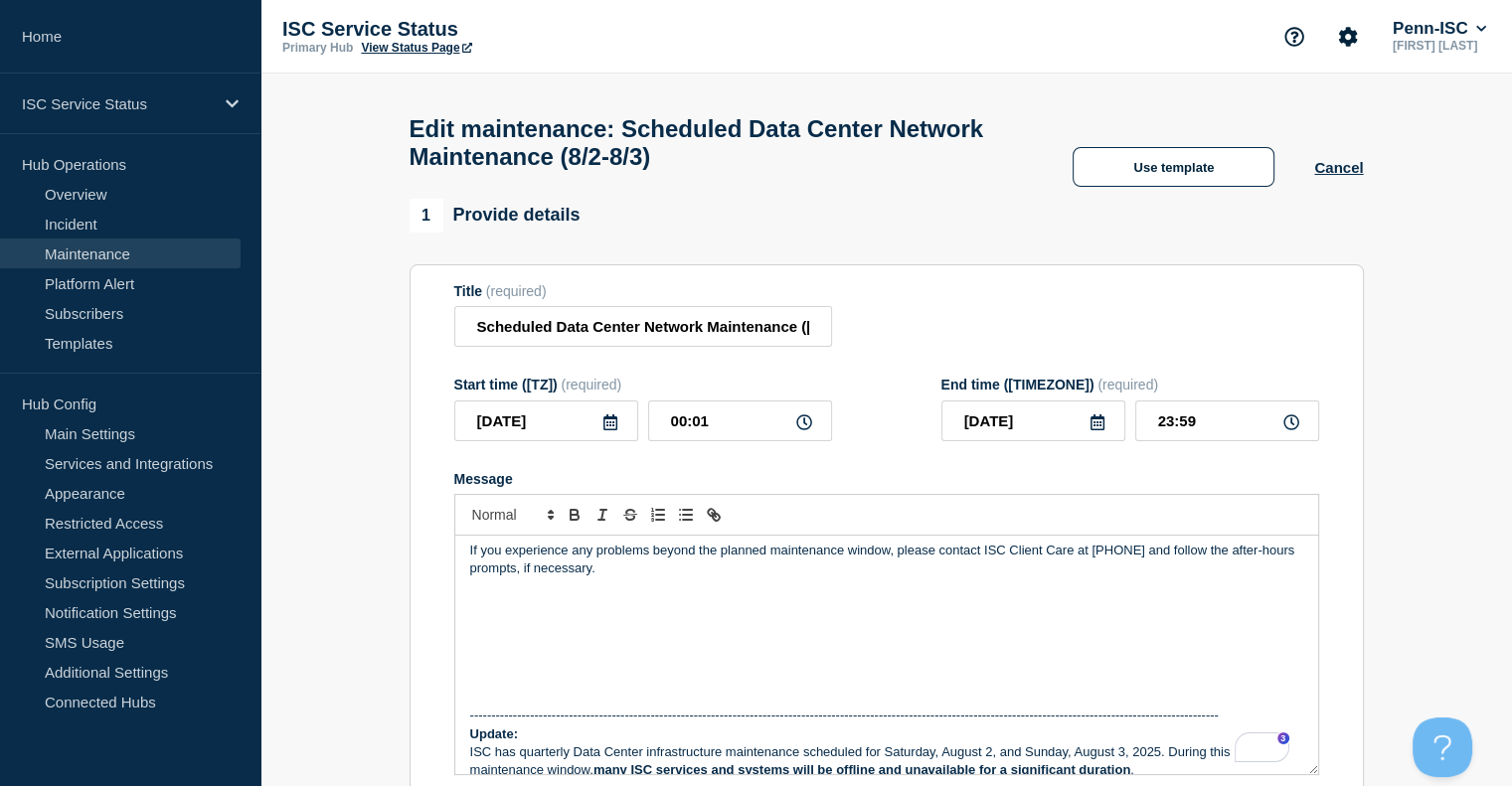 click at bounding box center [887, 605] 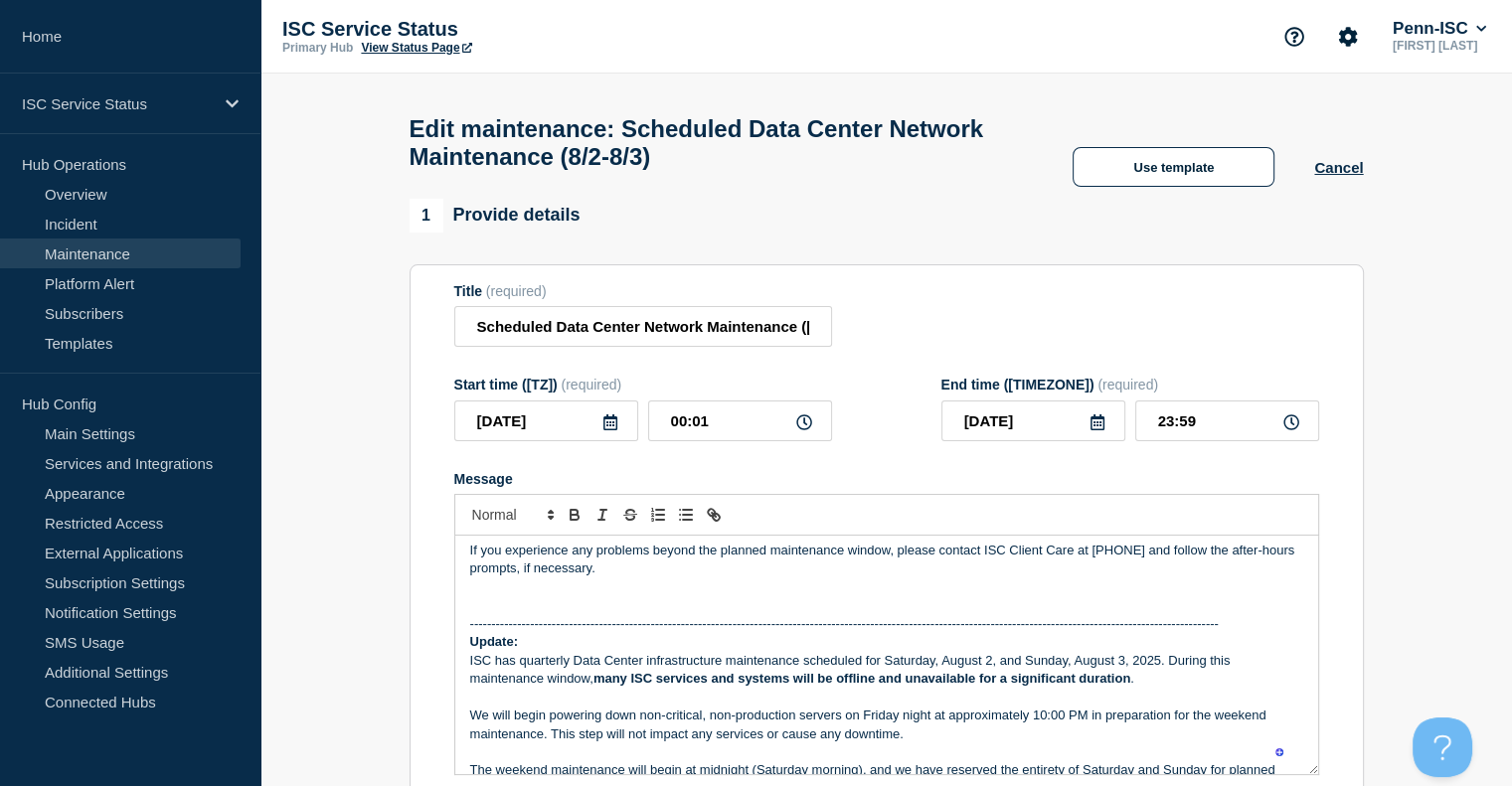 click on "ISC has quarterly Data Center infrastructure maintenance scheduled for Saturday, August 2, and Sunday, August 3, 2025. During this maintenance window,  many ISC services and systems will be offline and unavailable for a significant duration ." at bounding box center (887, 670) 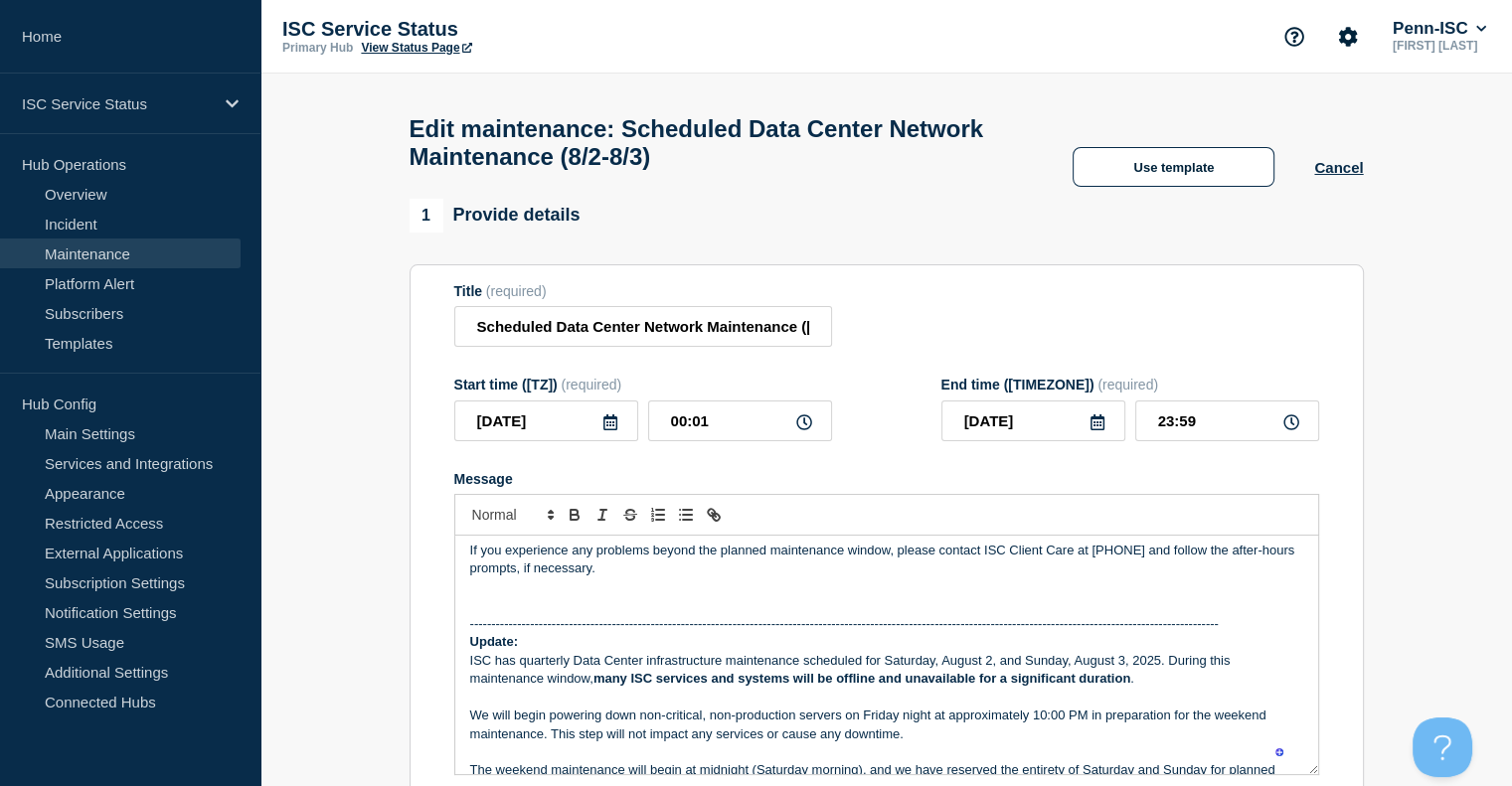 scroll, scrollTop: 18, scrollLeft: 0, axis: vertical 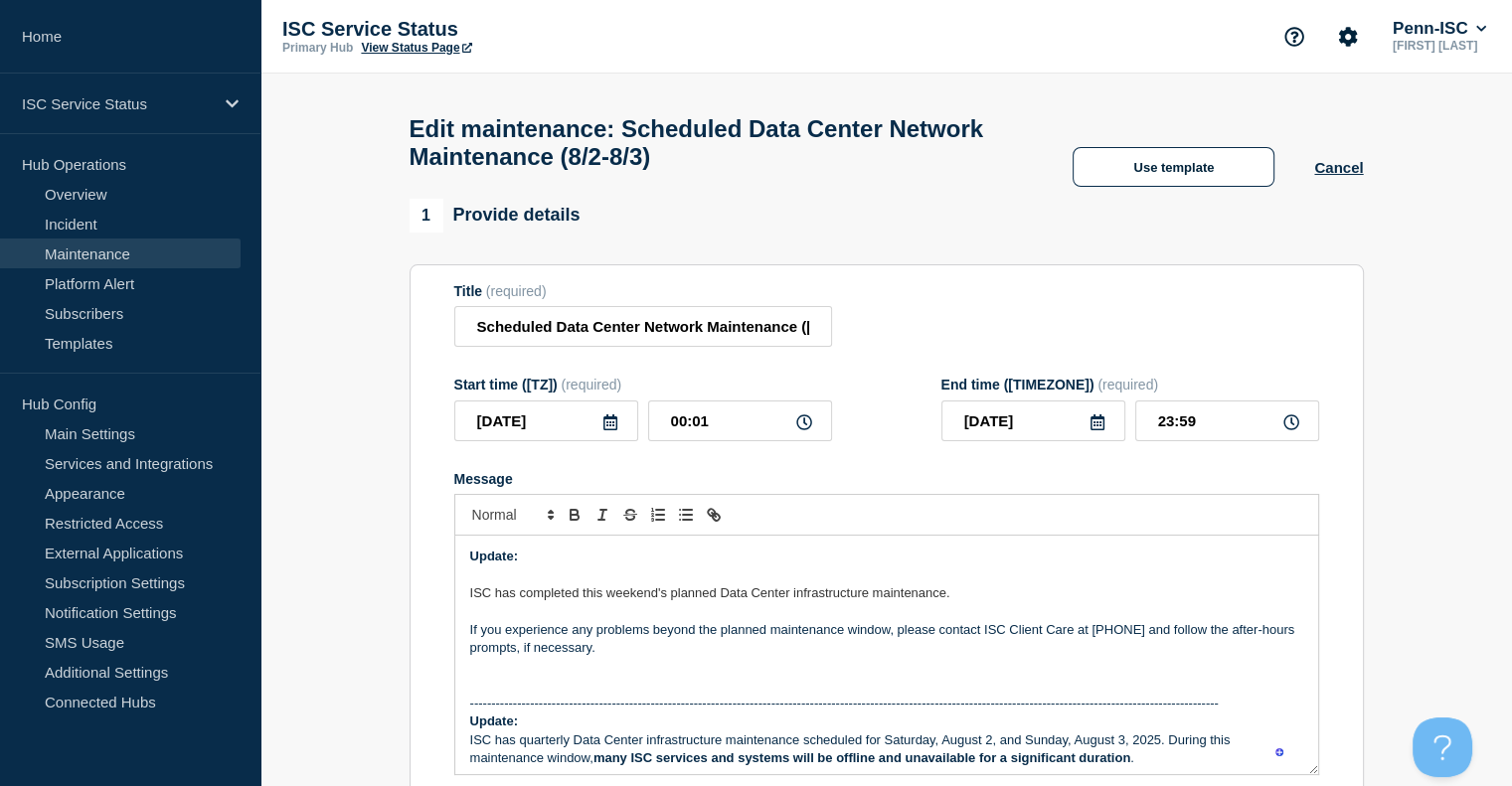 click at bounding box center [887, 667] 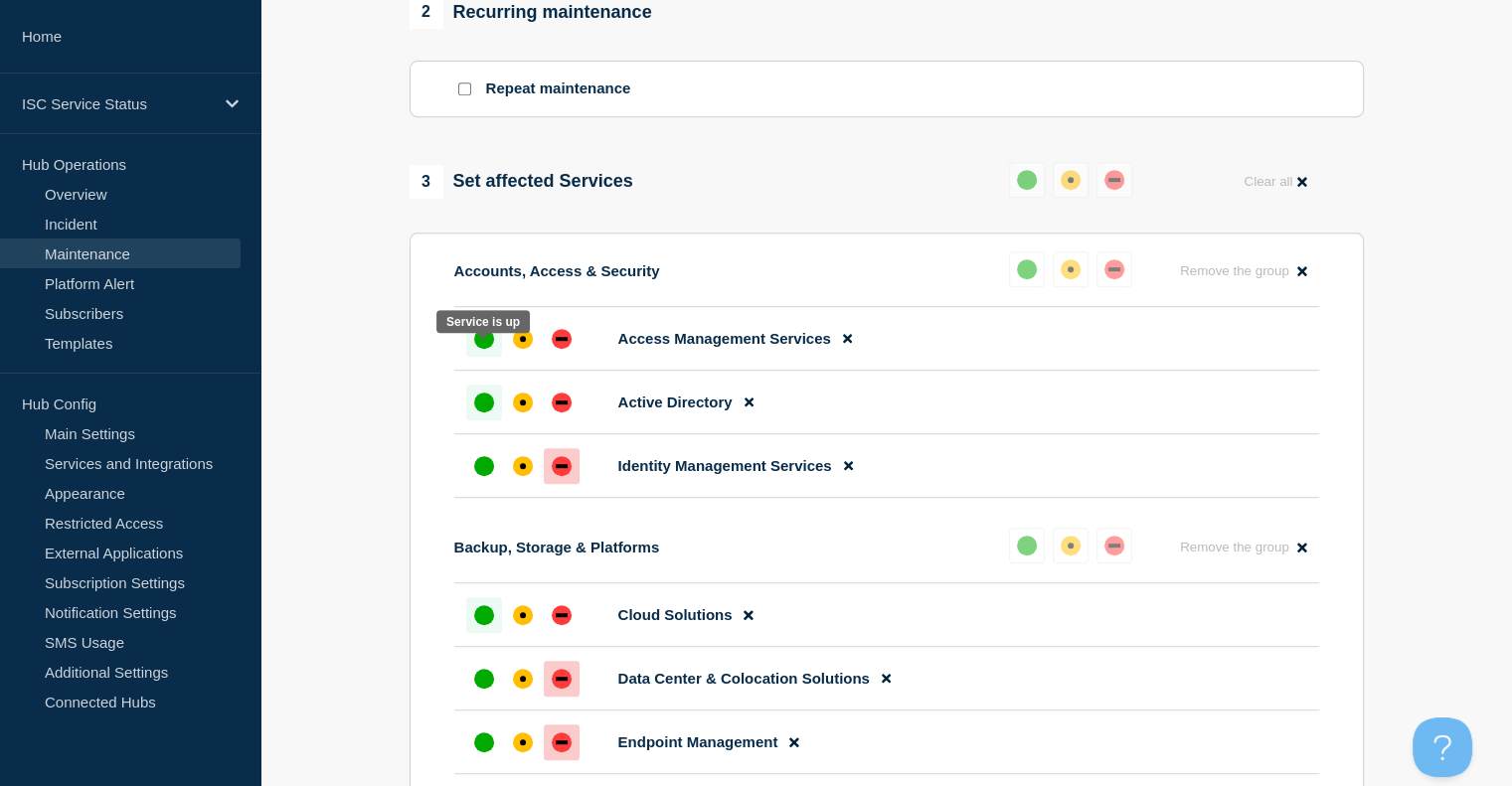 click at bounding box center (484, 339) 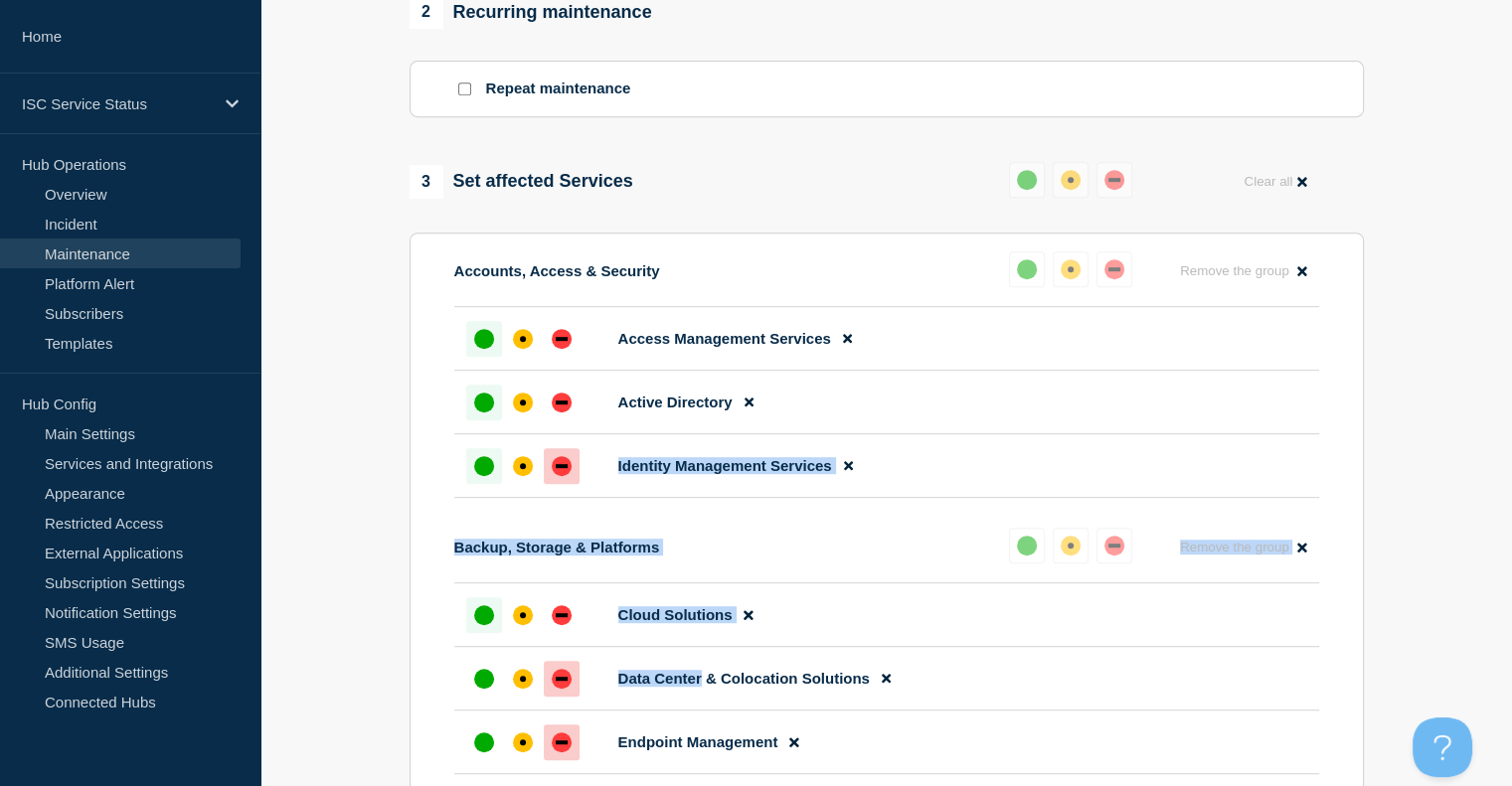 drag, startPoint x: 700, startPoint y: 685, endPoint x: 480, endPoint y: 485, distance: 297.321 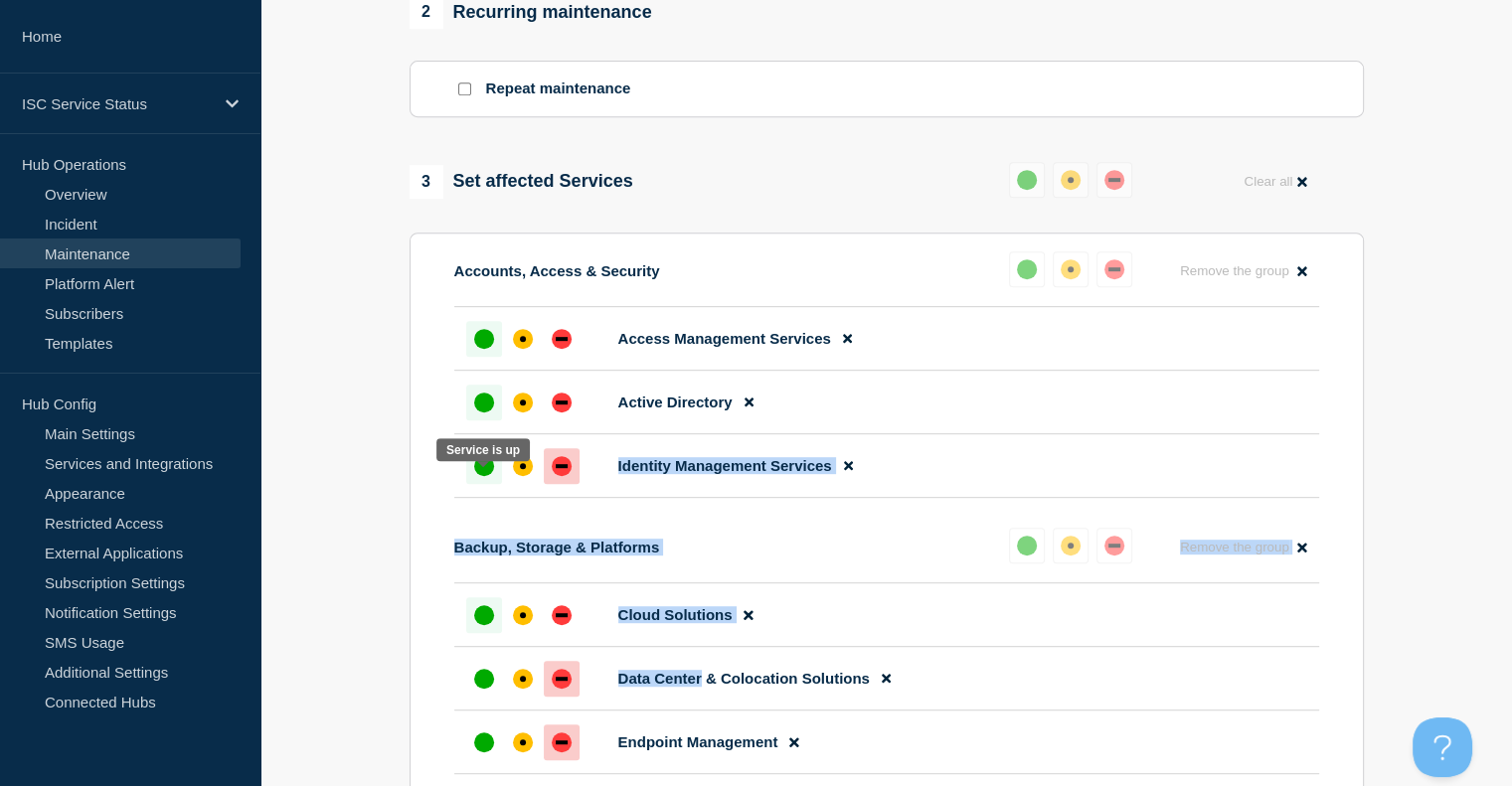 click at bounding box center (484, 466) 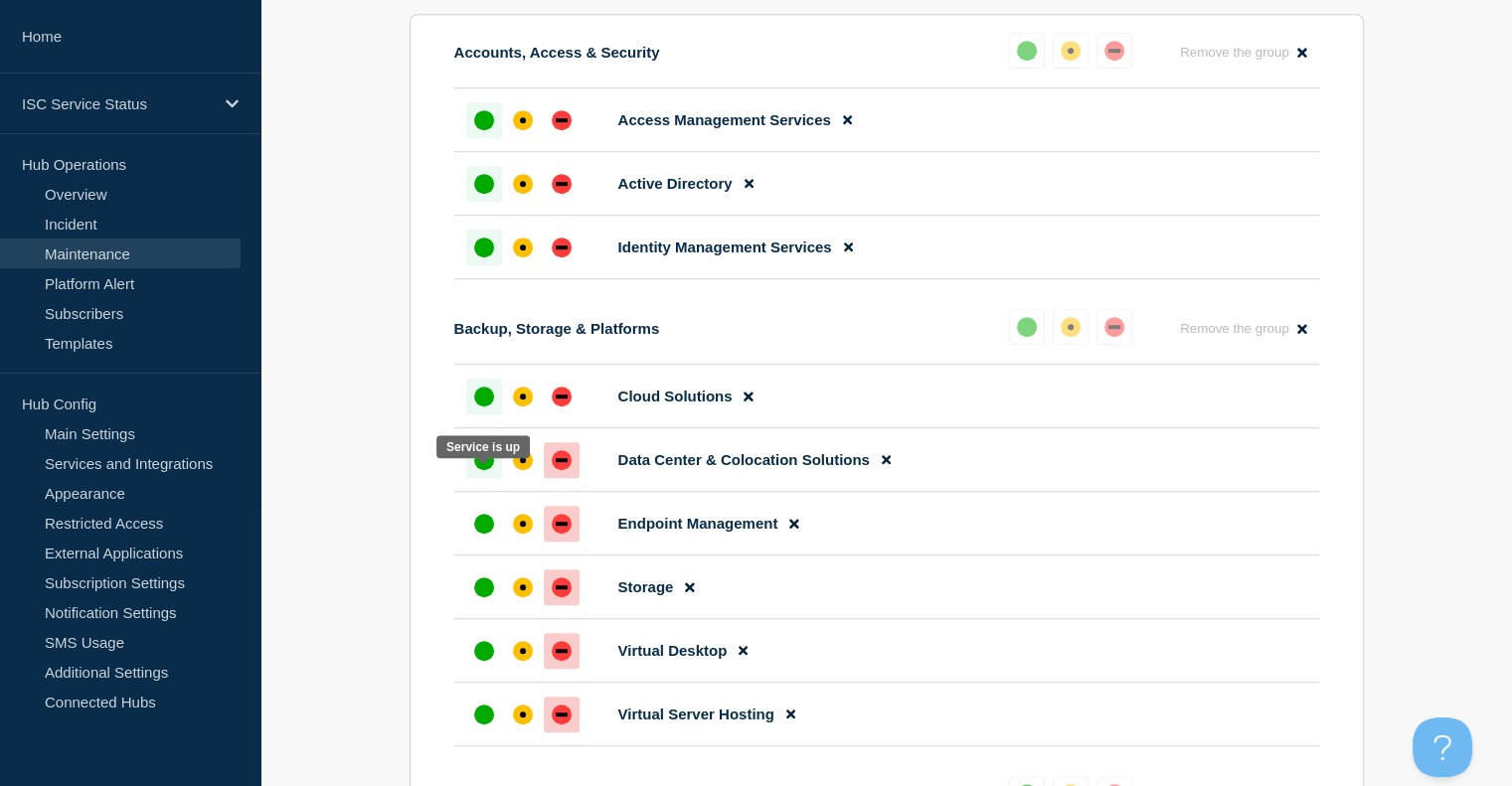 click at bounding box center (484, 460) 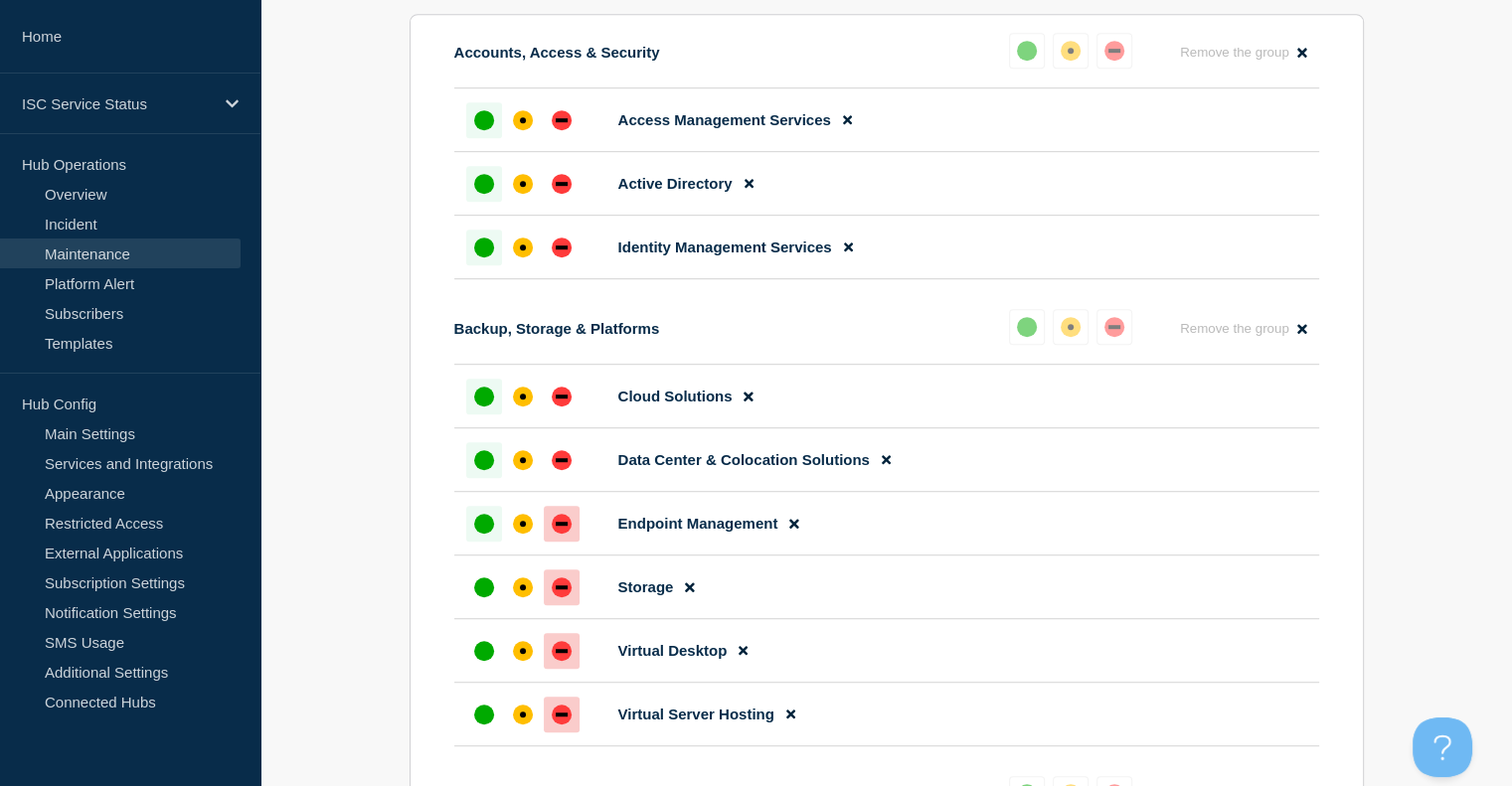 click at bounding box center (484, 524) 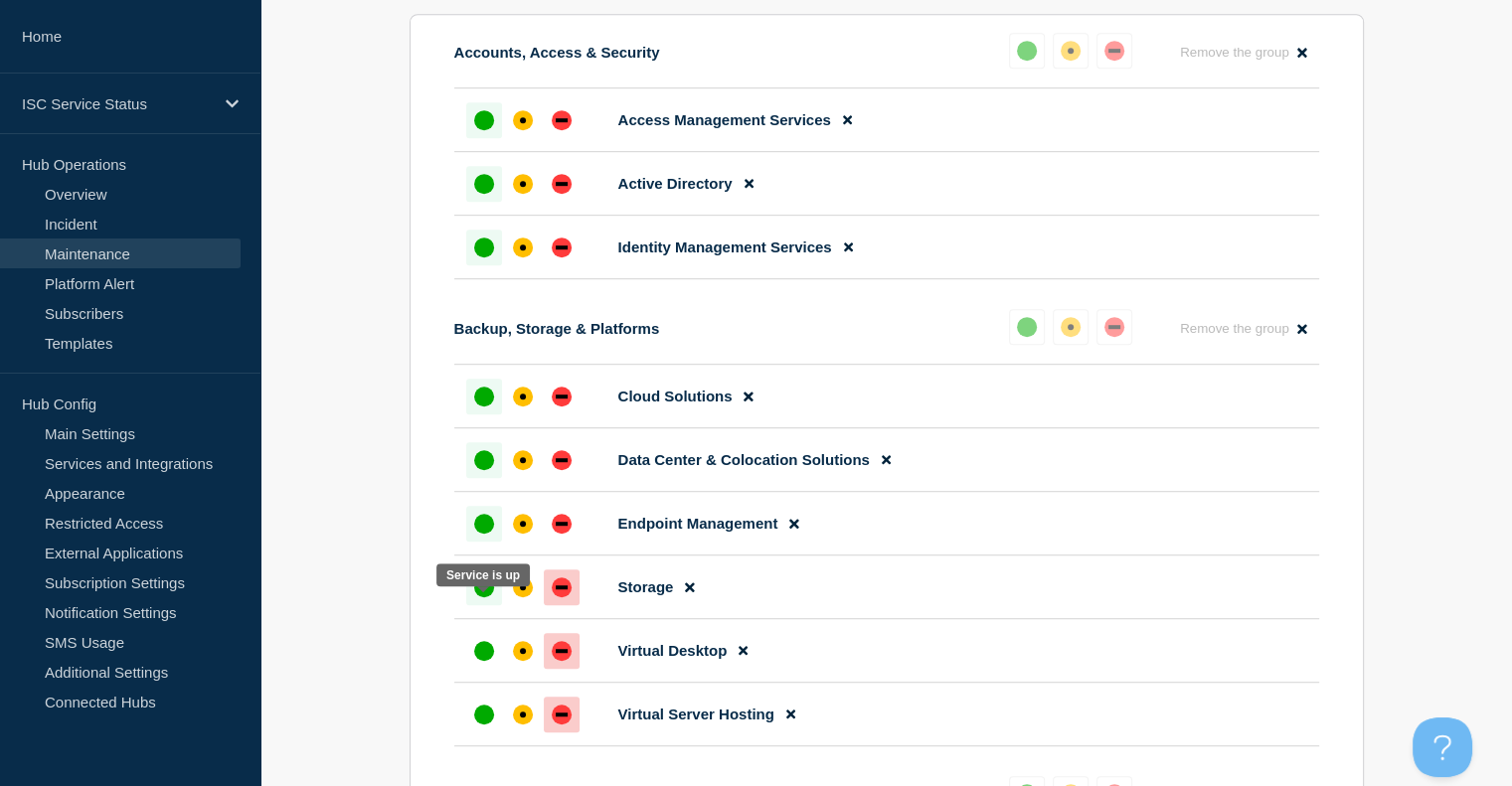 click at bounding box center [484, 587] 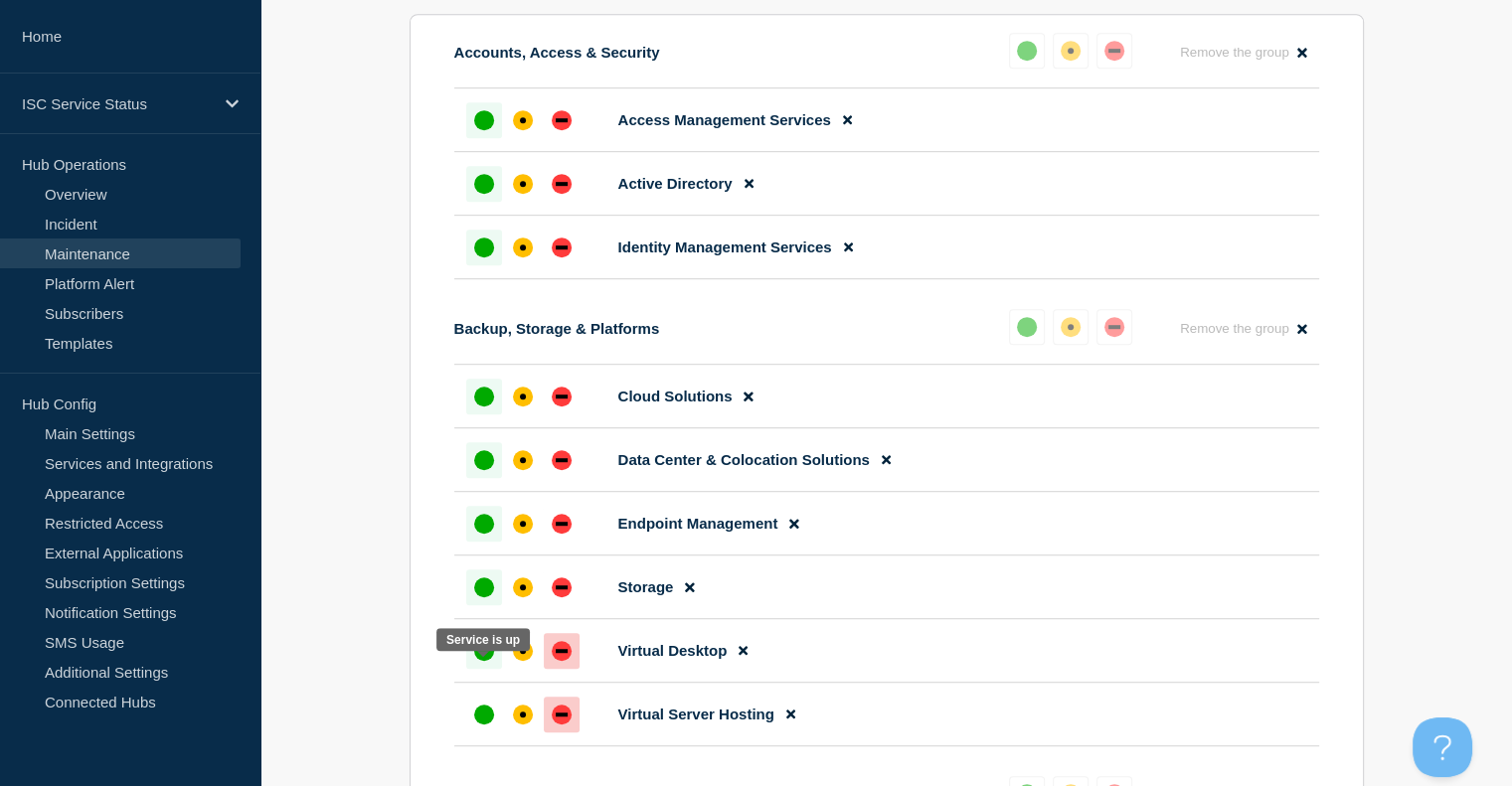 click at bounding box center [484, 651] 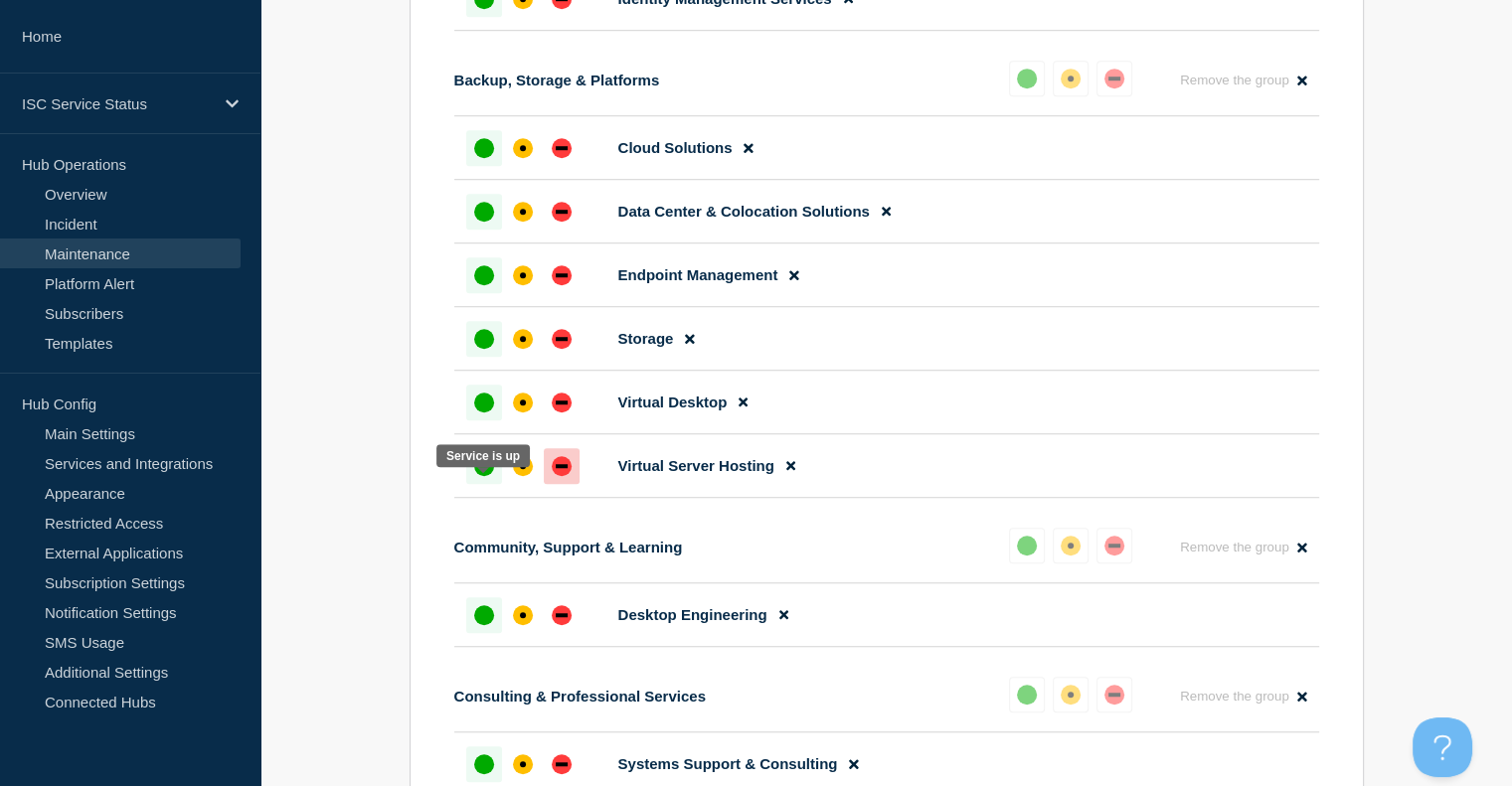 click at bounding box center (484, 466) 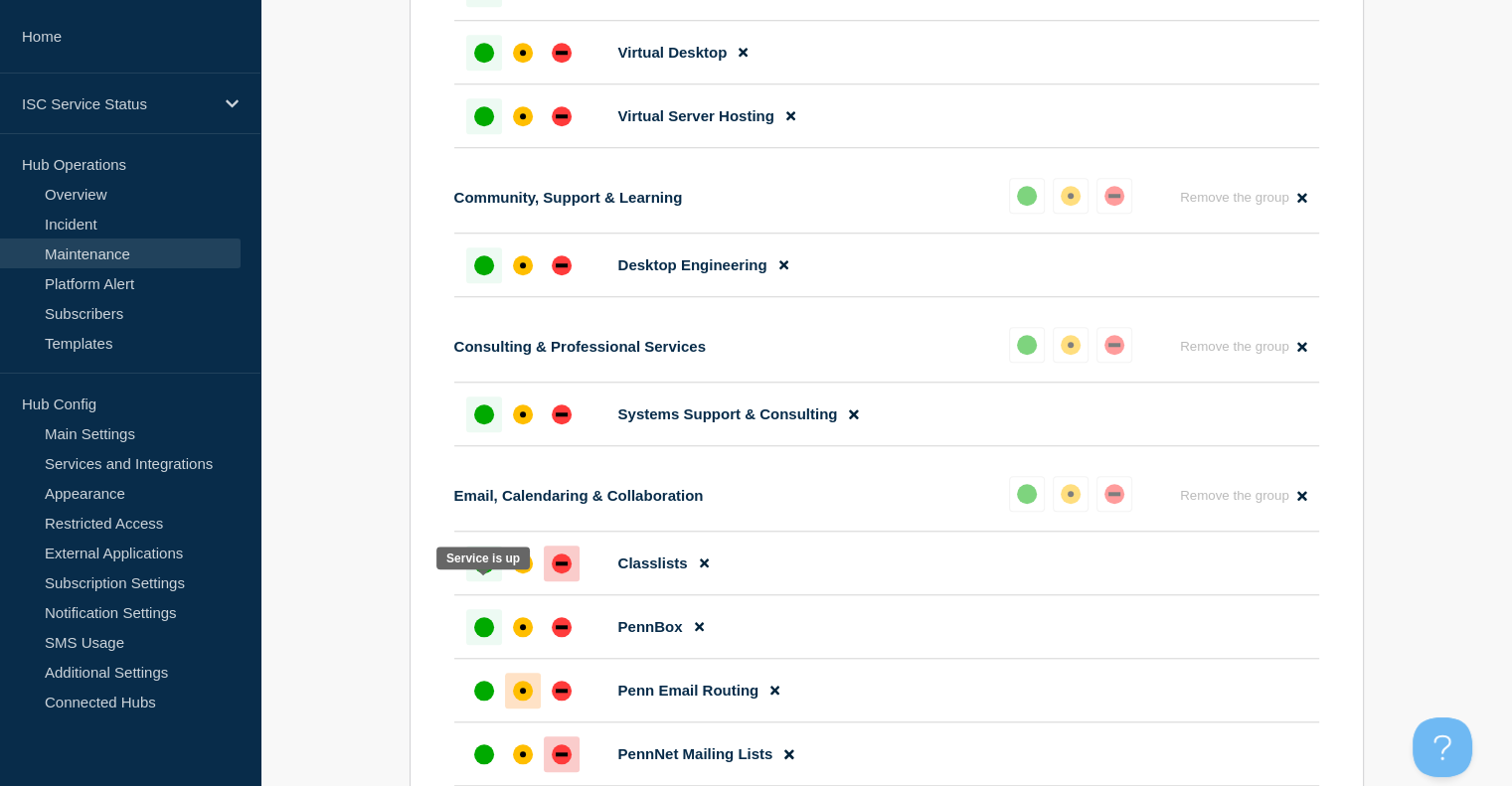 click at bounding box center (484, 563) 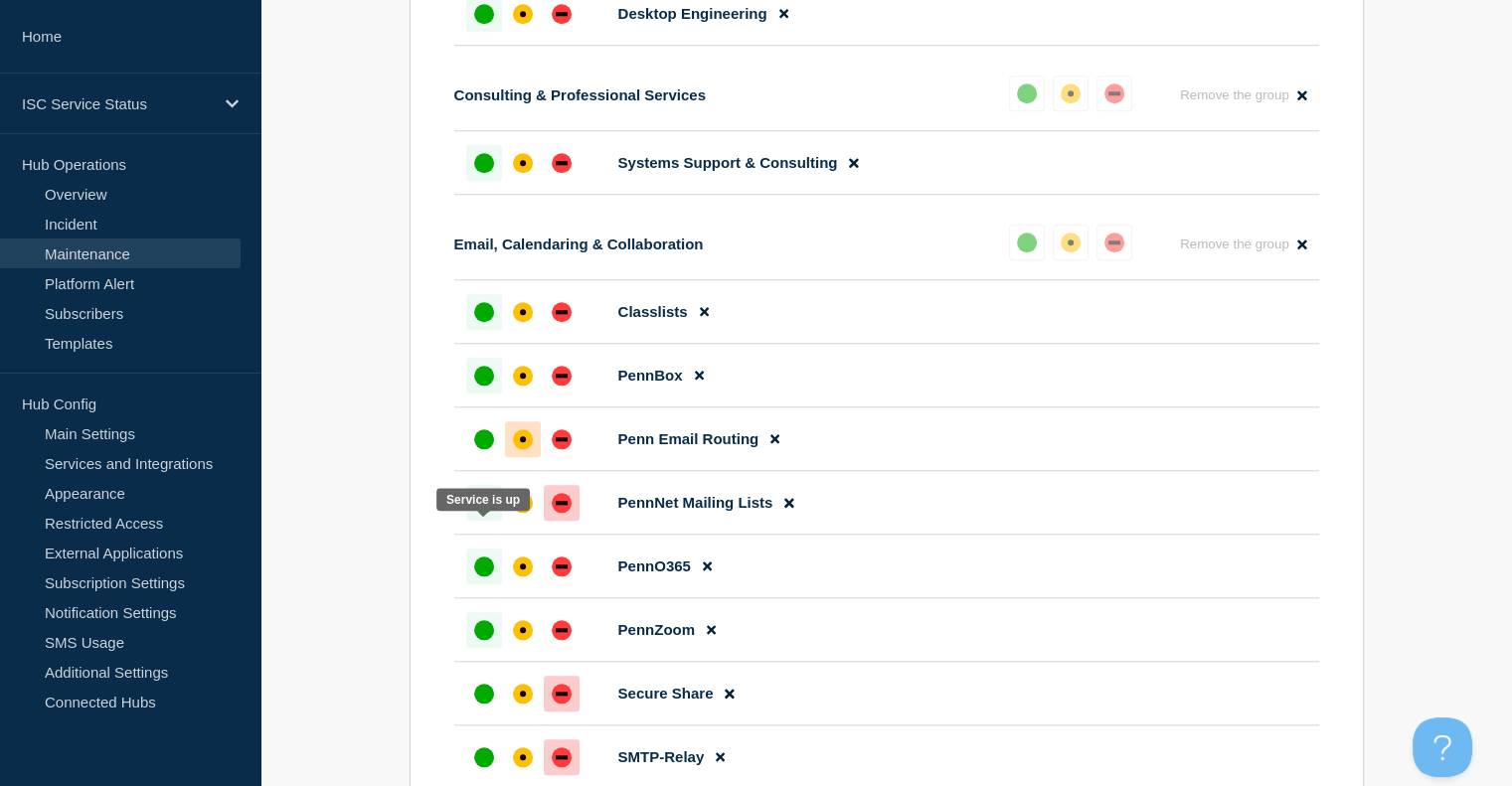click at bounding box center [484, 503] 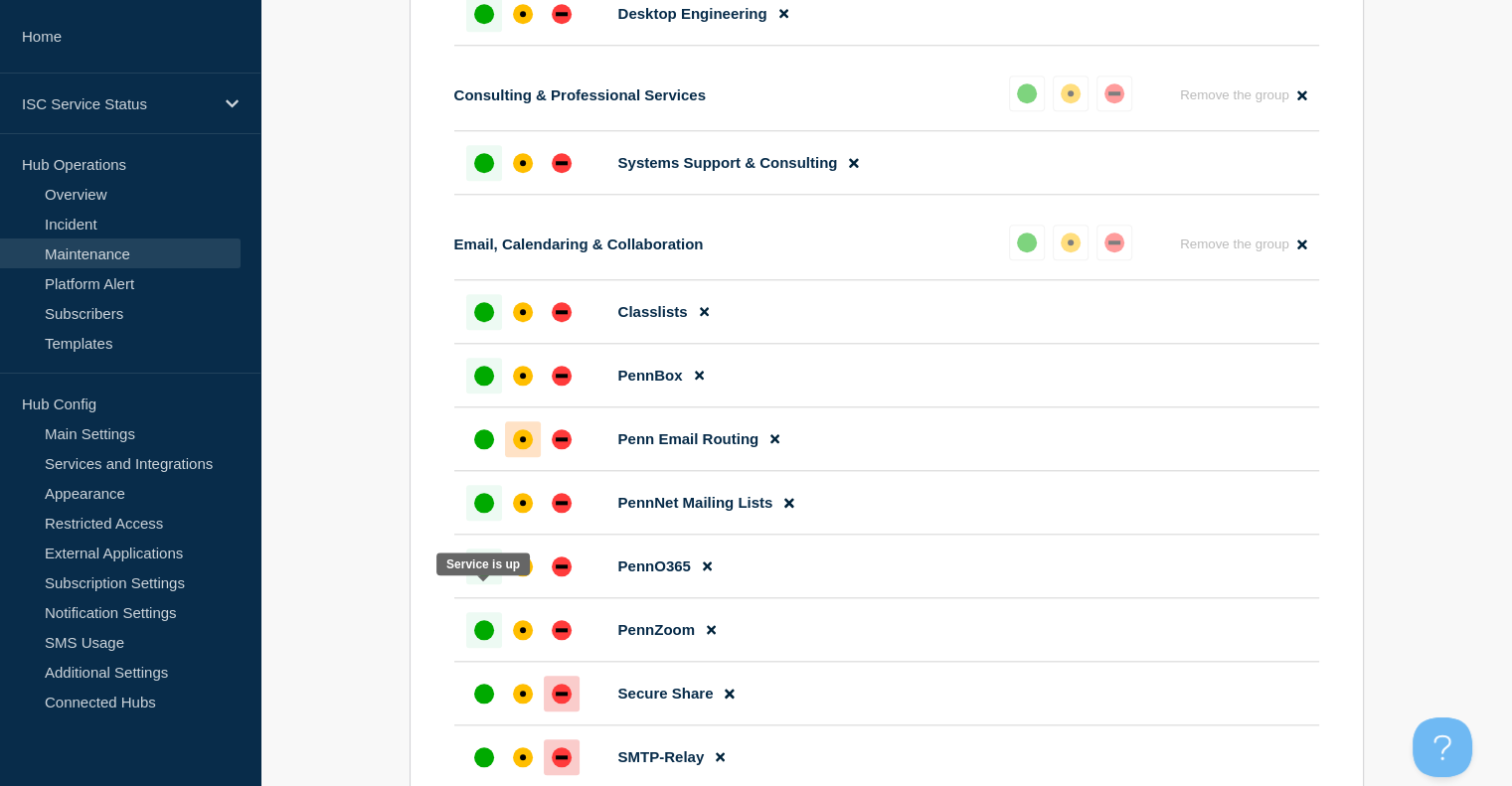 click at bounding box center [484, 566] 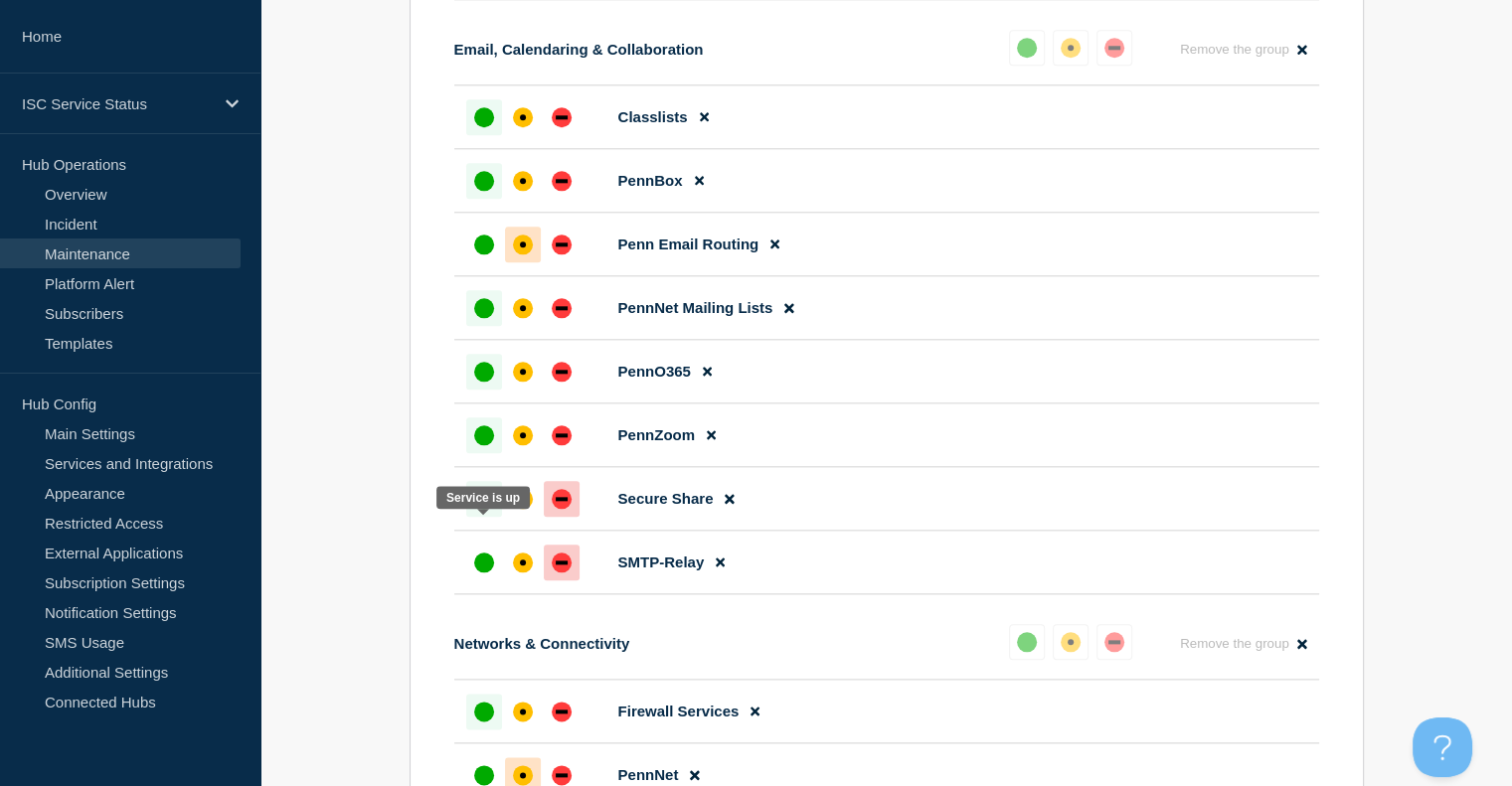 click at bounding box center [484, 499] 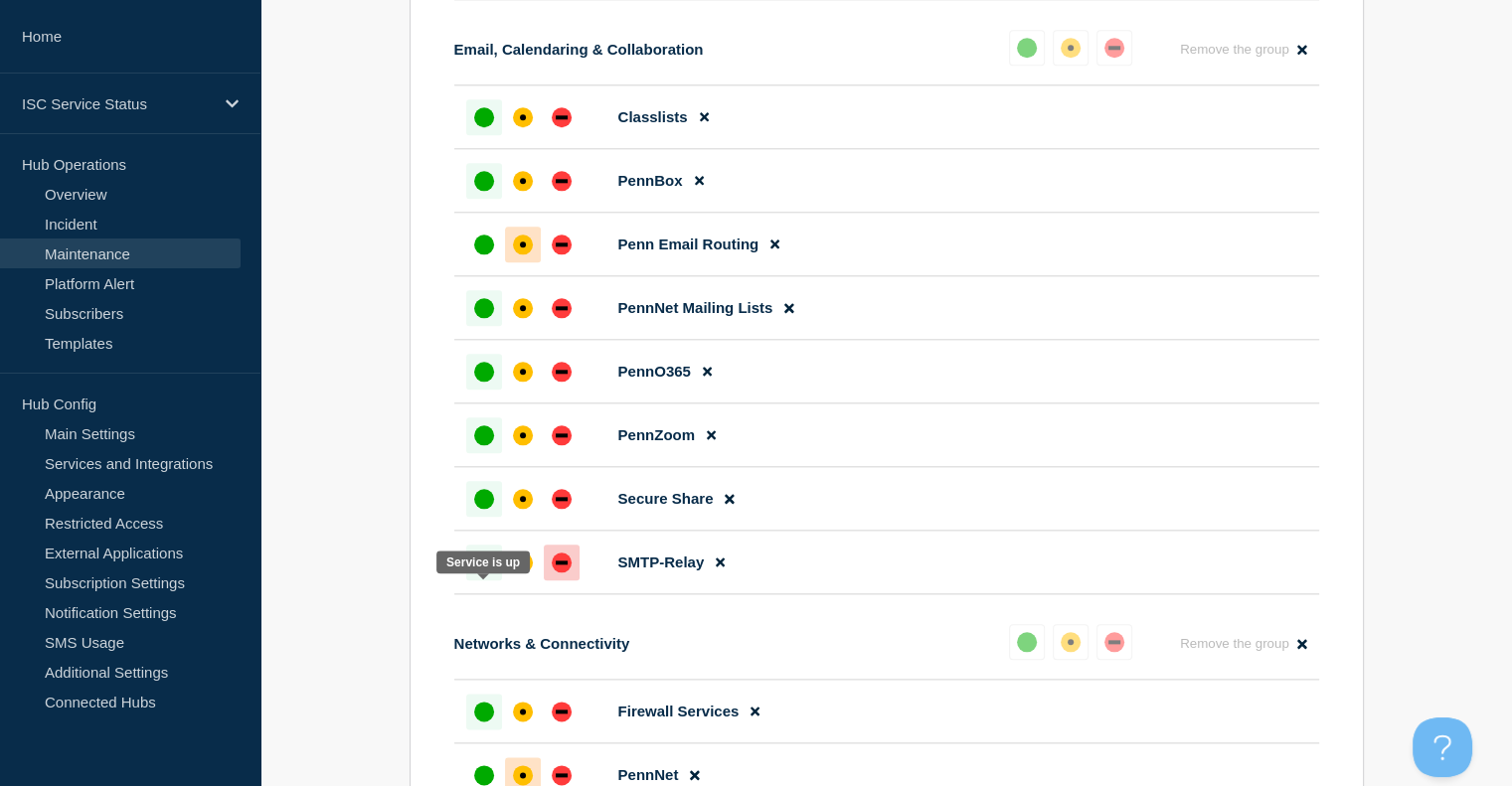 click at bounding box center [484, 562] 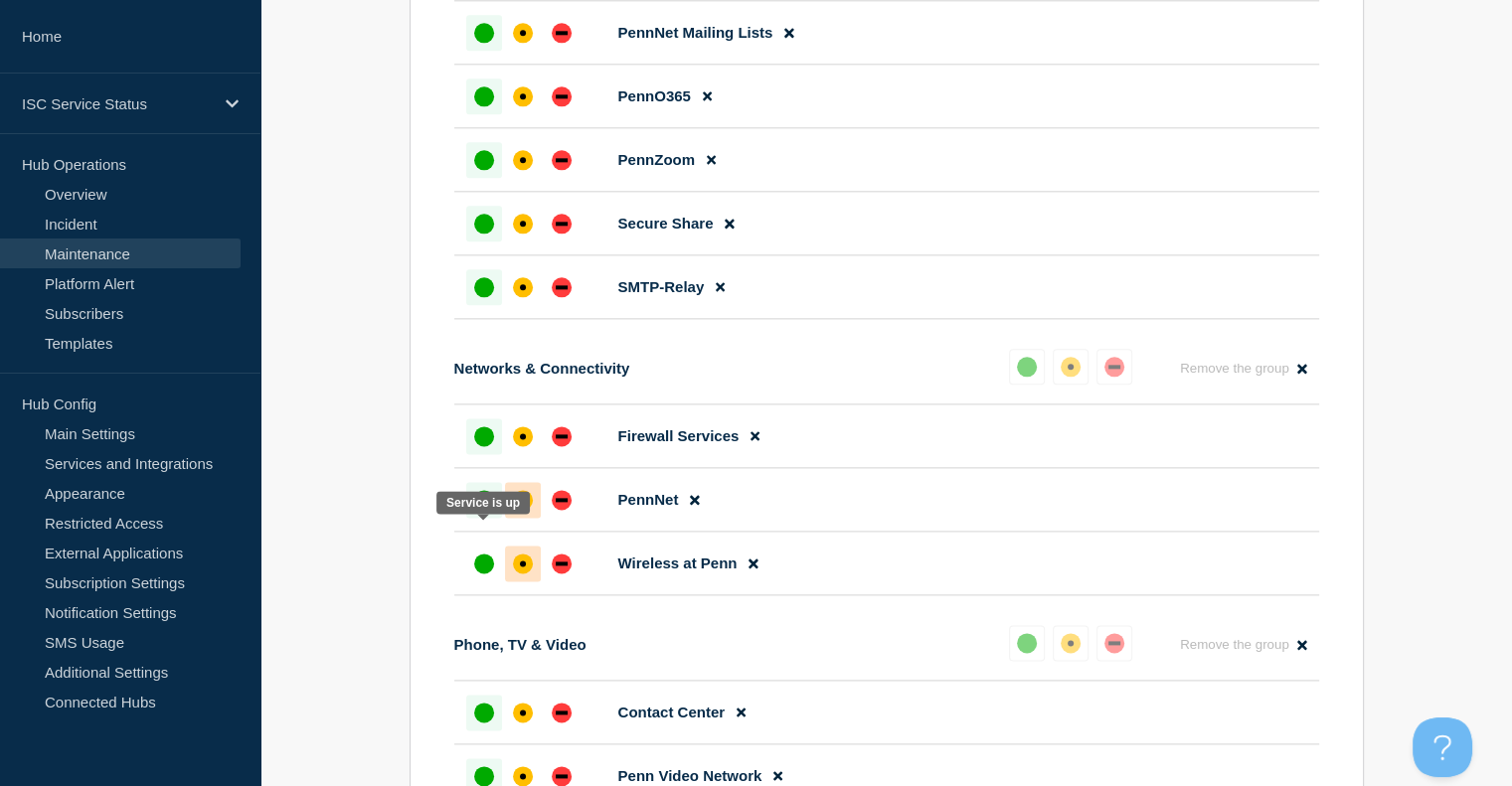 click at bounding box center [484, 500] 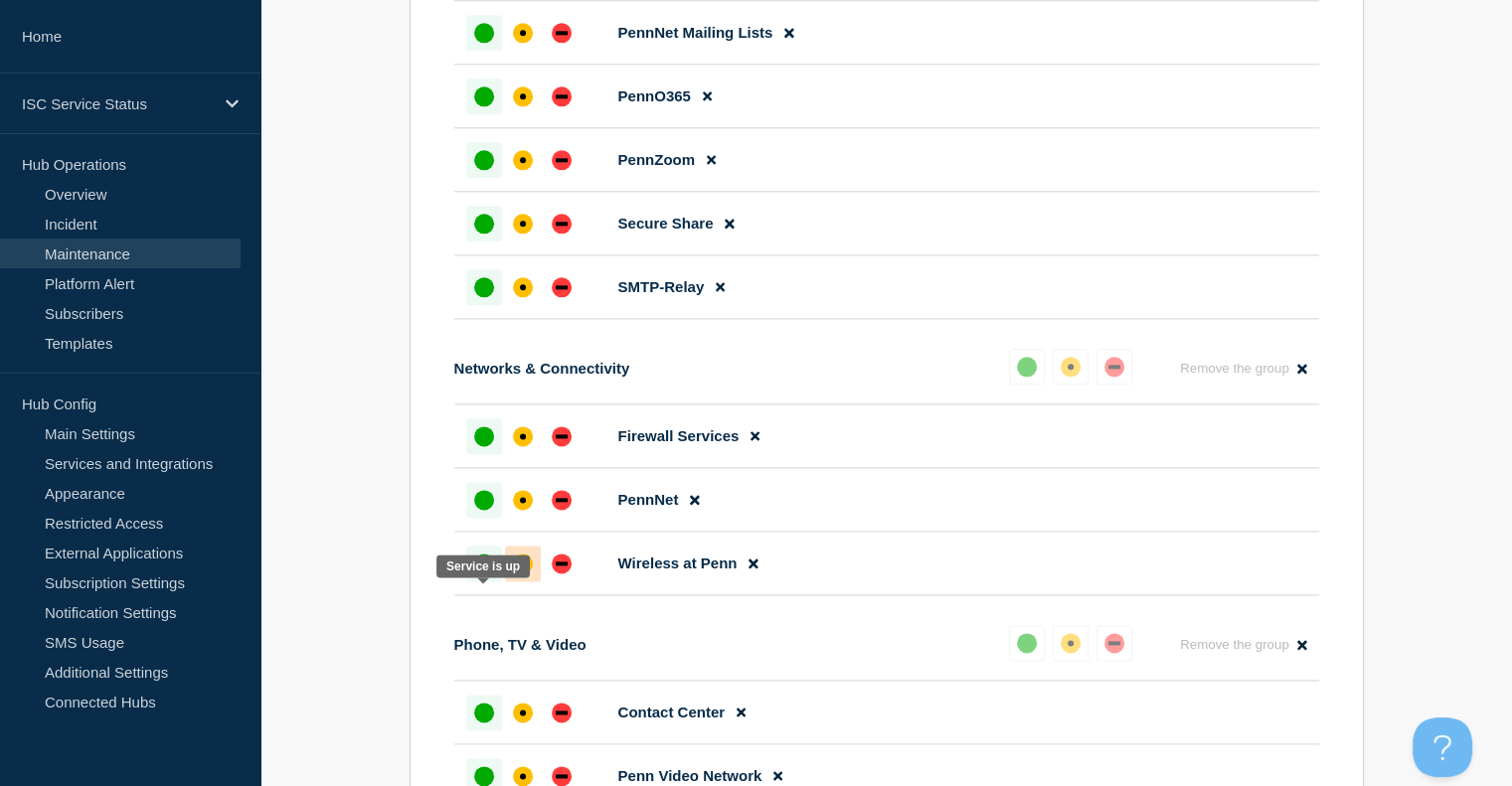 click at bounding box center [484, 563] 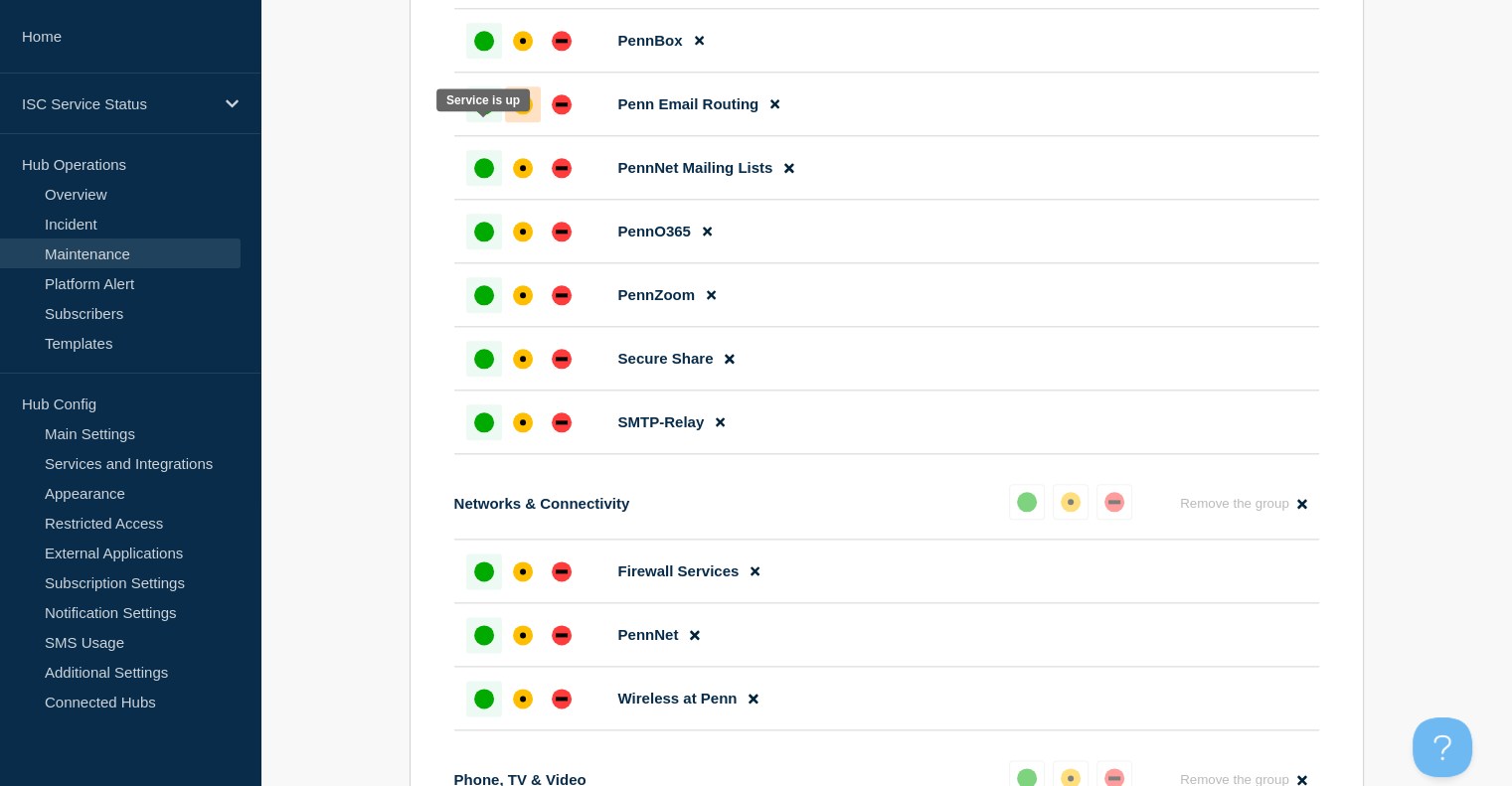 click at bounding box center [484, 104] 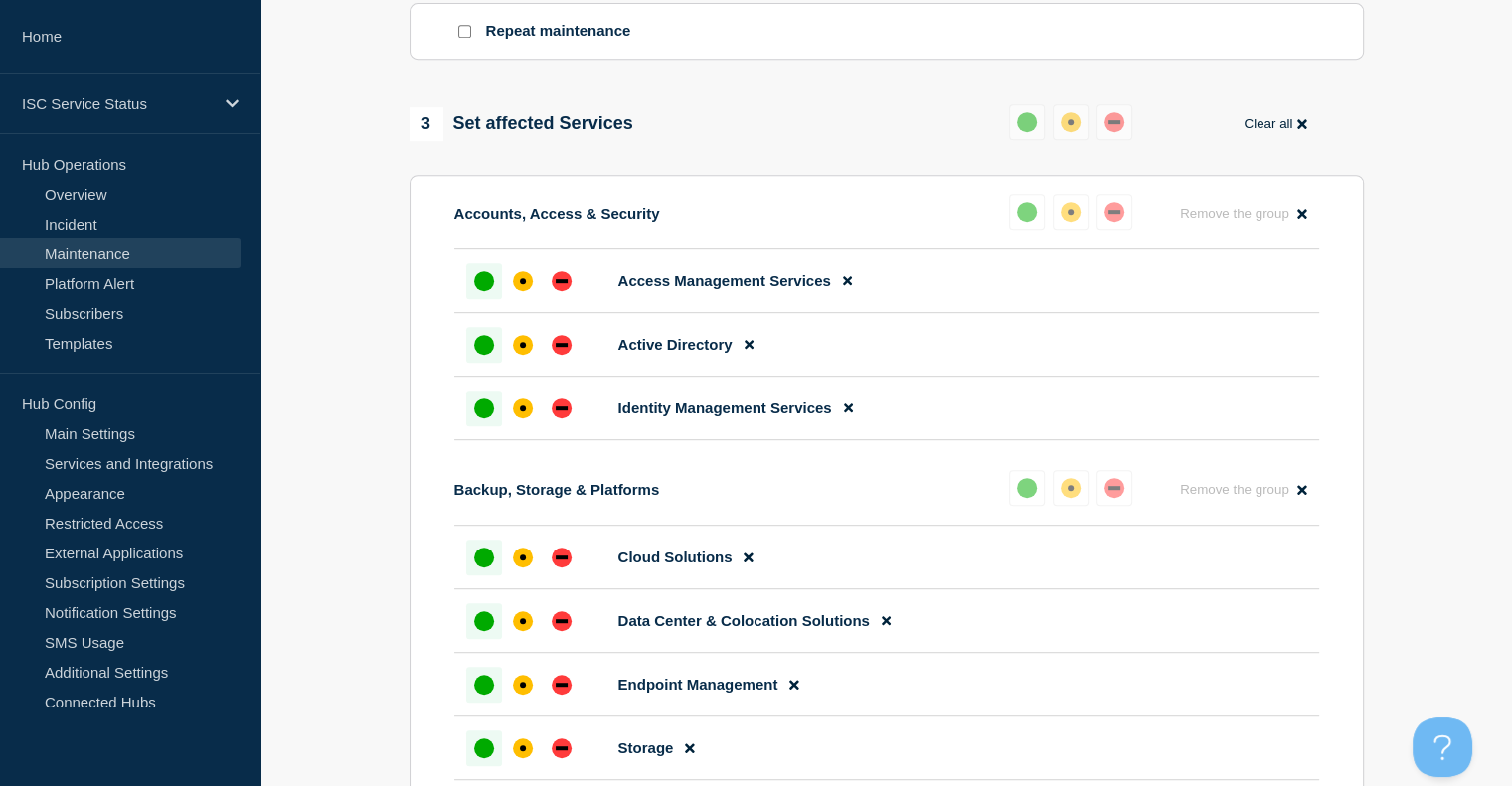 drag, startPoint x: 966, startPoint y: 643, endPoint x: 1264, endPoint y: 142, distance: 582.92795 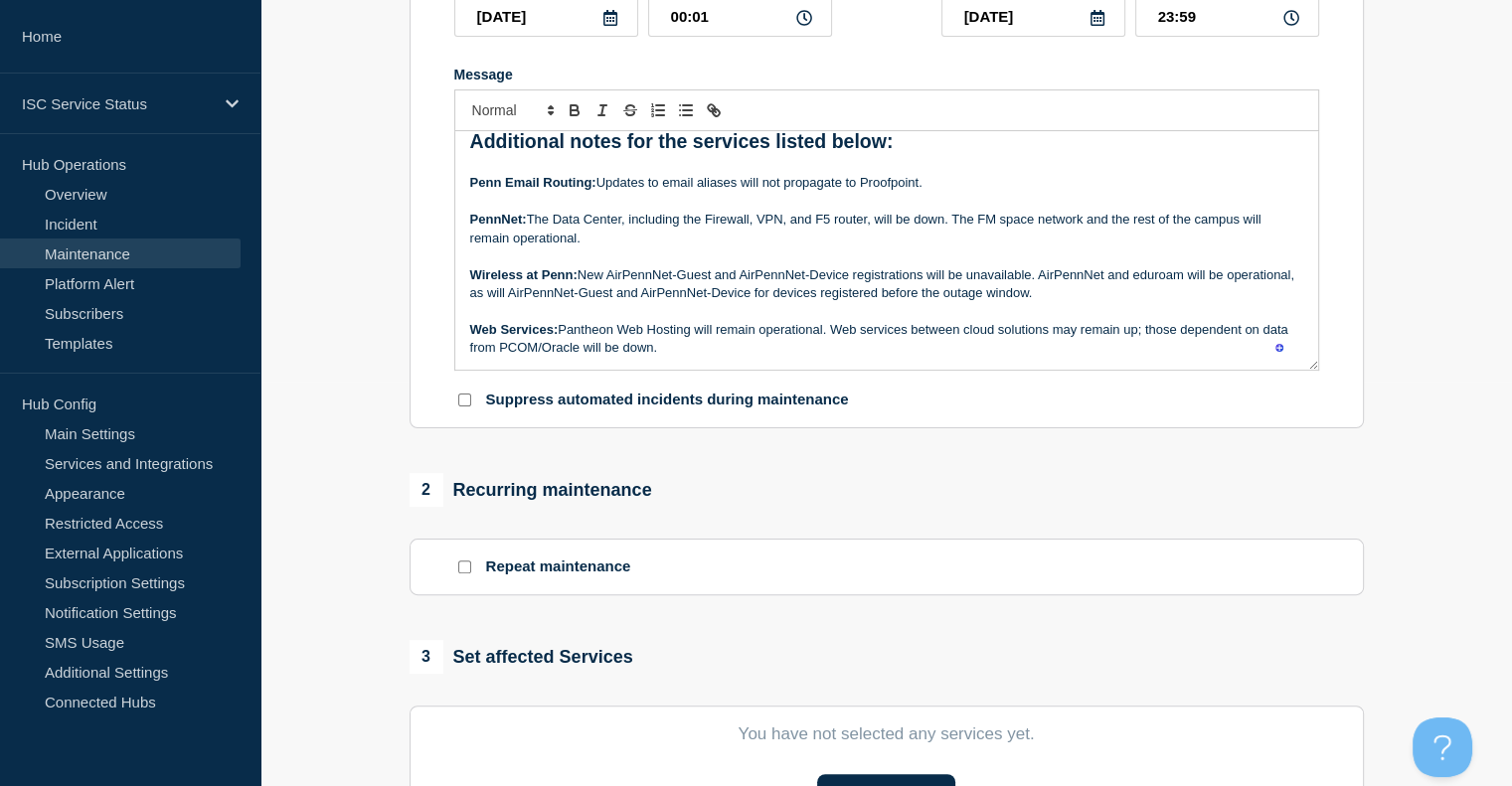 scroll, scrollTop: 402, scrollLeft: 0, axis: vertical 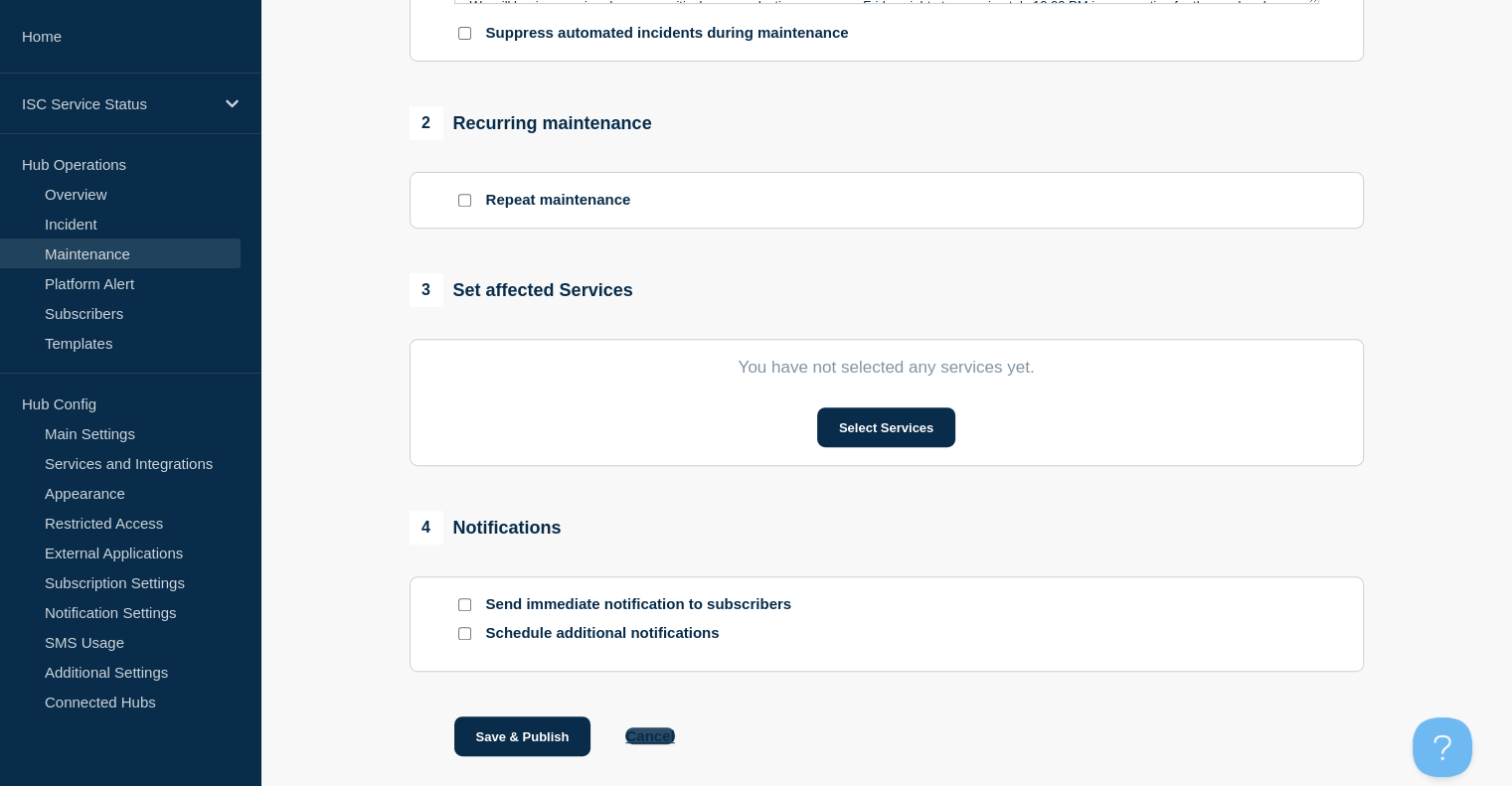 click on "Cancel" at bounding box center (649, 735) 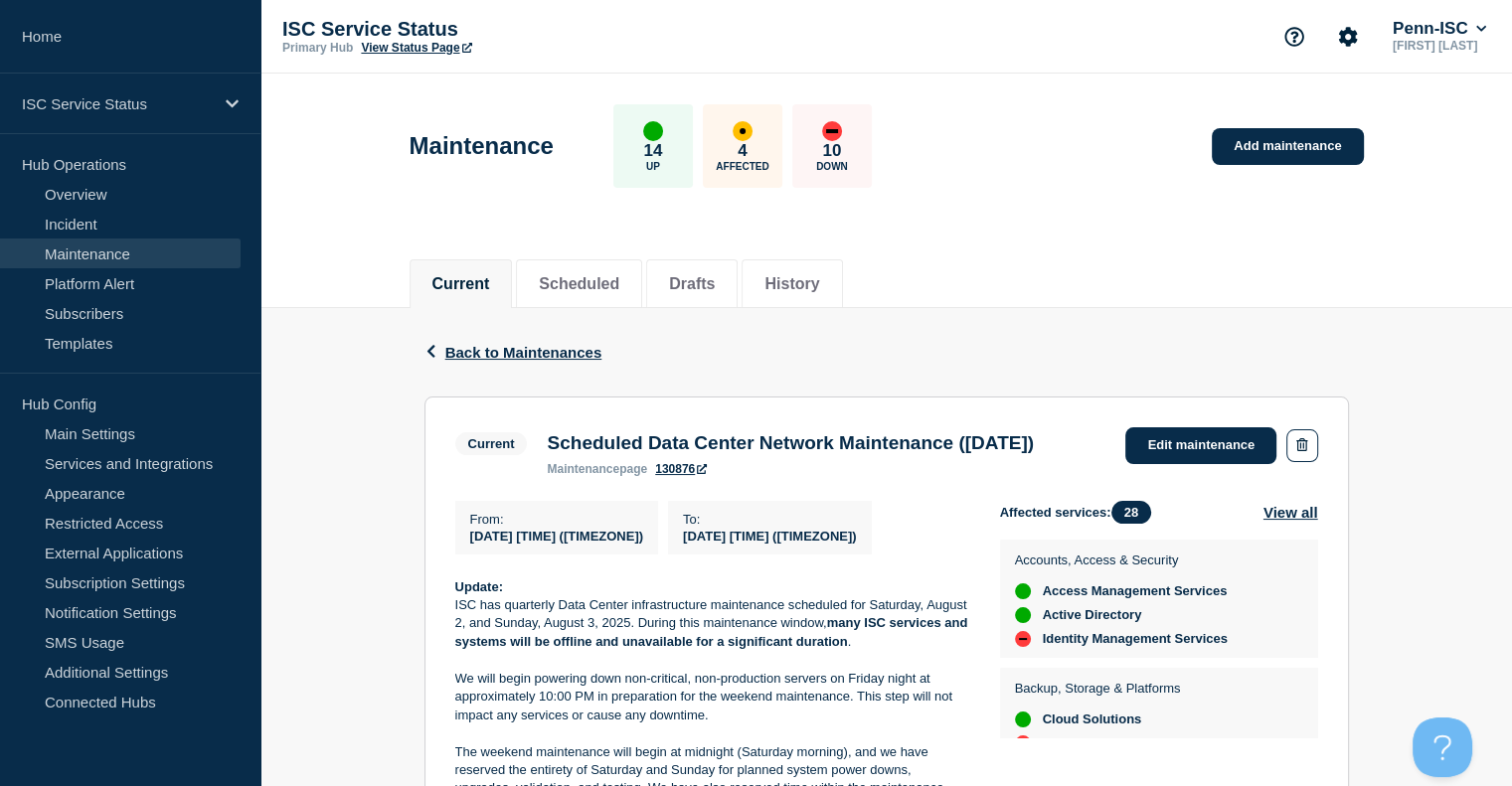 click on "Current Scheduled Data Center Network Maintenance (8/2-8/3) maintenance  page 130876  Edit maintenance From : [DATE] [TIME] ([TIMEZONE]) To : [DATE] [TIME] ([TIMEZONE]) Update: ISC has quarterly Data Center infrastructure maintenance scheduled for Saturday, August 2, and Sunday, August 3, 2025. During this maintenance window,  many ISC services and systems will be offline and unavailable for a significant duration . We will begin powering down non-critical, non-production servers on Friday night at approximately 10:00 PM in preparation for the weekend maintenance. This step will not impact any services or cause any downtime. The weekend maintenance will begin at midnight (Saturday morning), and we have reserved the entirety of Saturday and Sunday for planned system power downs, upgrades, validation, and testing. We have also reserved time within the maintenance window to execute our backout plan and roll back changes, if needed, and we will complete all work by the end of Sunday night. Please see ISC's  ." 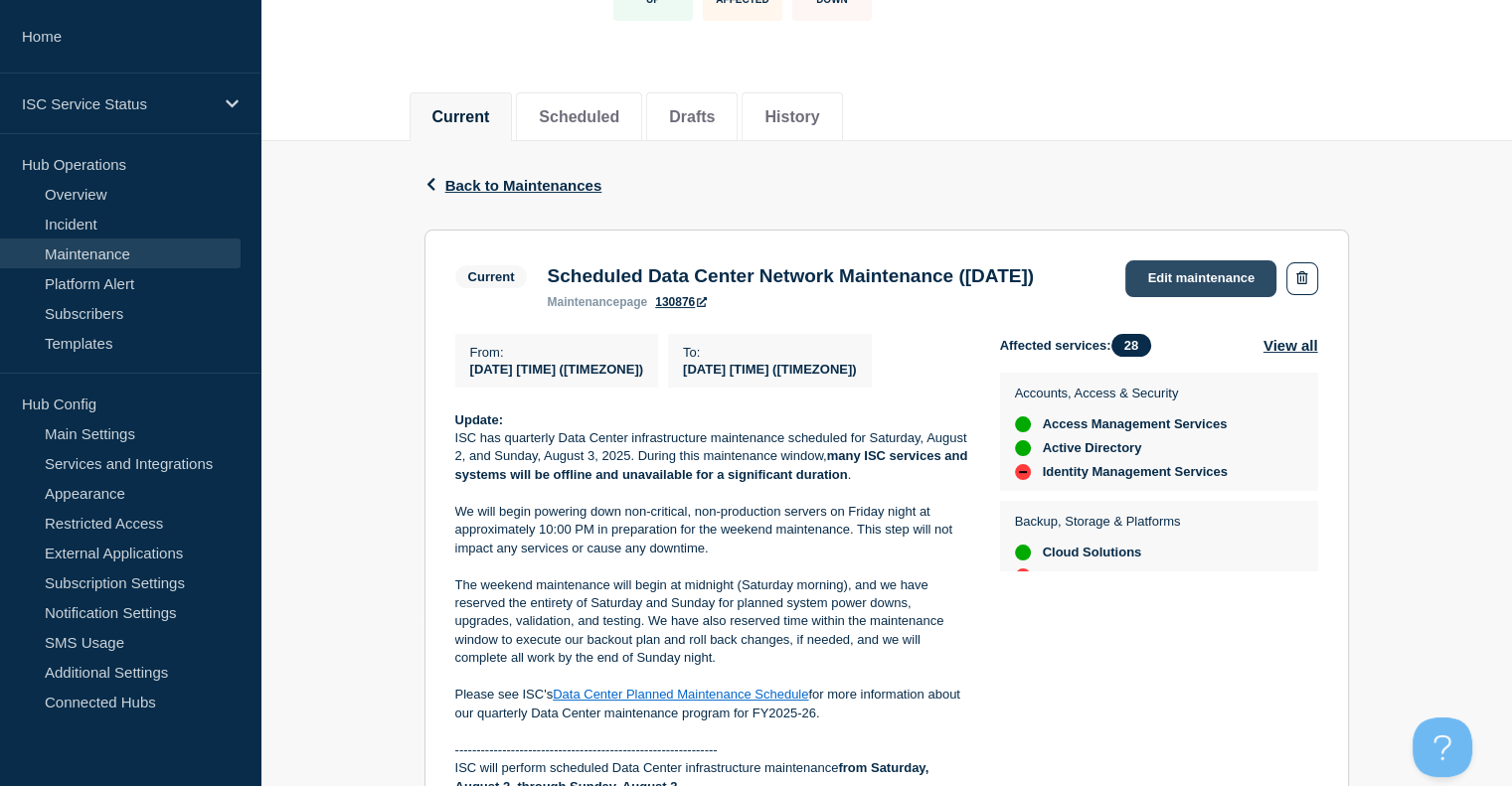 click on "Edit maintenance" 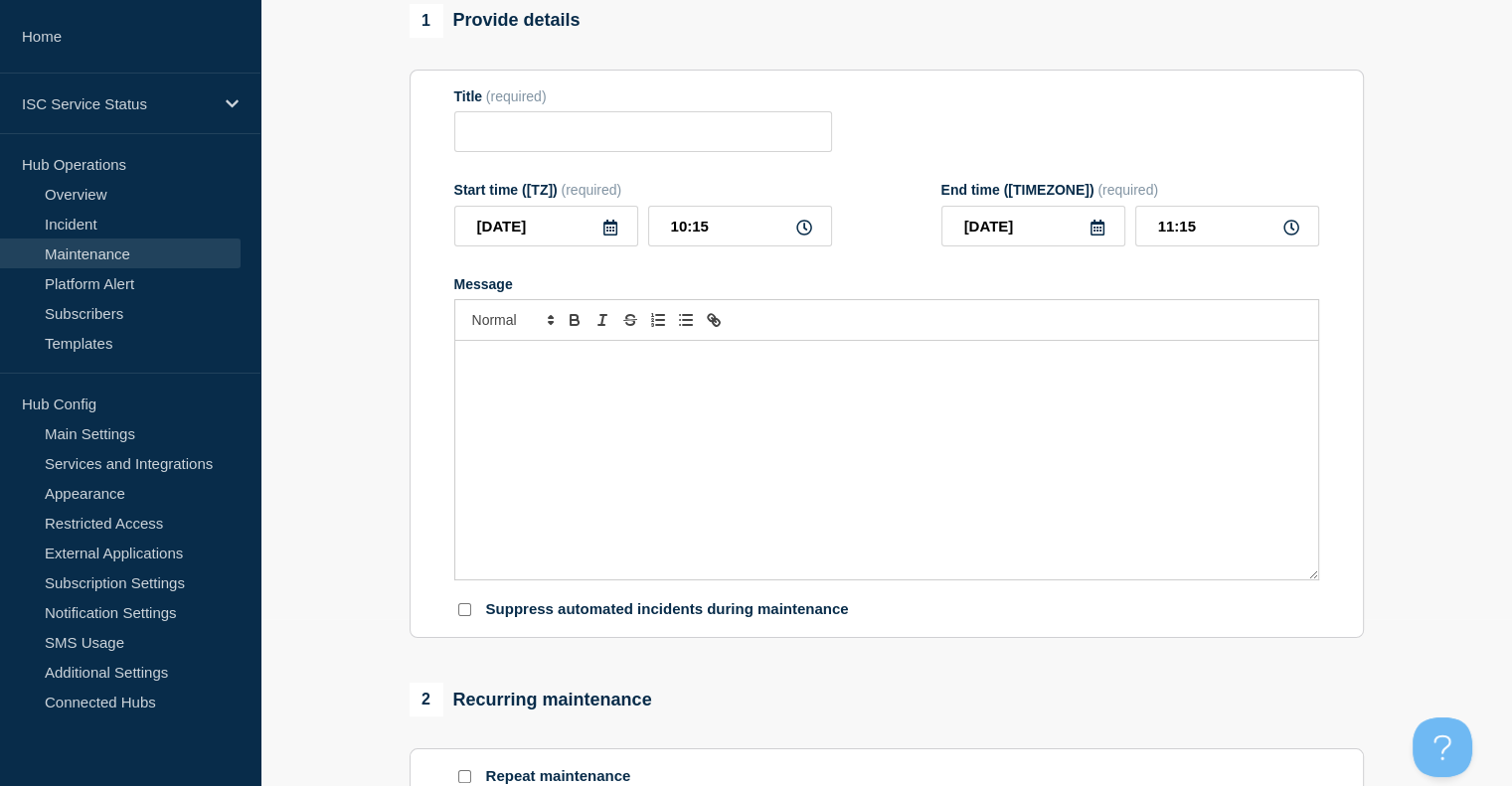 type on "Scheduled Data Center Network Maintenance ([DATE])" 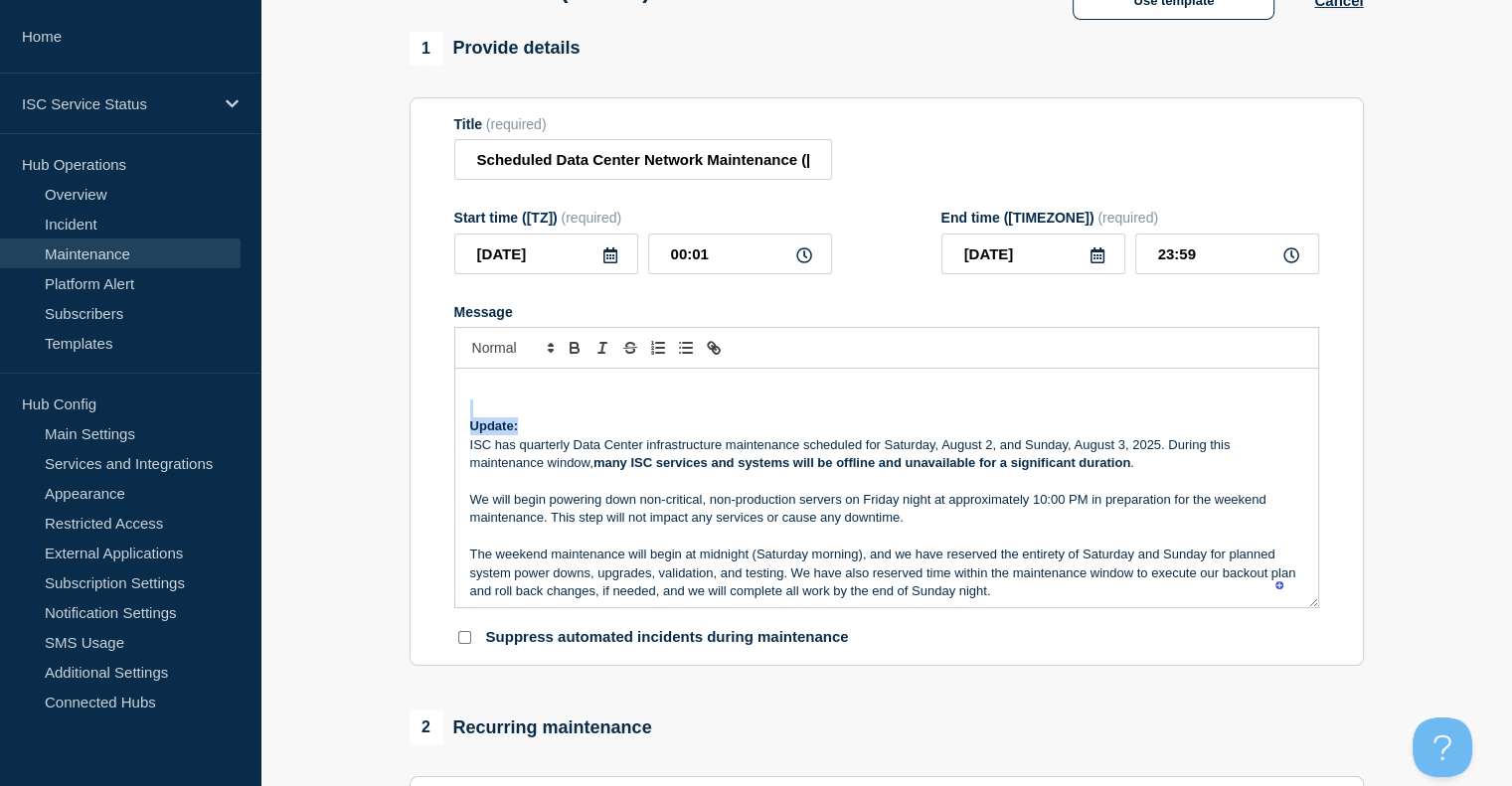 drag, startPoint x: 523, startPoint y: 438, endPoint x: 437, endPoint y: 422, distance: 87.47571 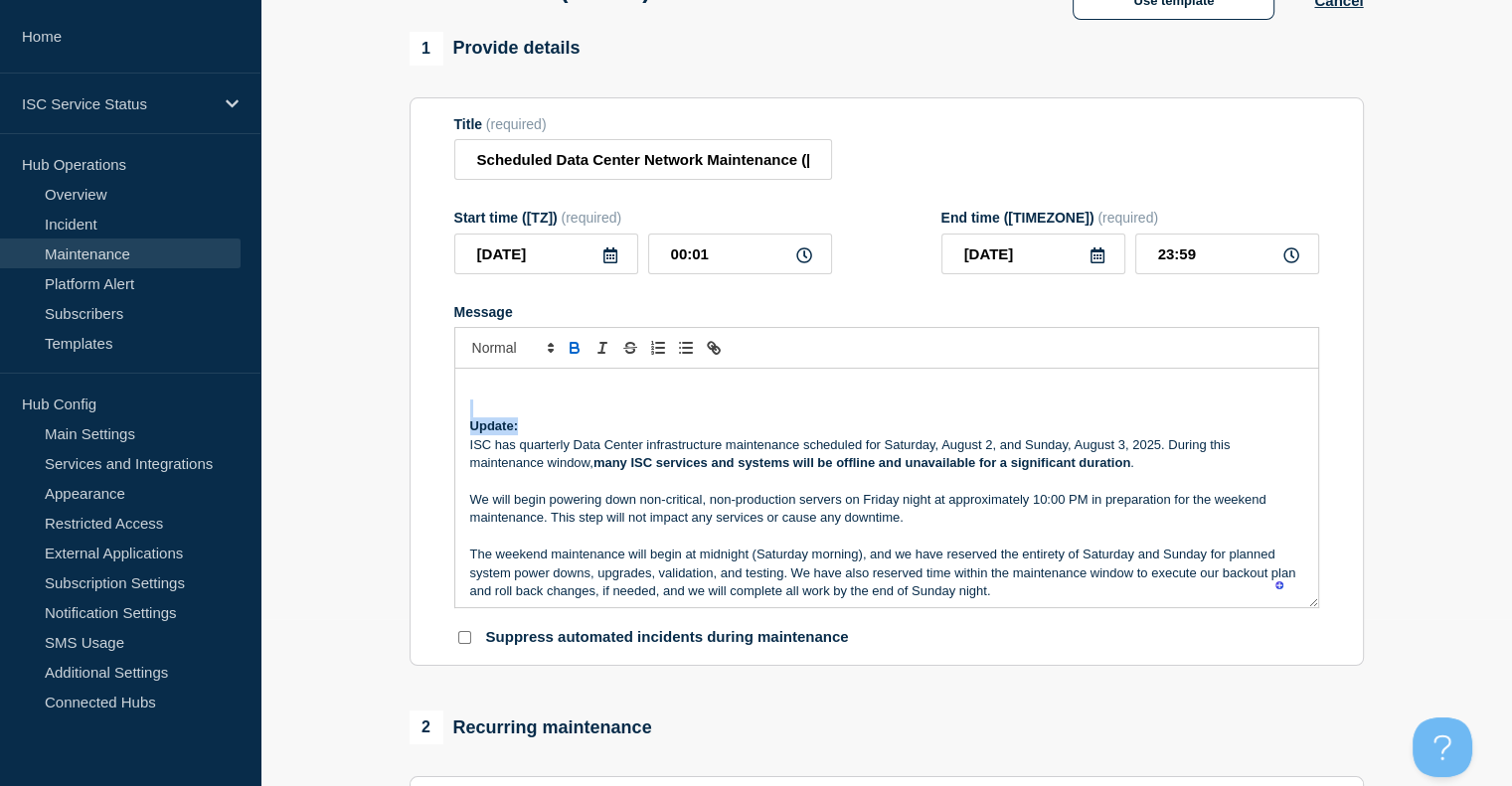copy on "Update:" 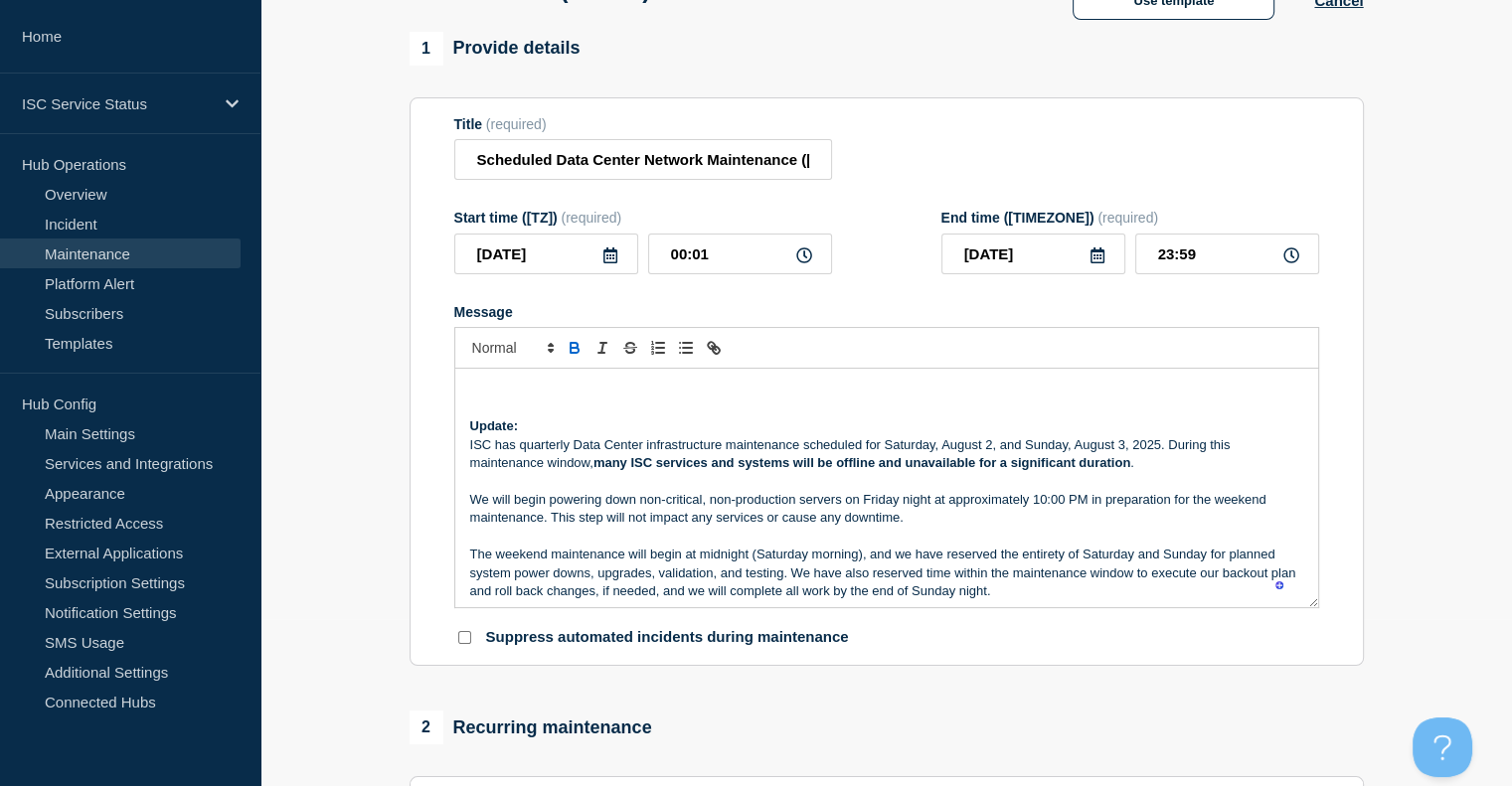 click at bounding box center (887, 390) 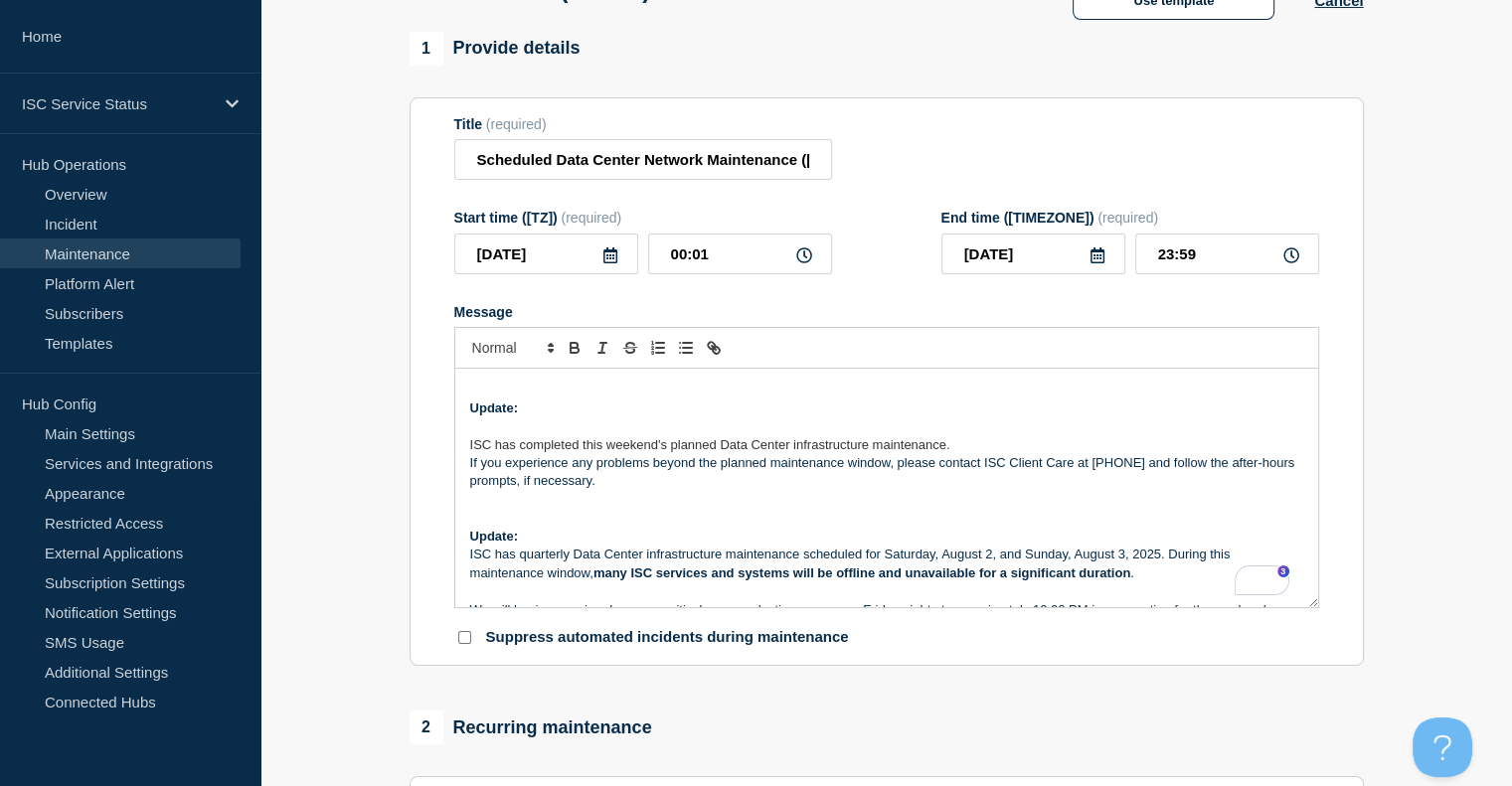 click on "ISC has completed this weekend's planned Data Center infrastructure maintenance." at bounding box center (887, 445) 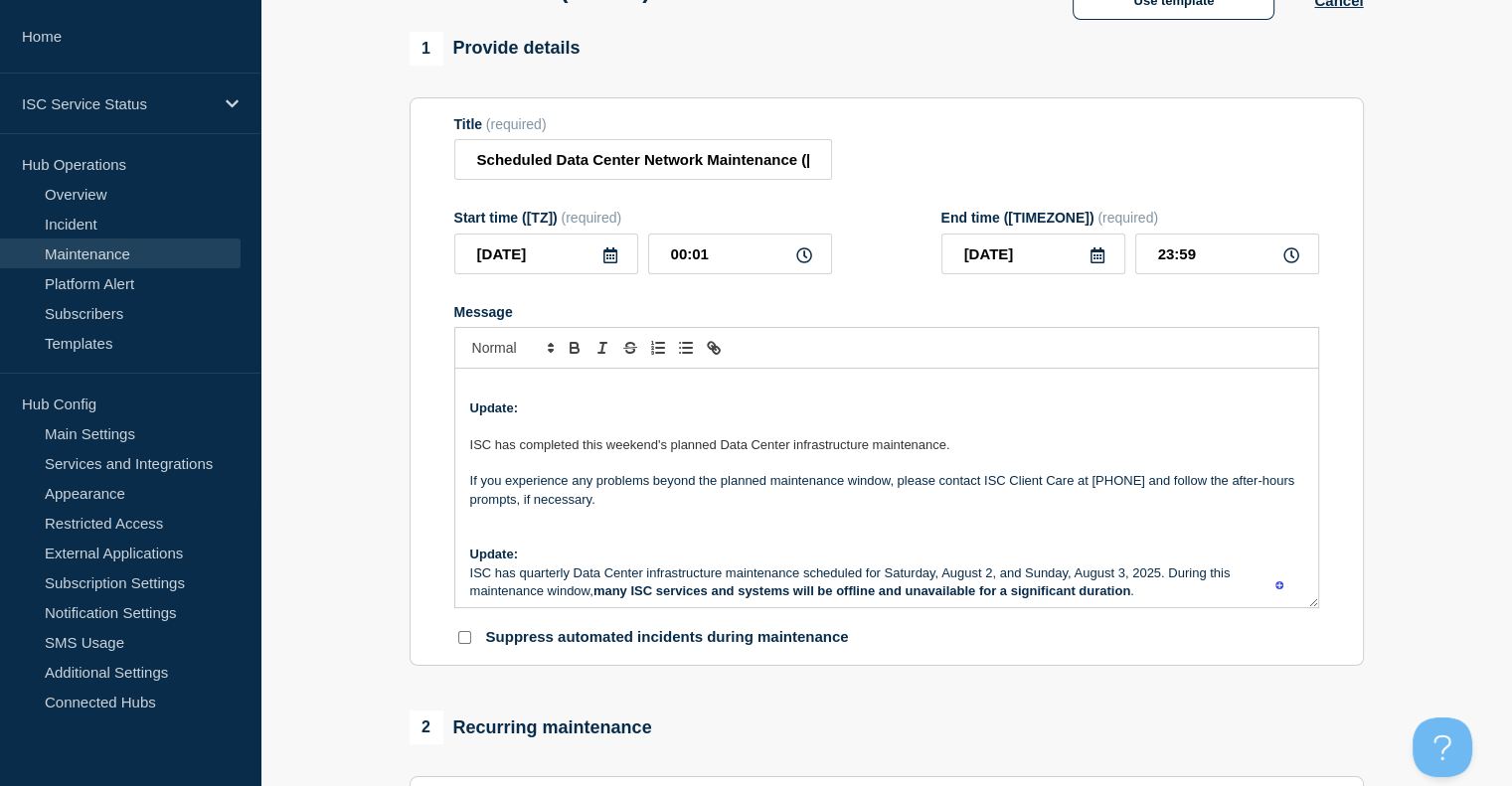 click at bounding box center (887, 537) 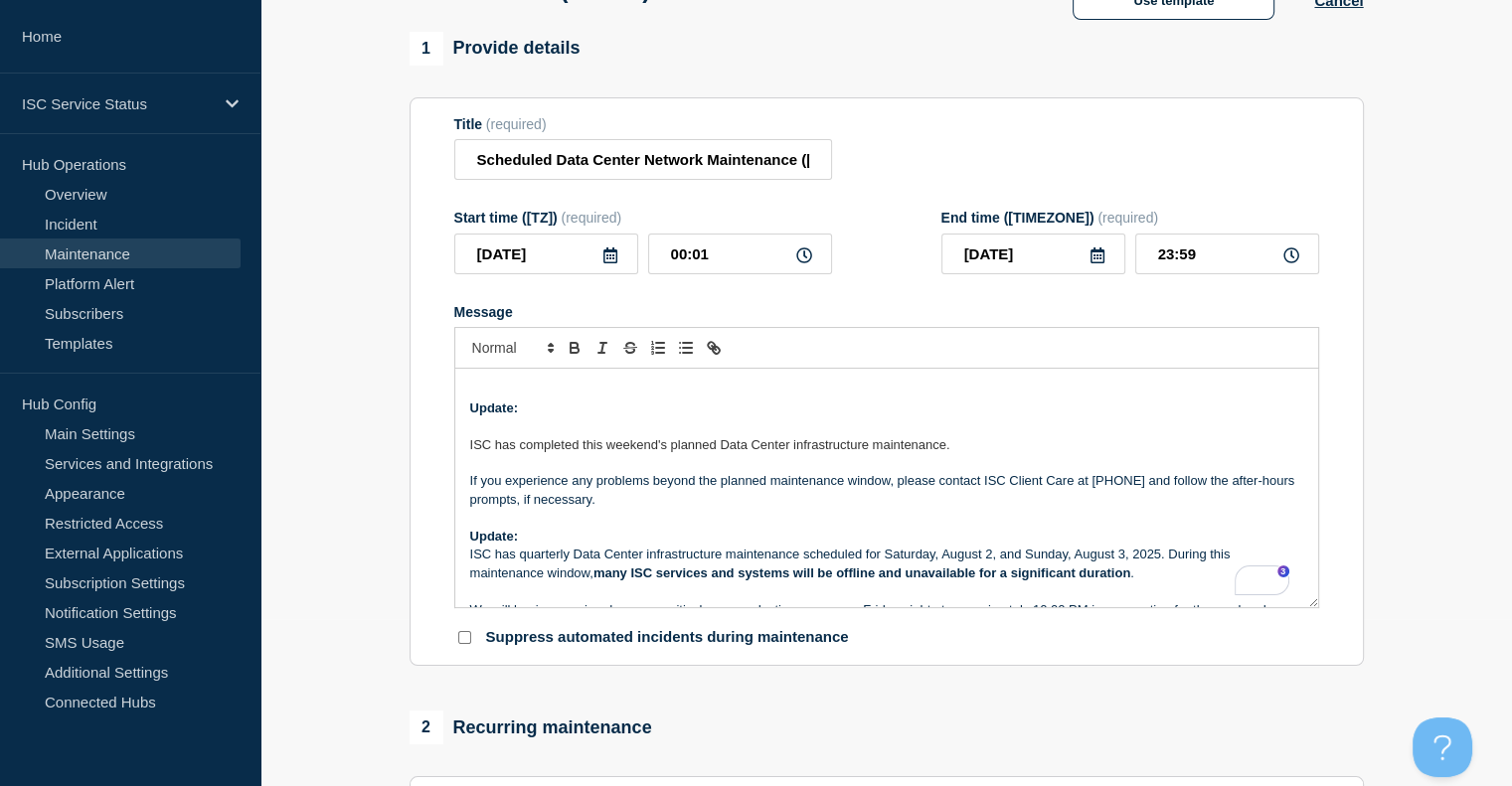type 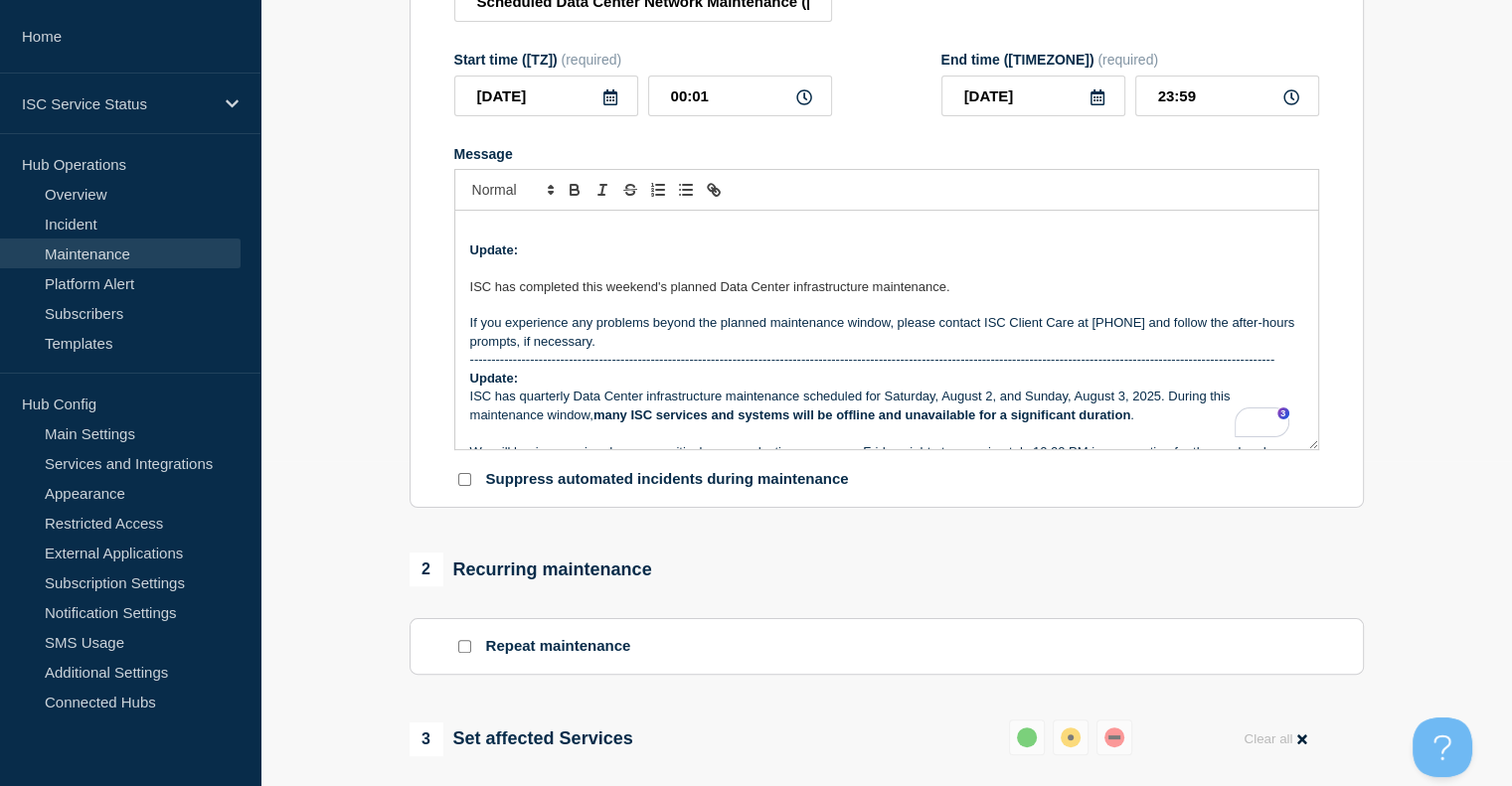 scroll, scrollTop: 338, scrollLeft: 0, axis: vertical 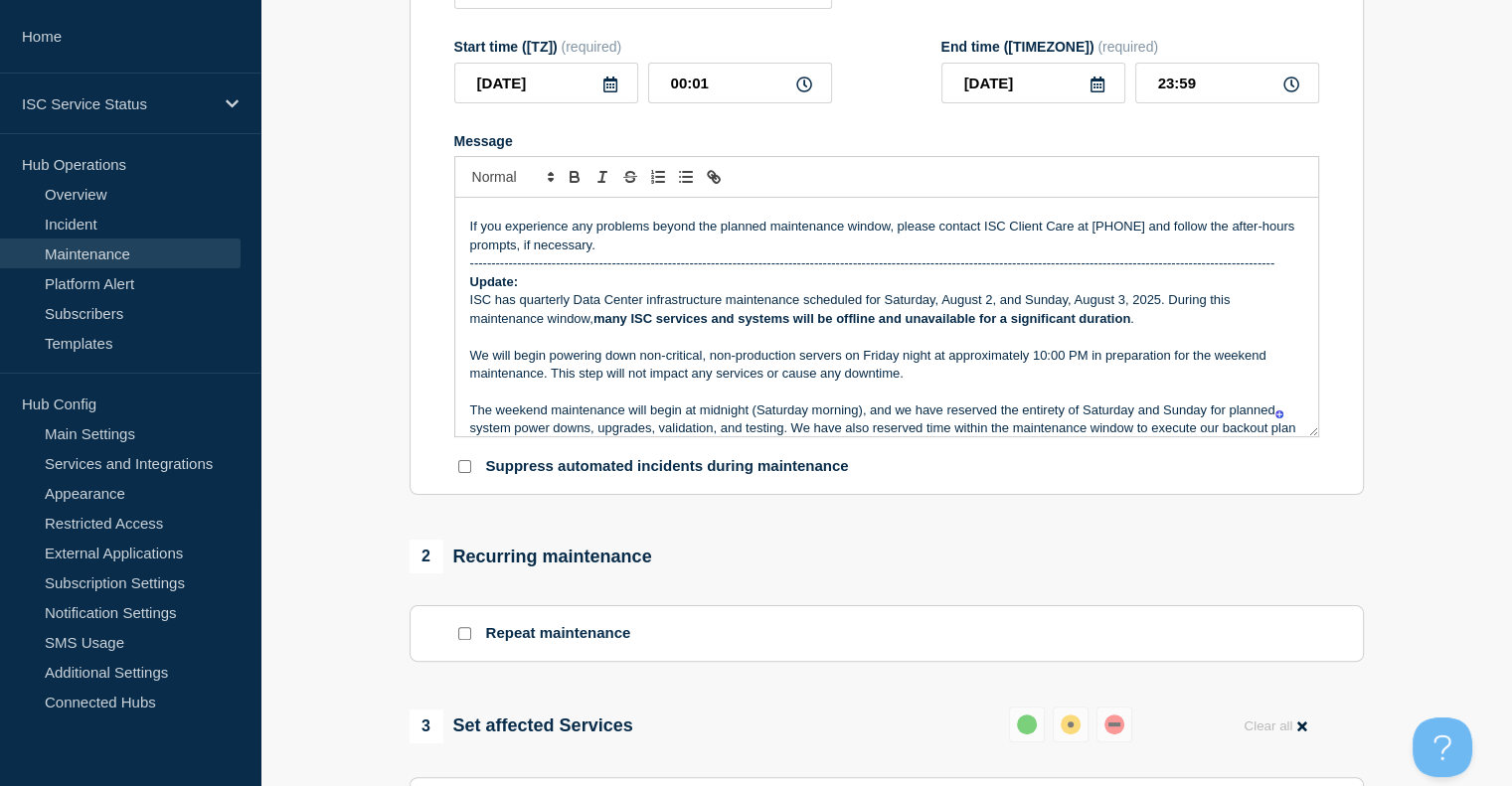 click on "If you experience any problems beyond the planned maintenance window, please contact ISC Client Care at [PHONE] and follow the after-hours prompts, if necessary." at bounding box center [887, 236] 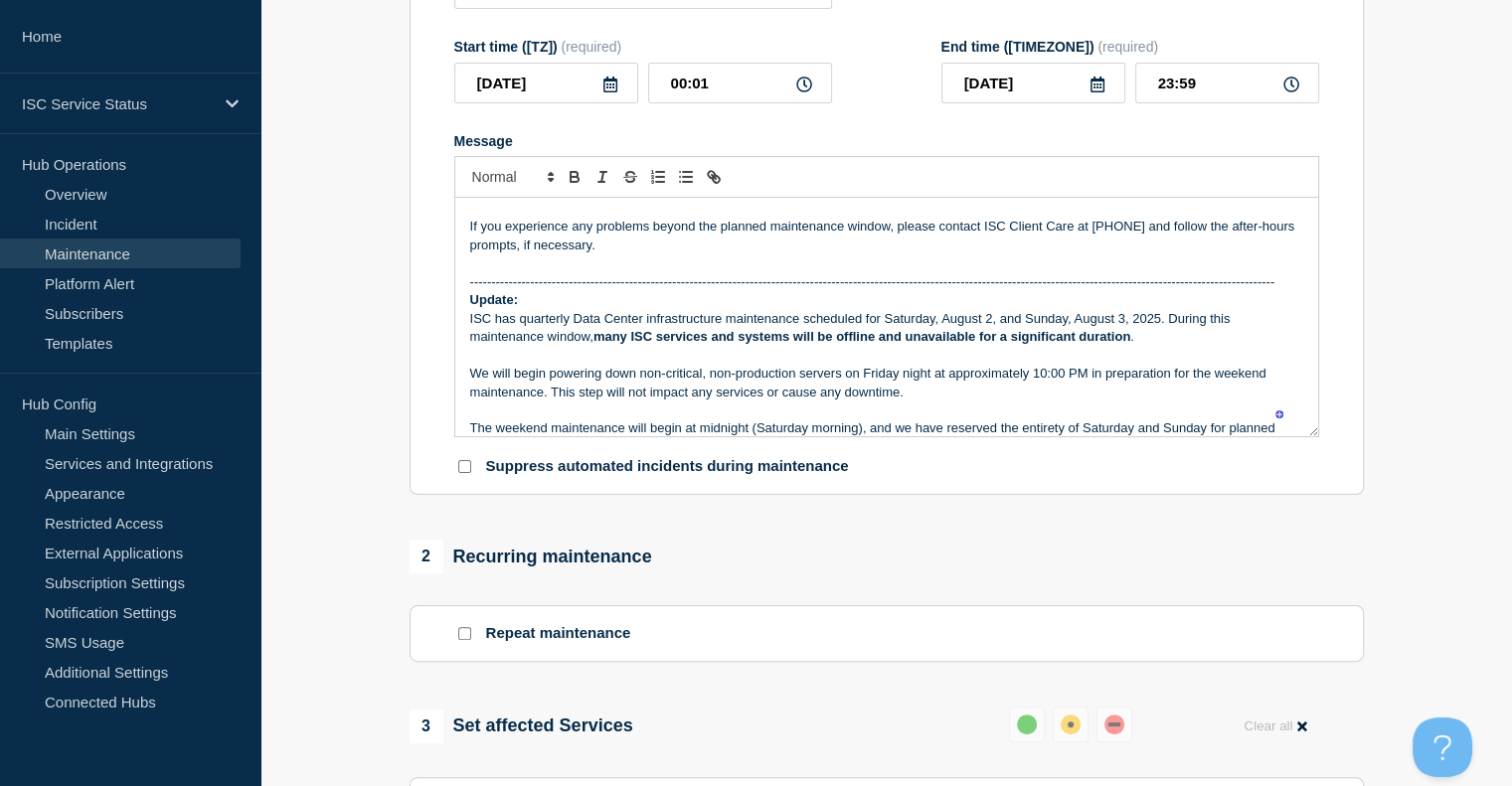 scroll, scrollTop: 0, scrollLeft: 0, axis: both 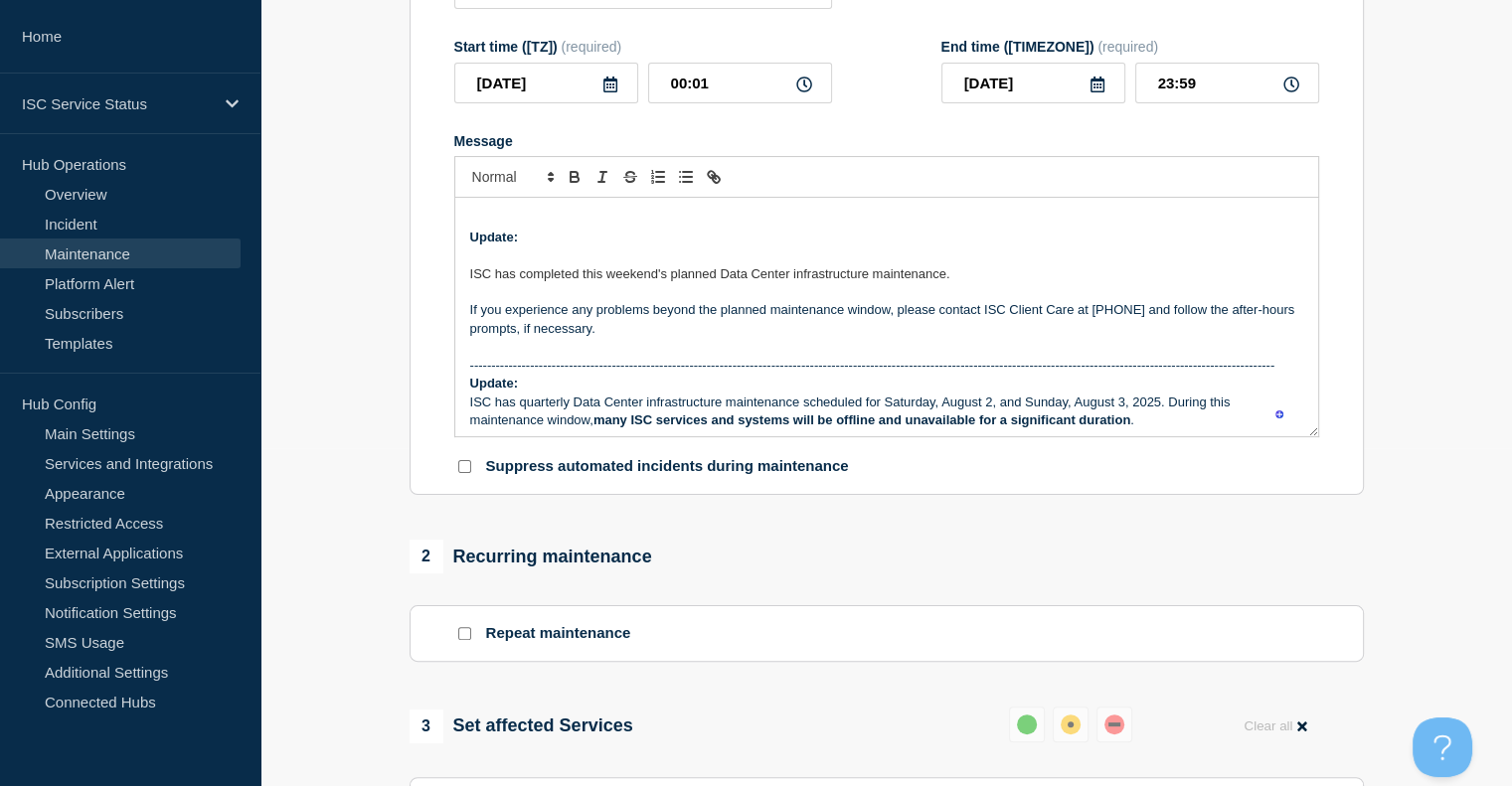 click on "Update:" at bounding box center (494, 236) 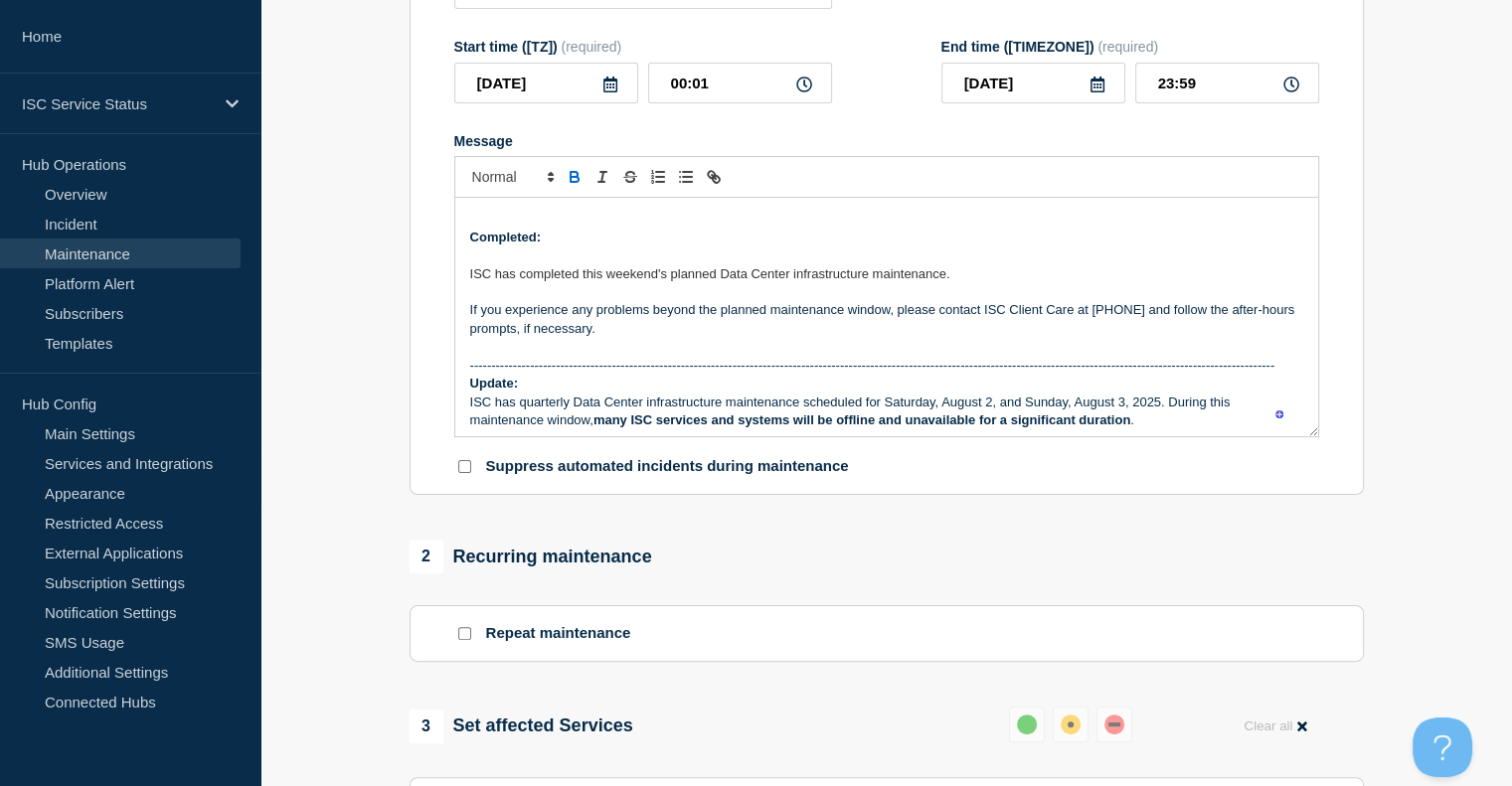 click on "Completed: ISC has completed this weekend's planned Data Center infrastructure maintenance. If you experience any problems beyond the planned maintenance window, please contact ISC Client Care at [PHONE] and follow the after-hours prompts, if necessary. ------------------------------------------------------------------------------------------------------------------------------------------------------------------------------------------- Update: ISC has quarterly Data Center infrastructure maintenance scheduled for Saturday, August 2, and Sunday, August 3, 2025. During this maintenance window,  many ISC services and systems will be offline and unavailable for a significant duration . We will begin powering down non-critical, non-production servers on Friday night at approximately 10:00 PM in preparation for the weekend maintenance. This step will not impact any services or cause any downtime. Please see ISC's  Data Center Planned Maintenance Schedule from Saturday, August 2, through Sunday, August 3" at bounding box center [887, 317] 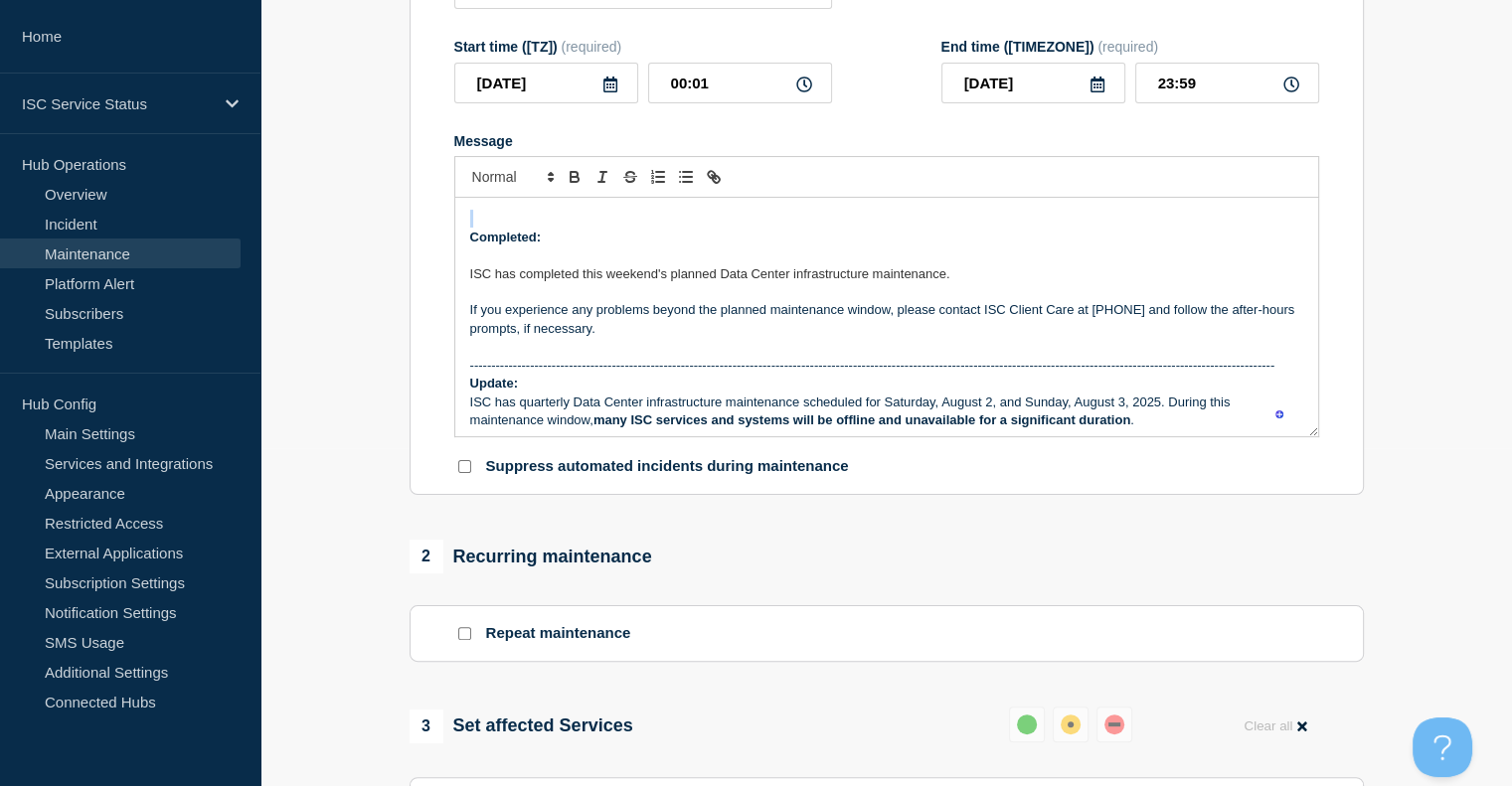 click on "Completed: ISC has completed this weekend's planned Data Center infrastructure maintenance. If you experience any problems beyond the planned maintenance window, please contact ISC Client Care at [PHONE] and follow the after-hours prompts, if necessary. ------------------------------------------------------------------------------------------------------------------------------------------------------------------------------------------- Update: ISC has quarterly Data Center infrastructure maintenance scheduled for Saturday, August 2, and Sunday, August 3, 2025. During this maintenance window,  many ISC services and systems will be offline and unavailable for a significant duration . We will begin powering down non-critical, non-production servers on Friday night at approximately 10:00 PM in preparation for the weekend maintenance. This step will not impact any services or cause any downtime. Please see ISC's  Data Center Planned Maintenance Schedule from Saturday, August 2, through Sunday, August 3" at bounding box center [887, 317] 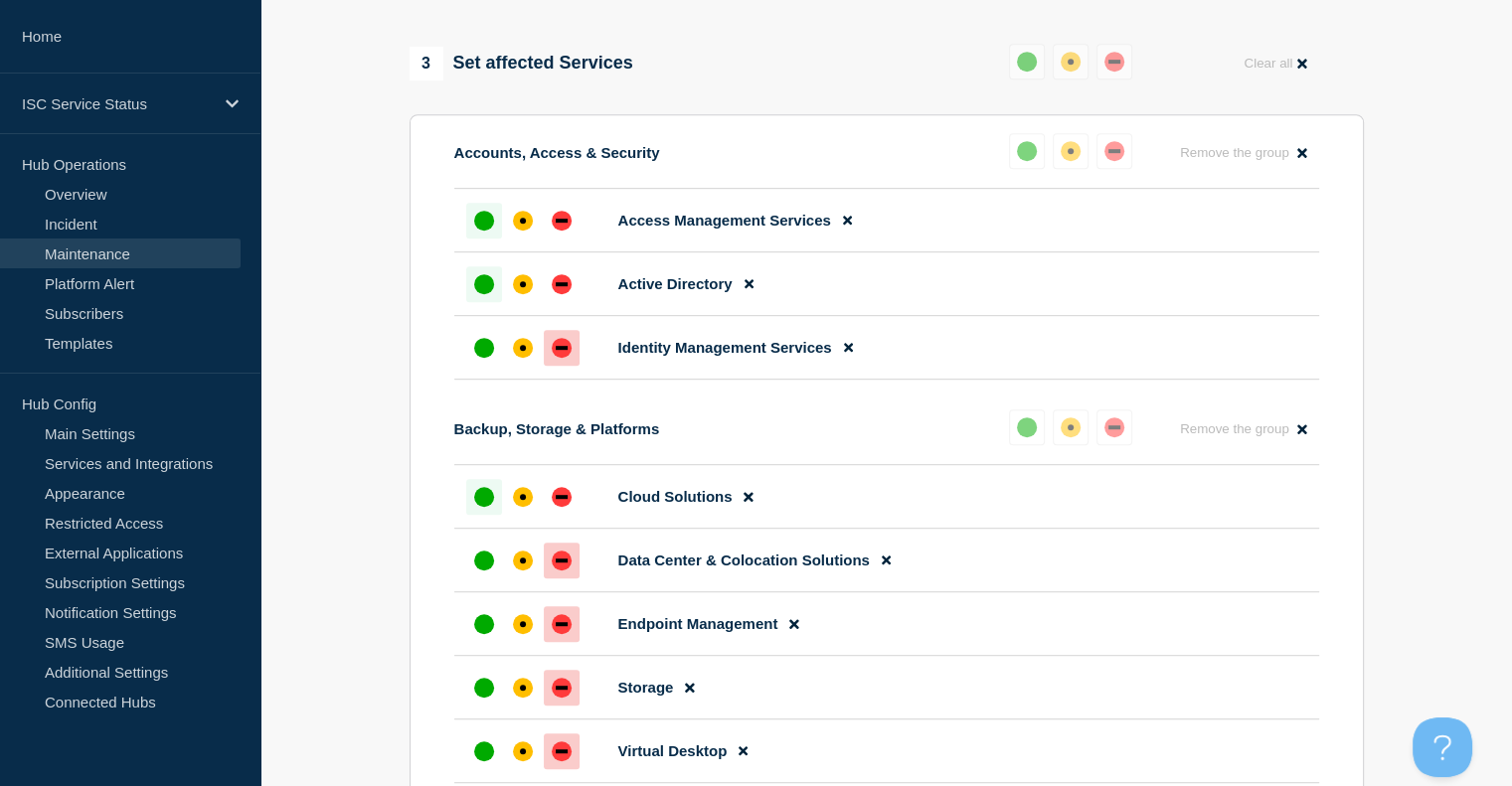 scroll, scrollTop: 1008, scrollLeft: 0, axis: vertical 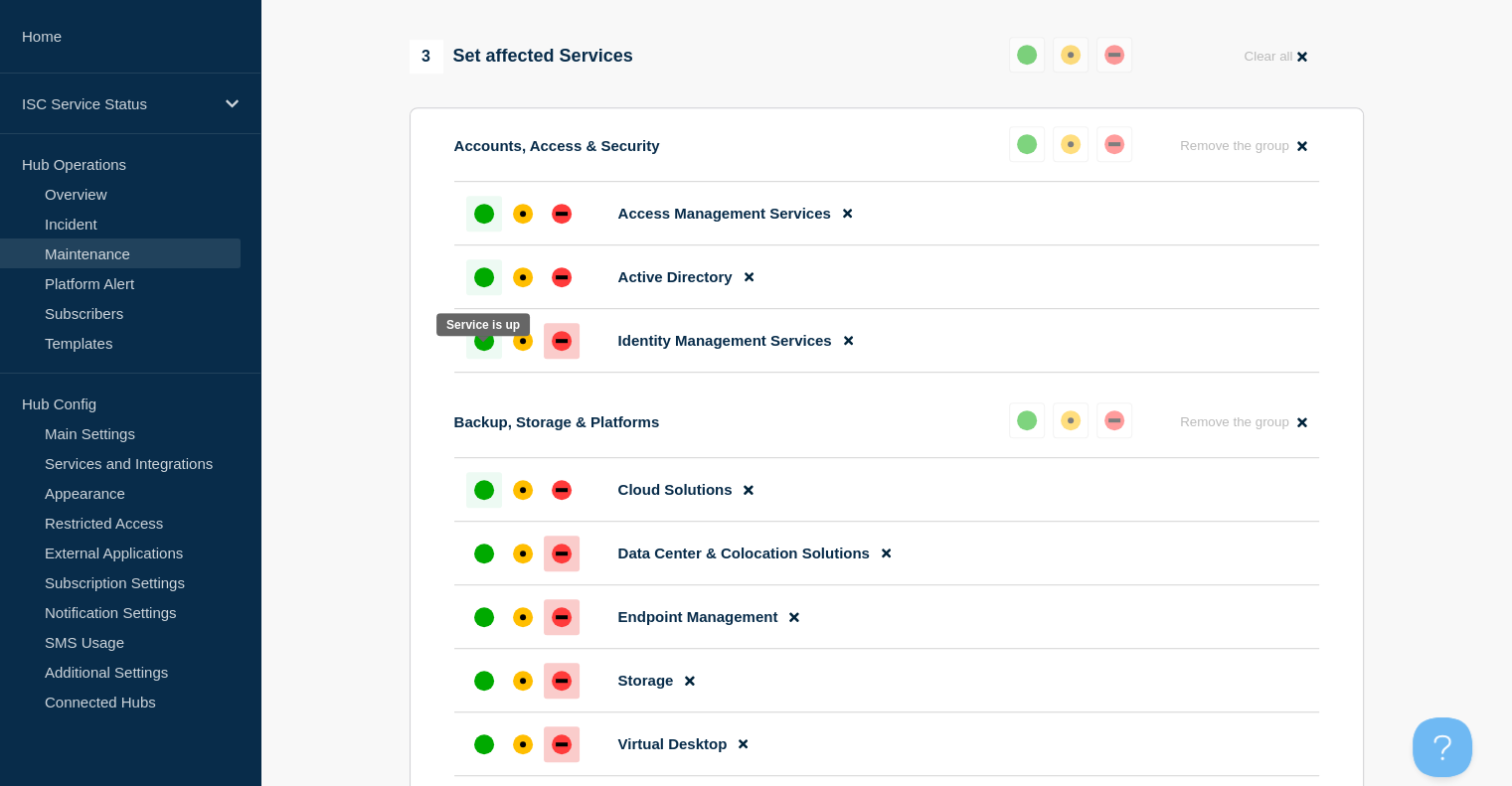 click at bounding box center [484, 341] 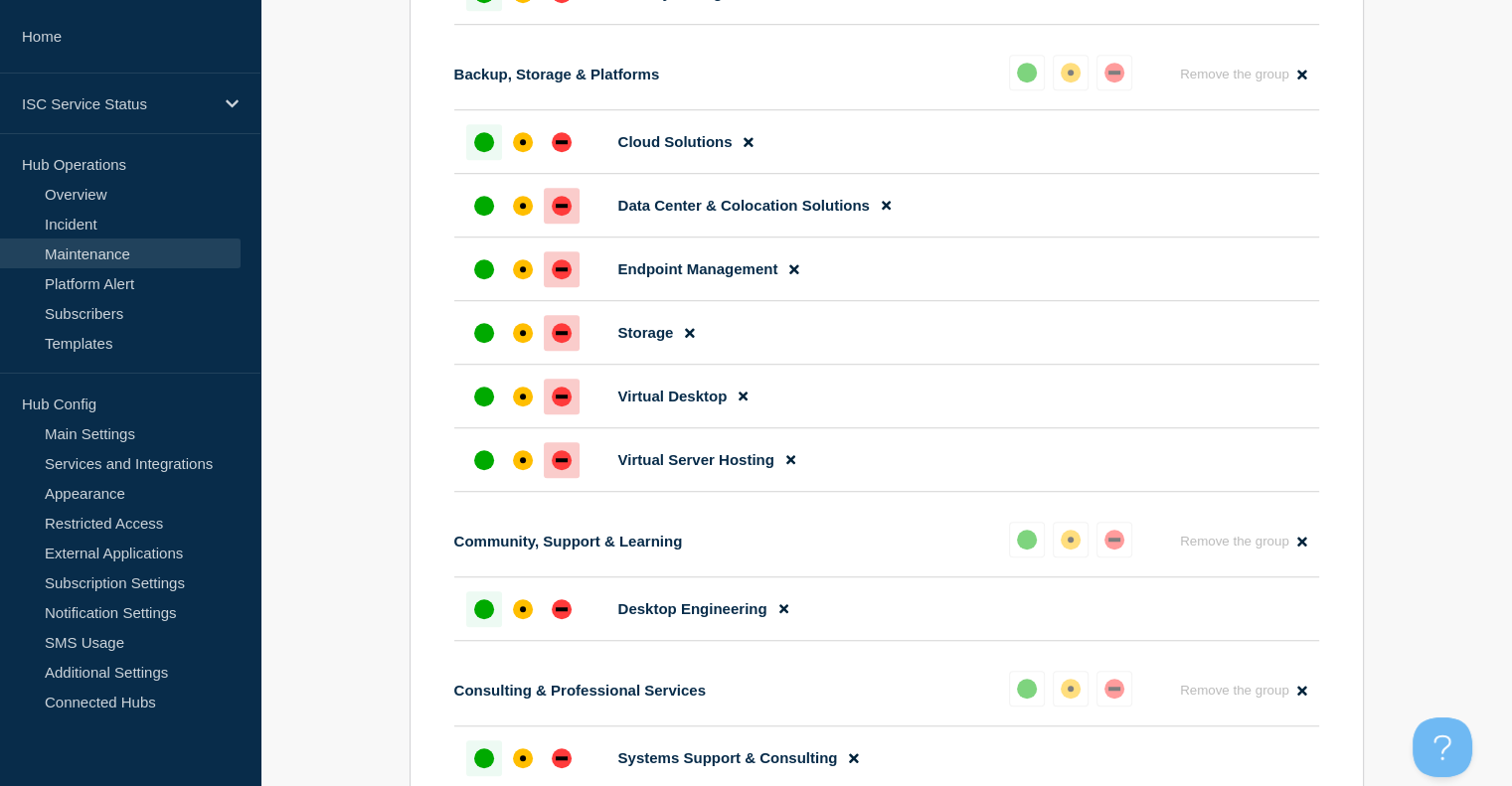 scroll, scrollTop: 1357, scrollLeft: 0, axis: vertical 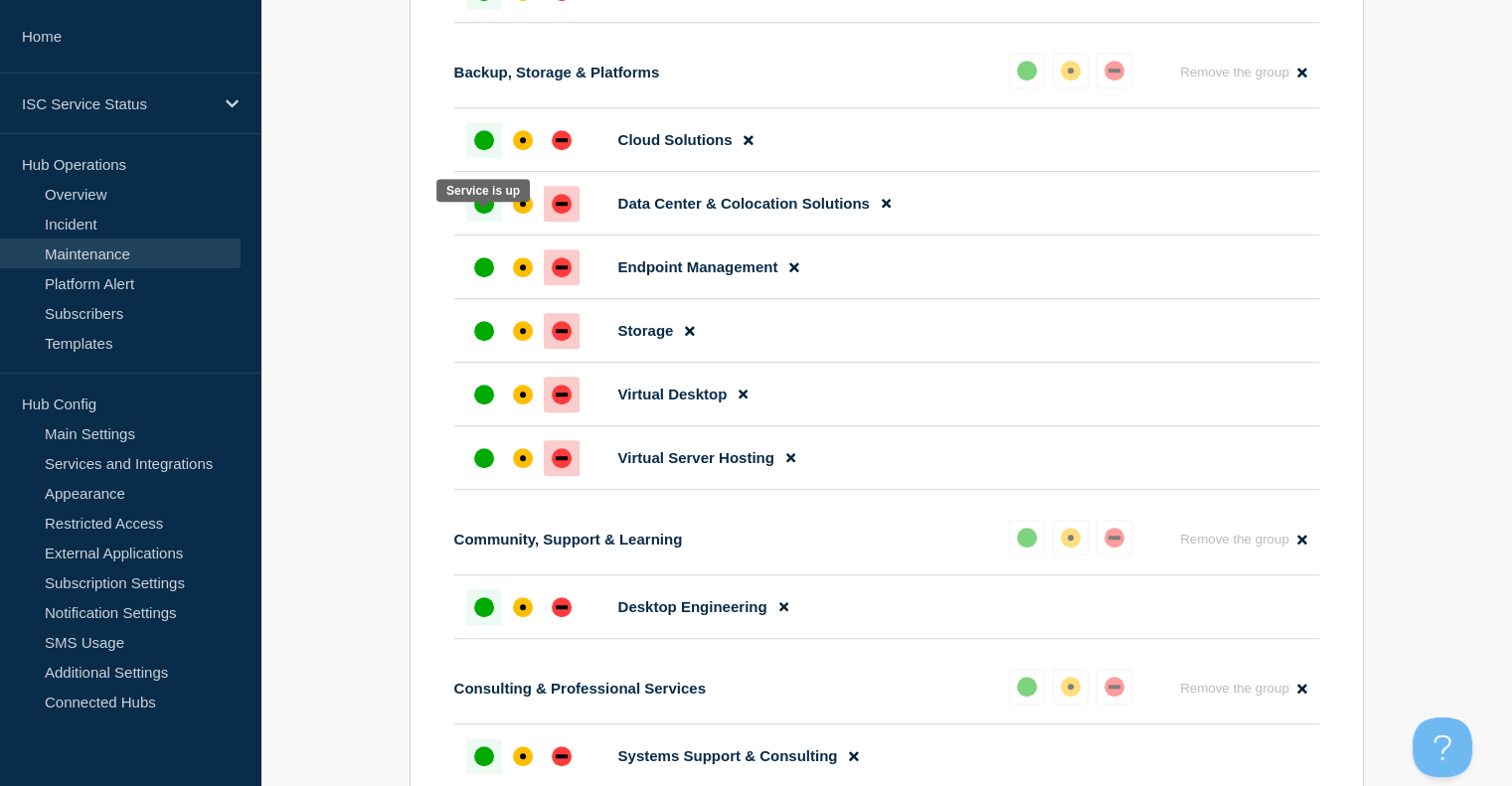 click at bounding box center [484, 204] 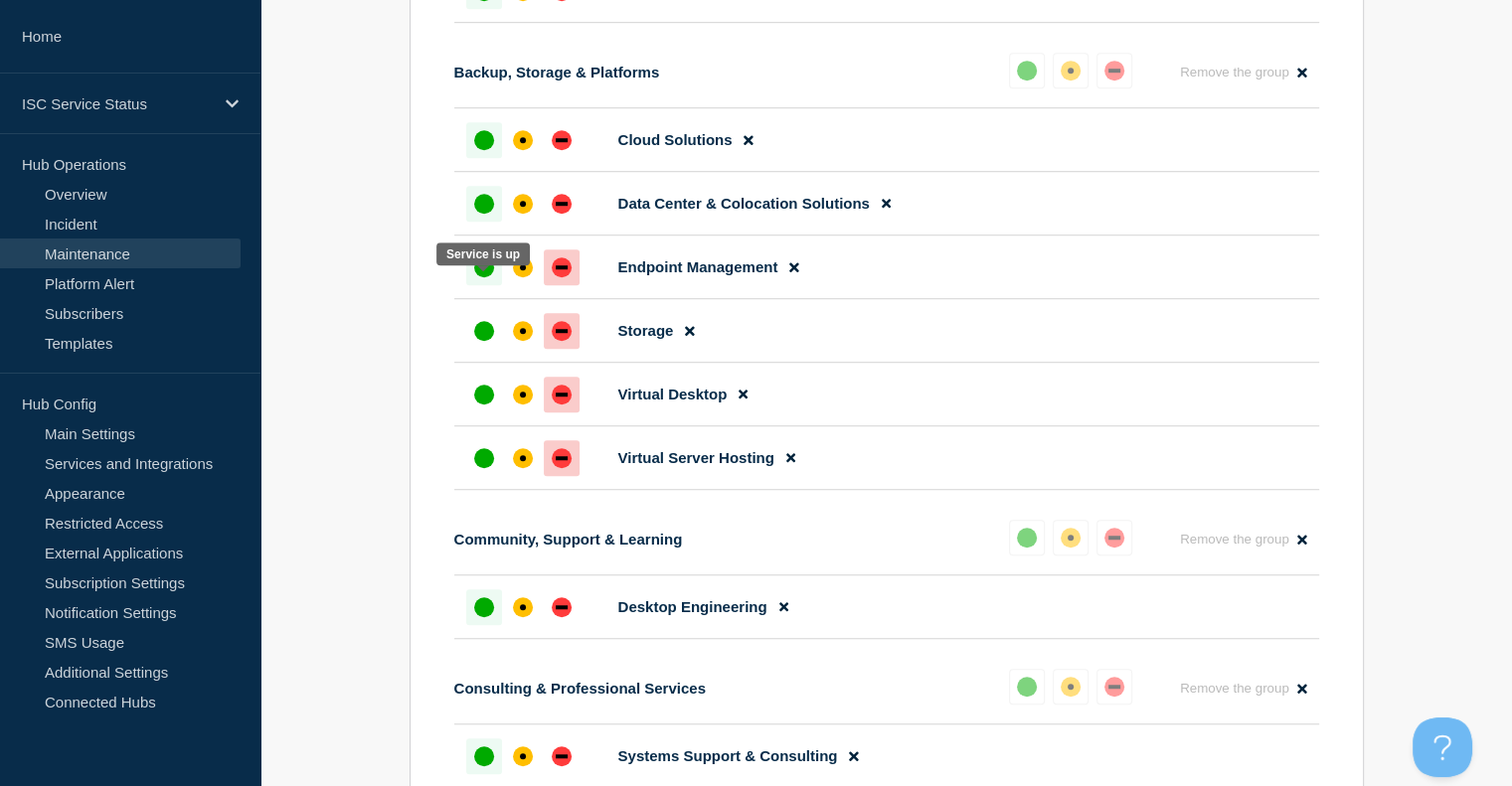 click at bounding box center [484, 267] 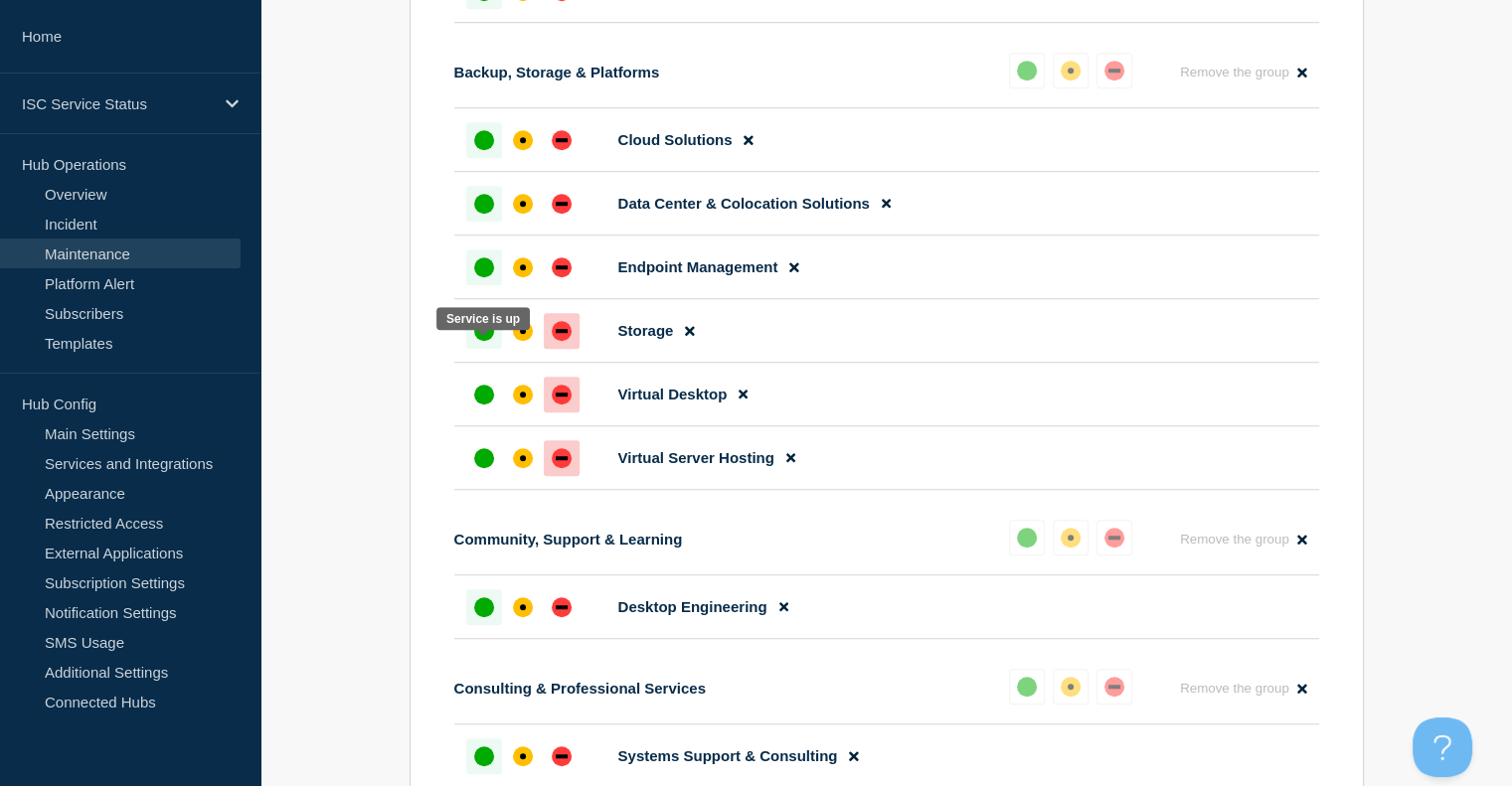 click at bounding box center (484, 331) 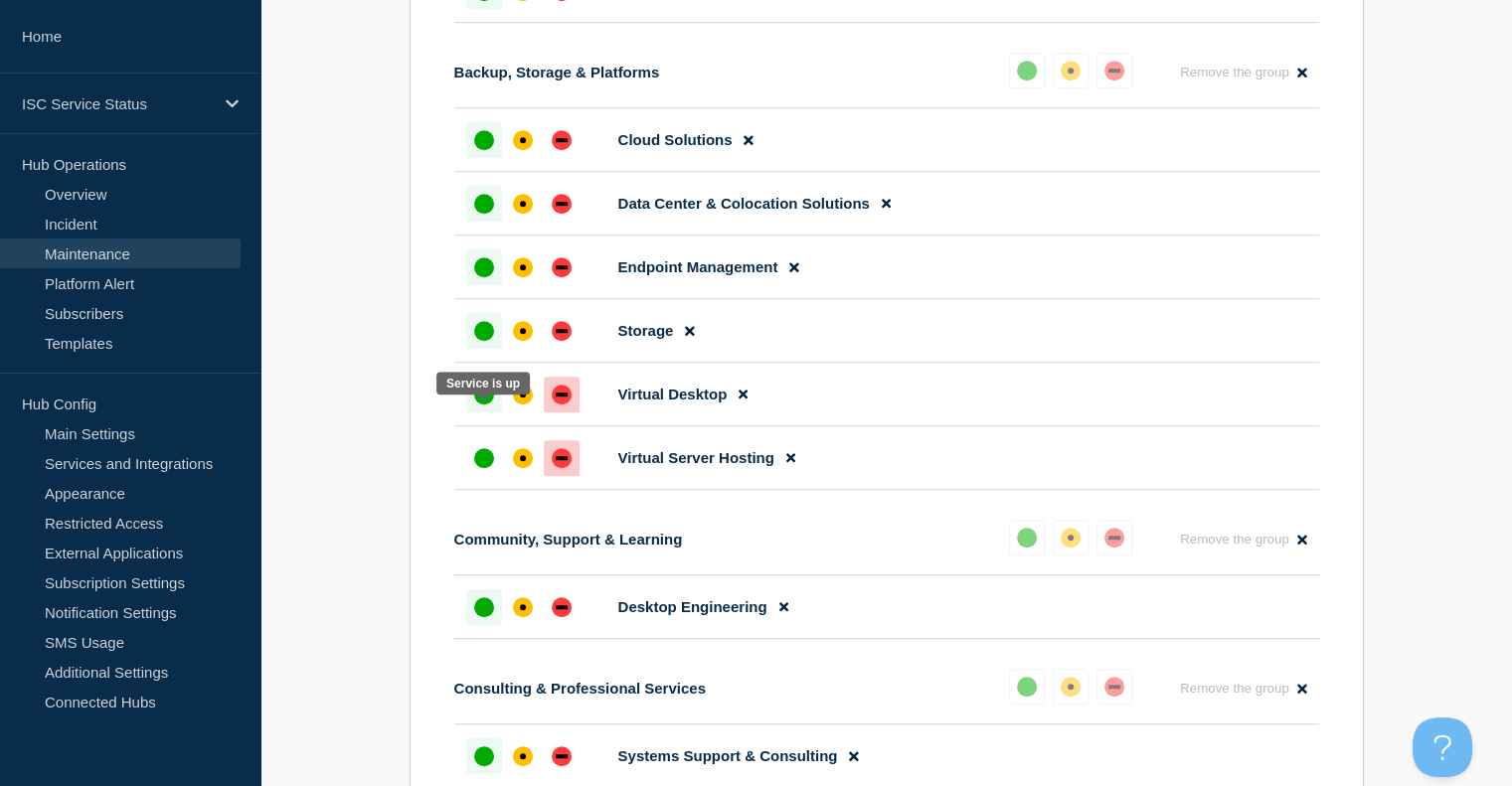 click at bounding box center [484, 394] 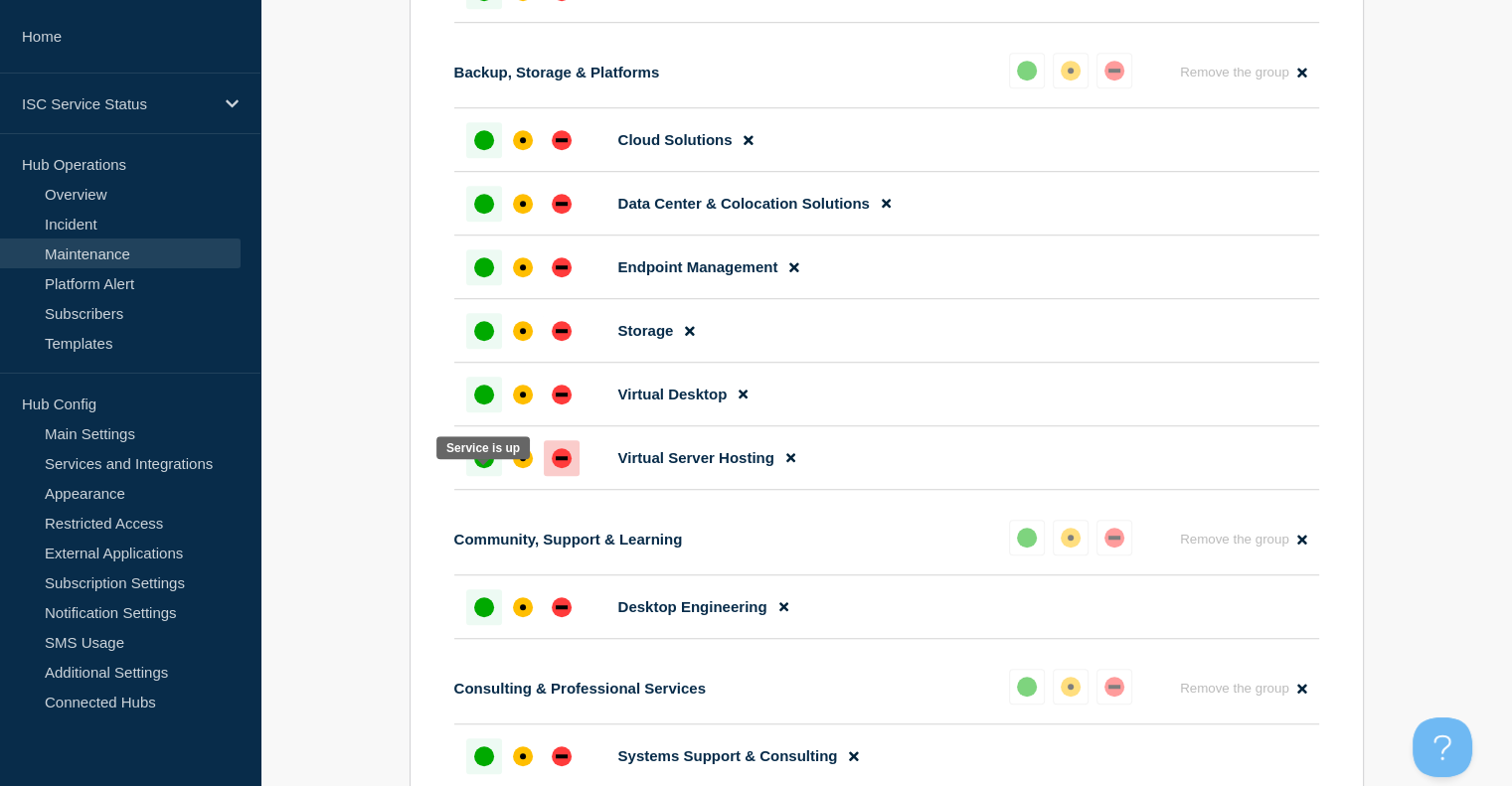 click at bounding box center (484, 458) 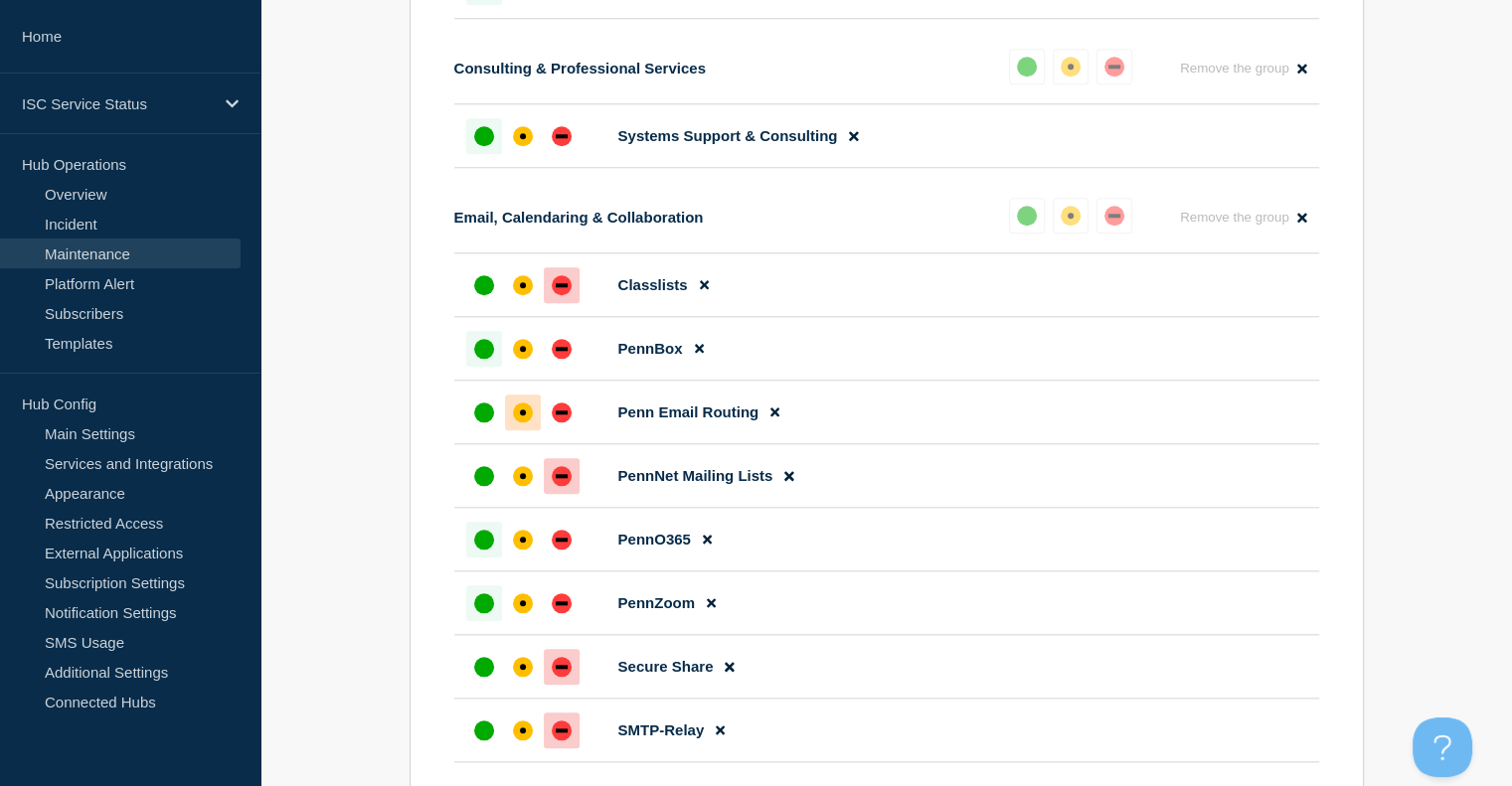 scroll, scrollTop: 1982, scrollLeft: 0, axis: vertical 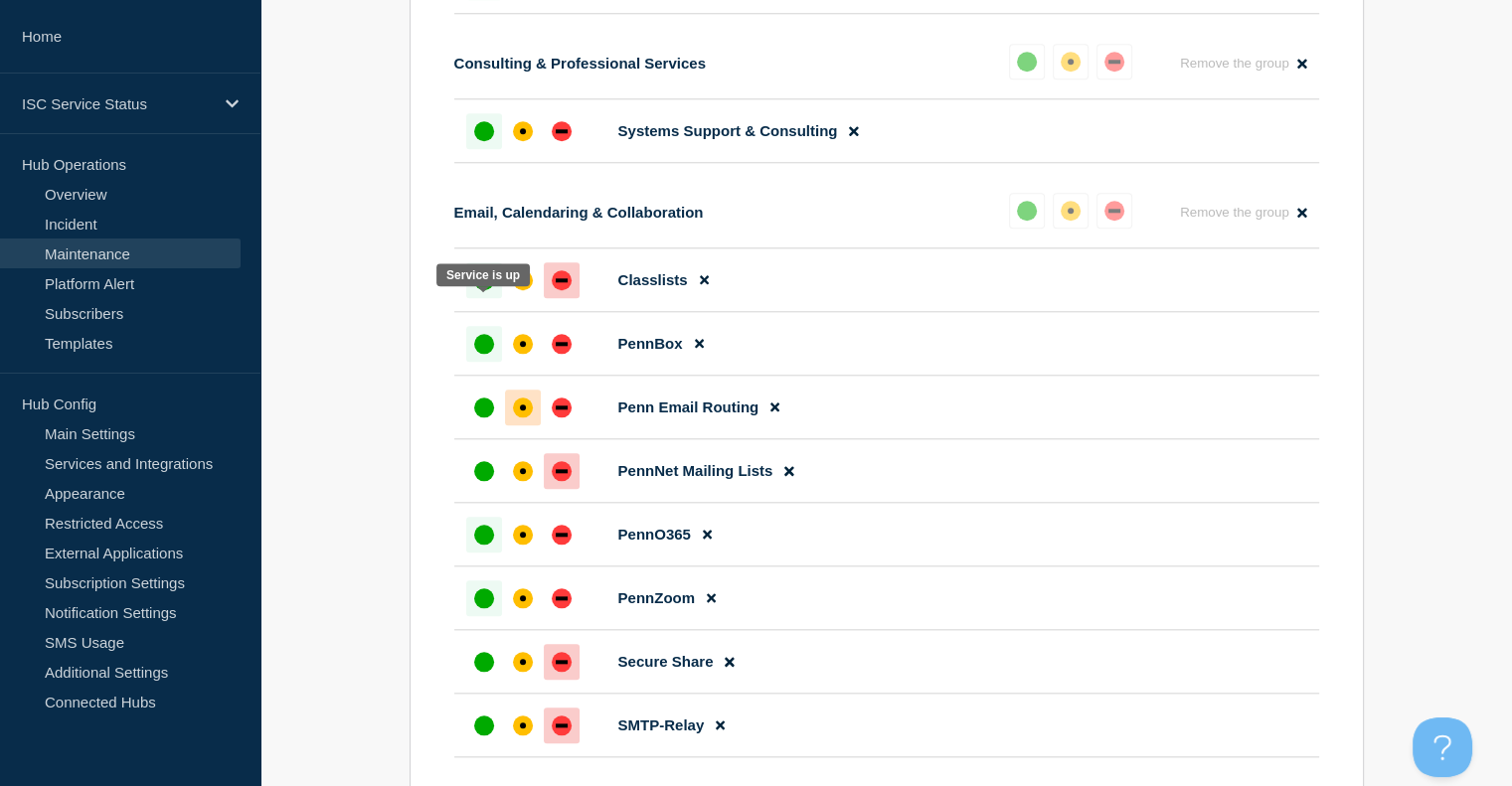 click at bounding box center (484, 280) 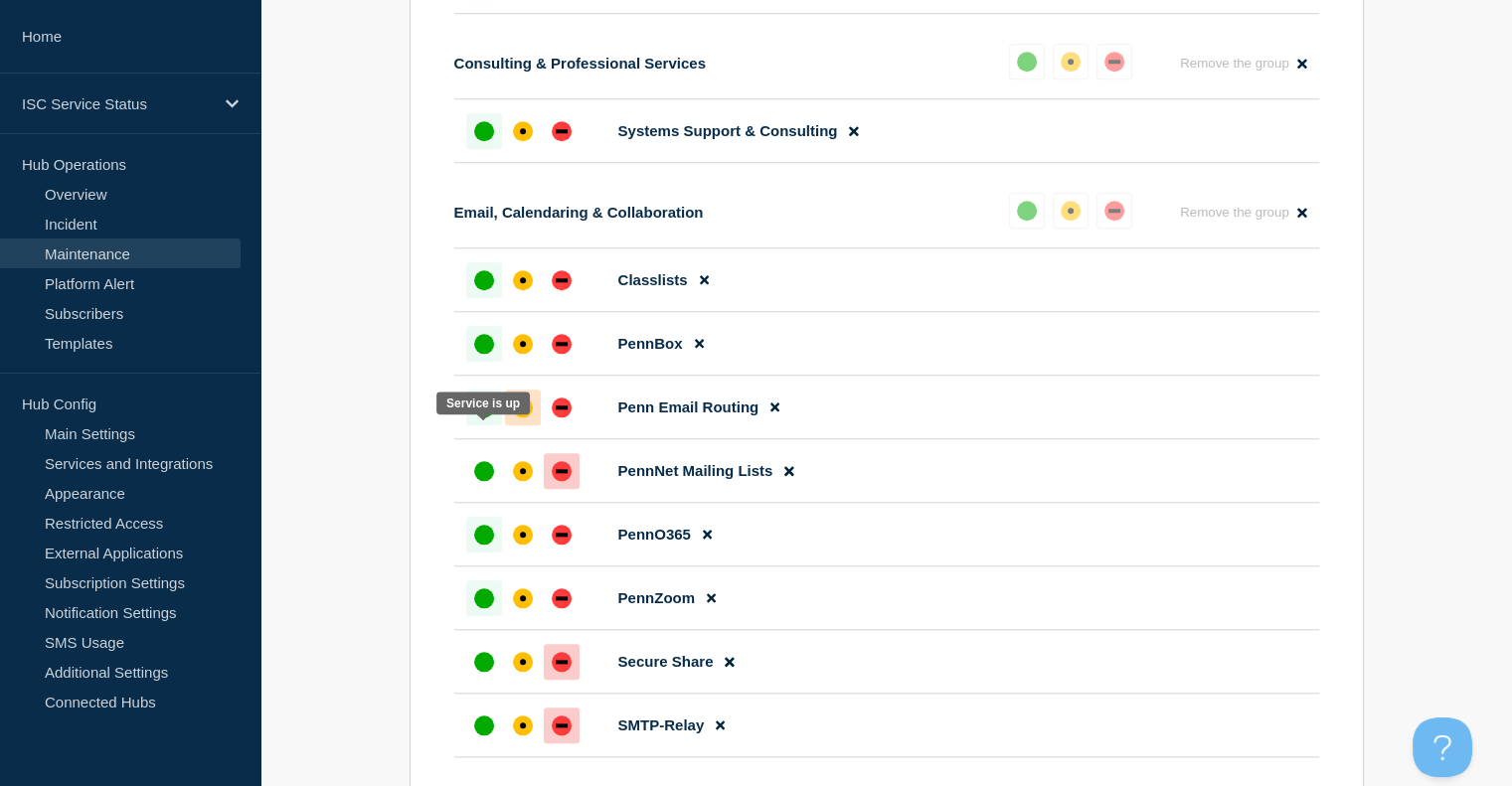 click at bounding box center (484, 407) 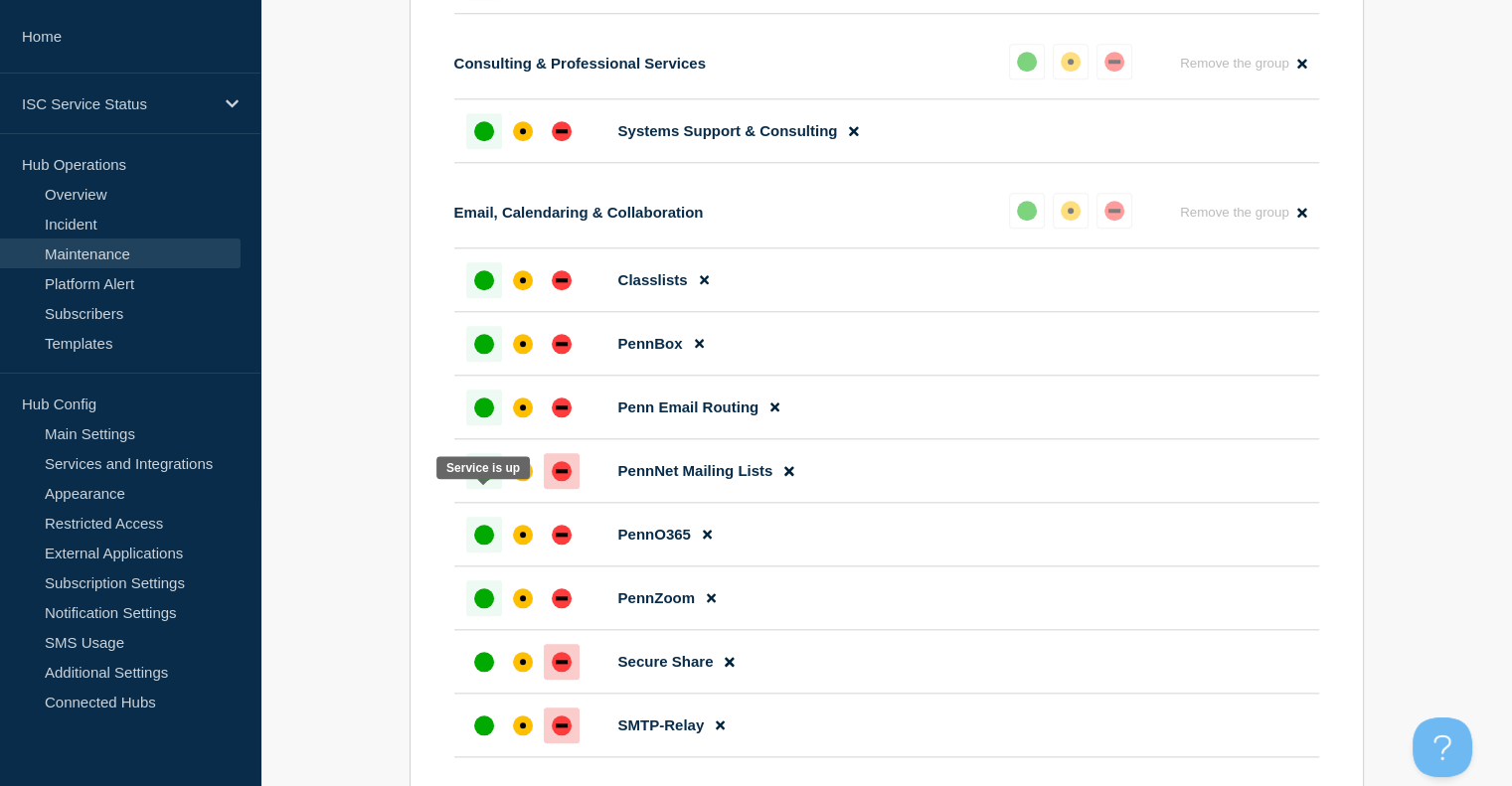 click at bounding box center (484, 471) 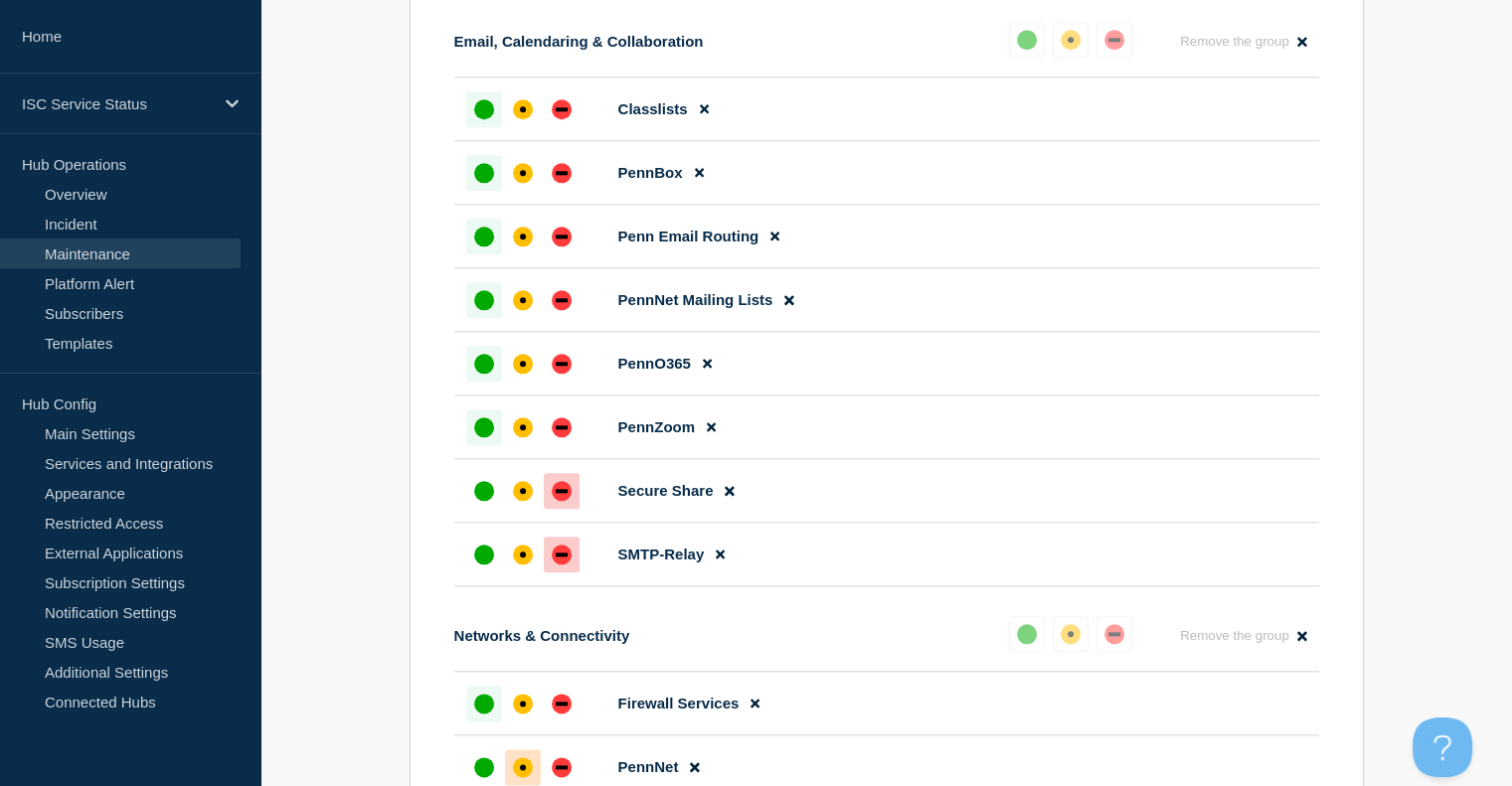 scroll, scrollTop: 2200, scrollLeft: 0, axis: vertical 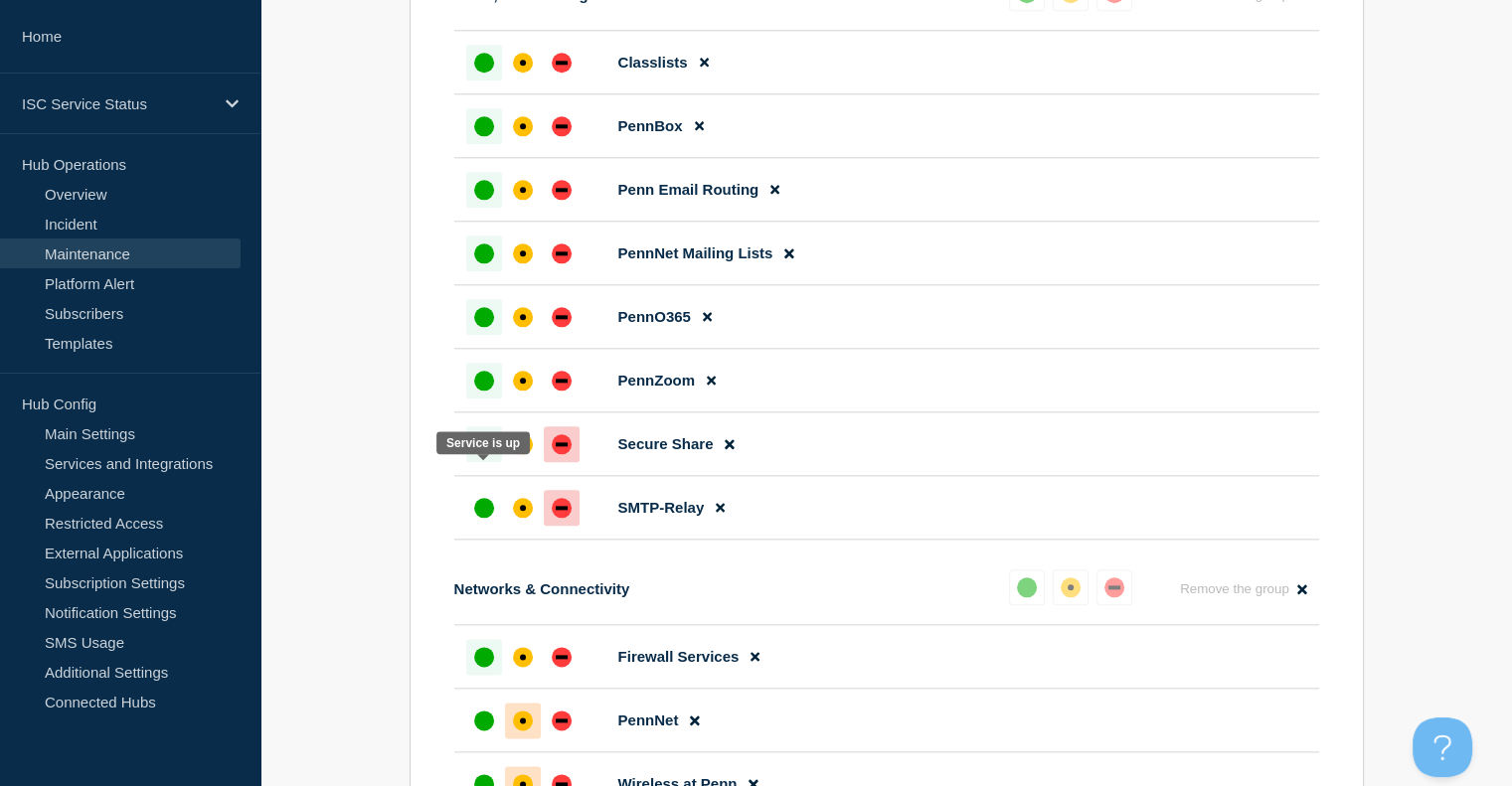 click at bounding box center (484, 444) 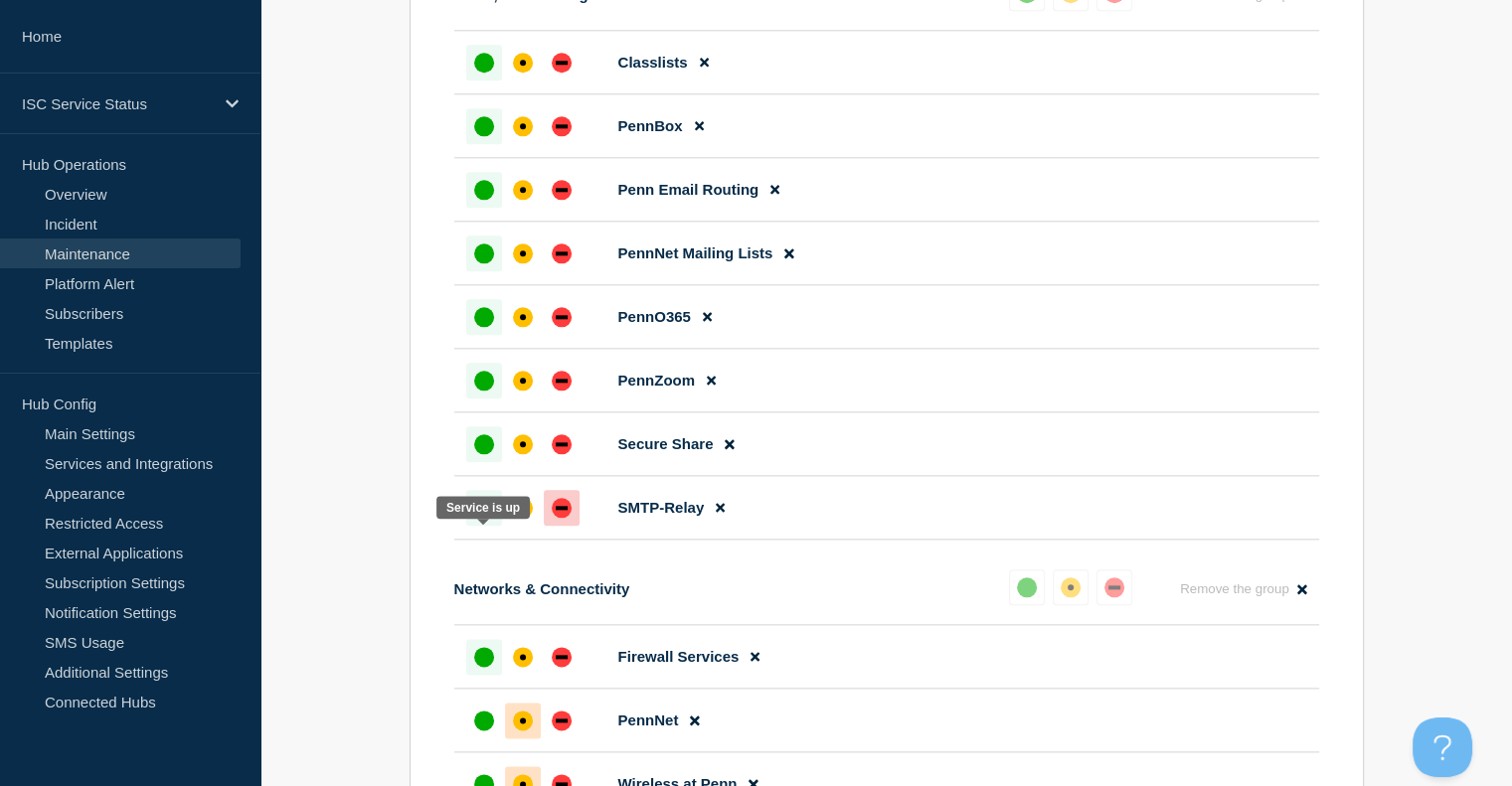 click at bounding box center (484, 508) 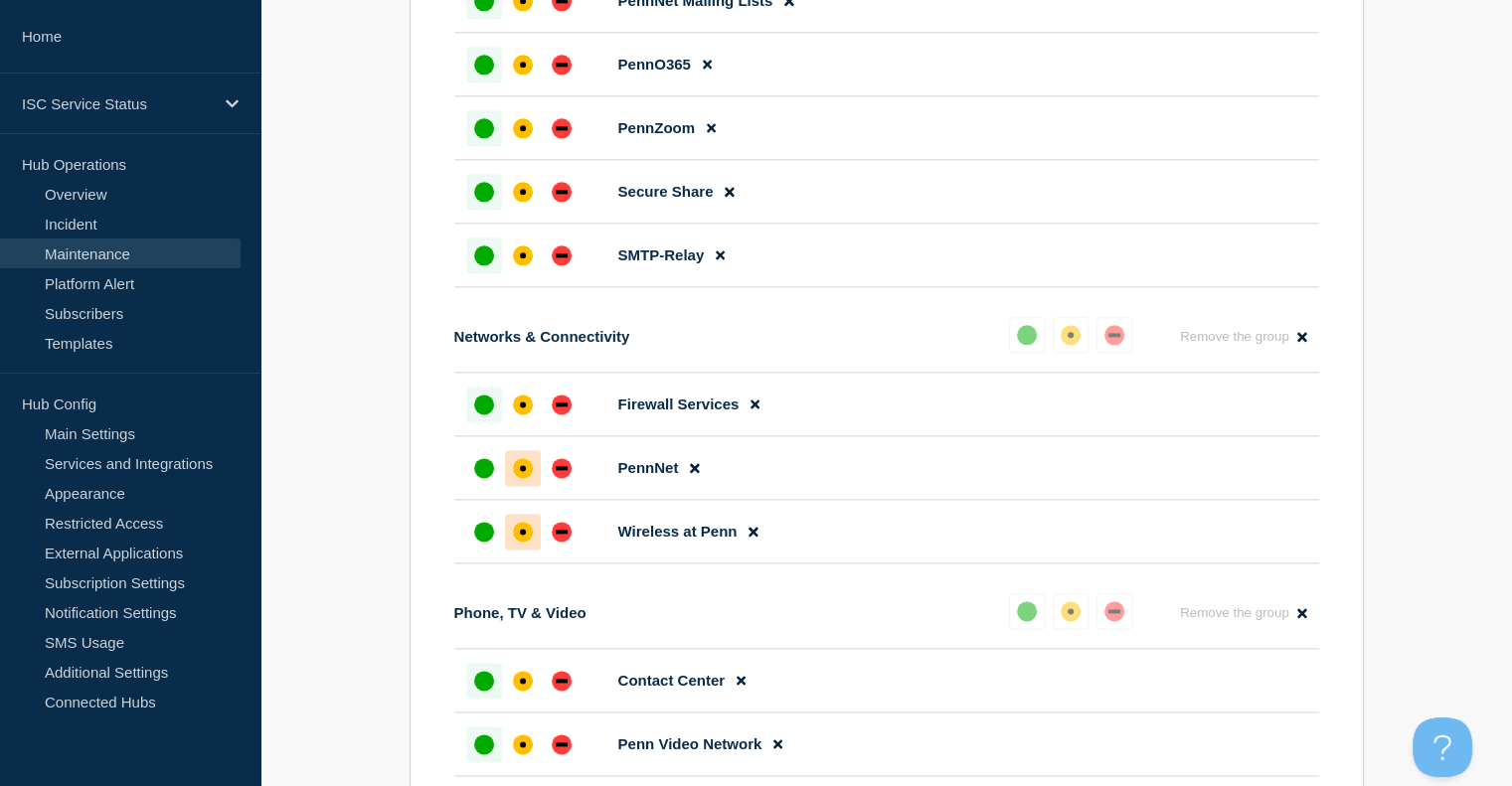 scroll, scrollTop: 2452, scrollLeft: 0, axis: vertical 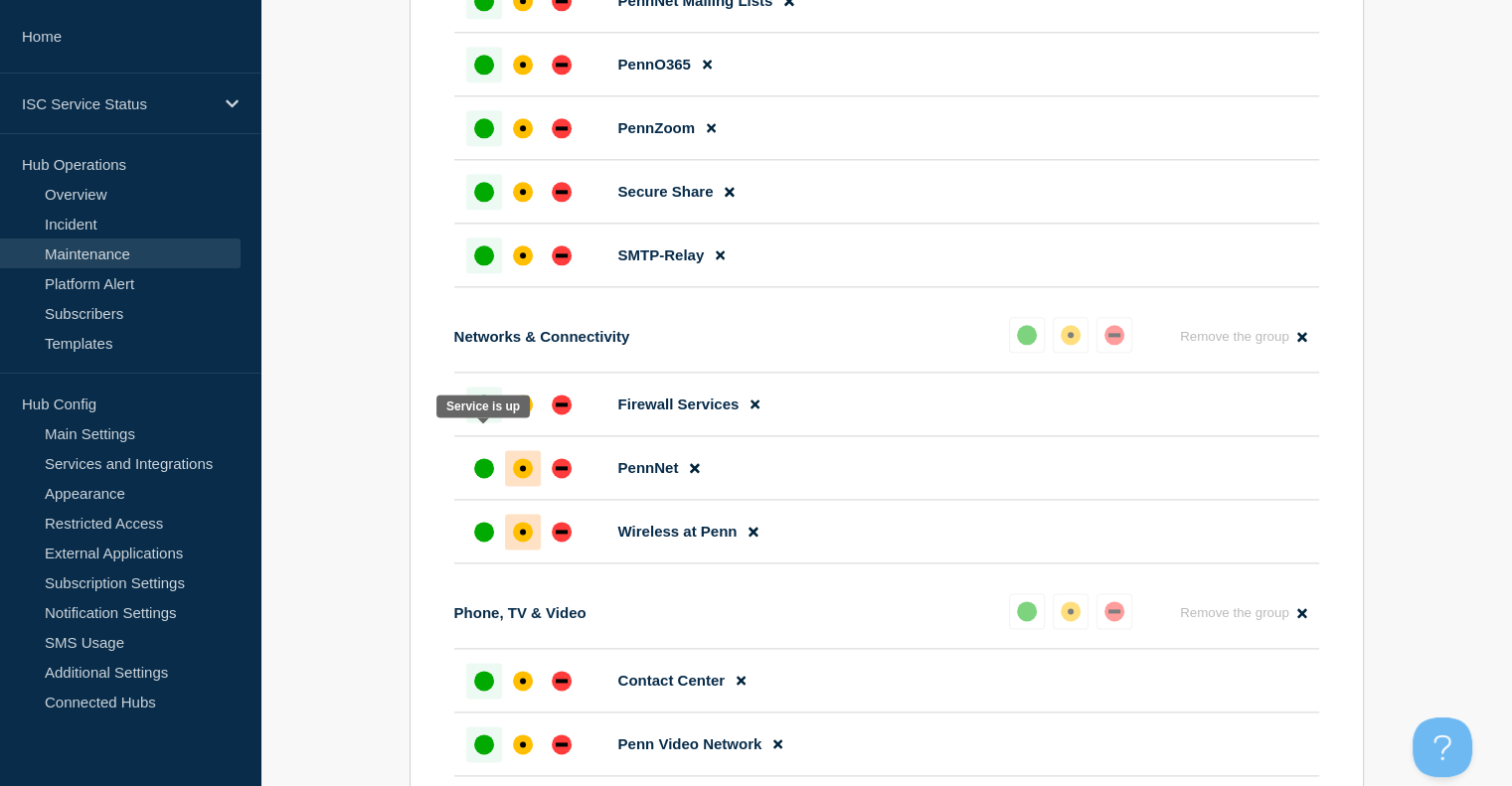 click at bounding box center (484, 404) 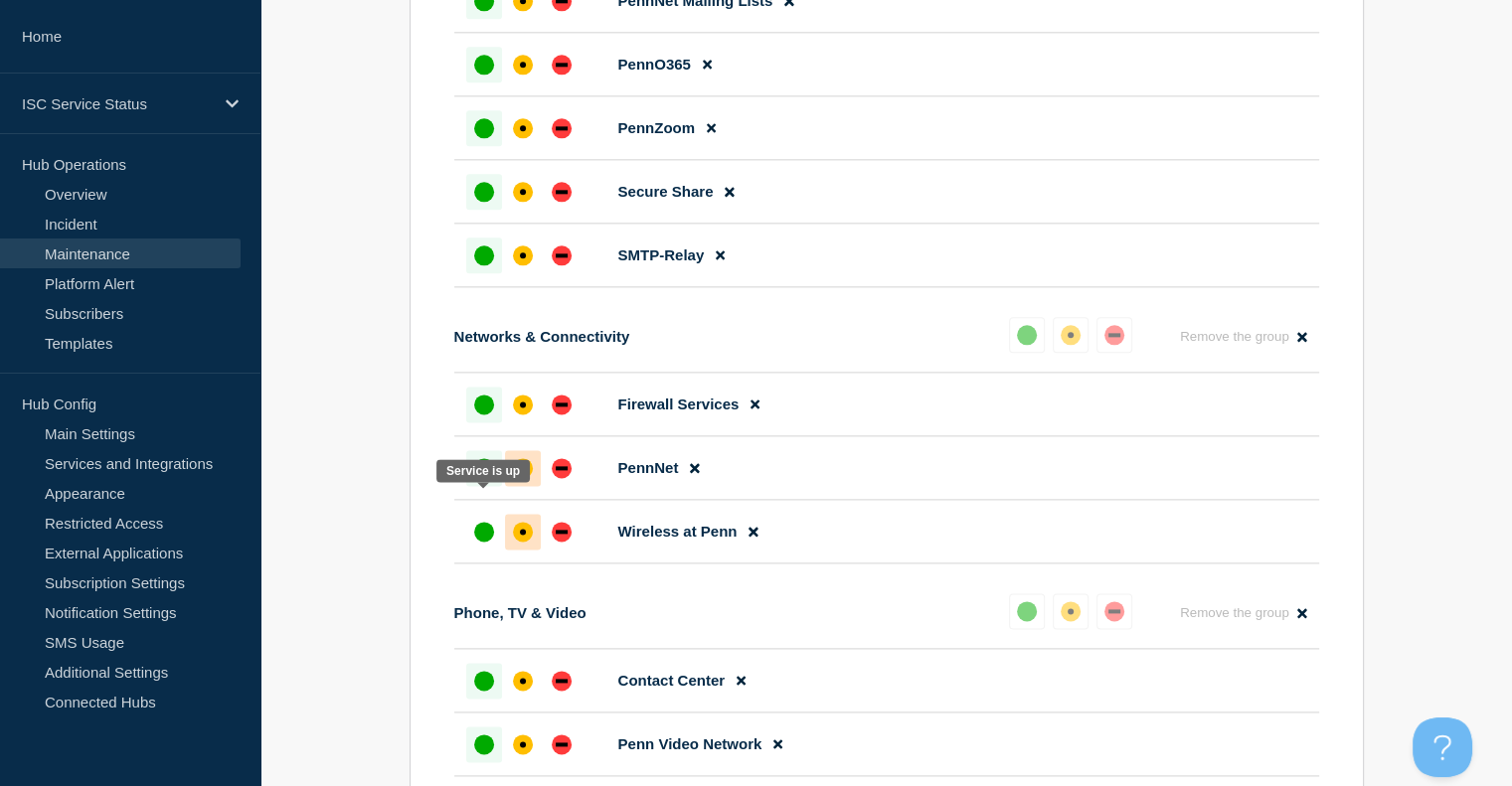 click at bounding box center [484, 468] 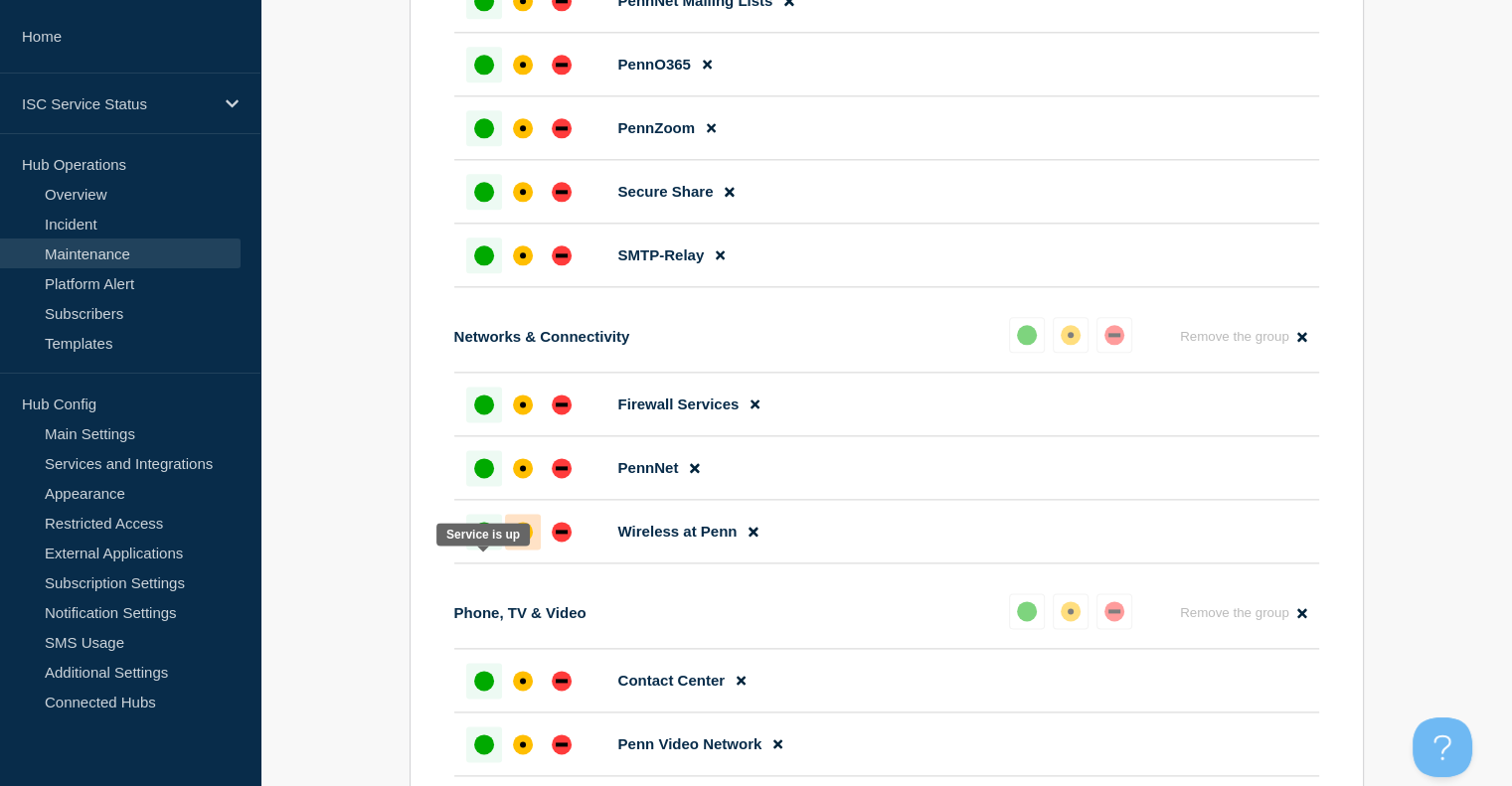 click at bounding box center (484, 532) 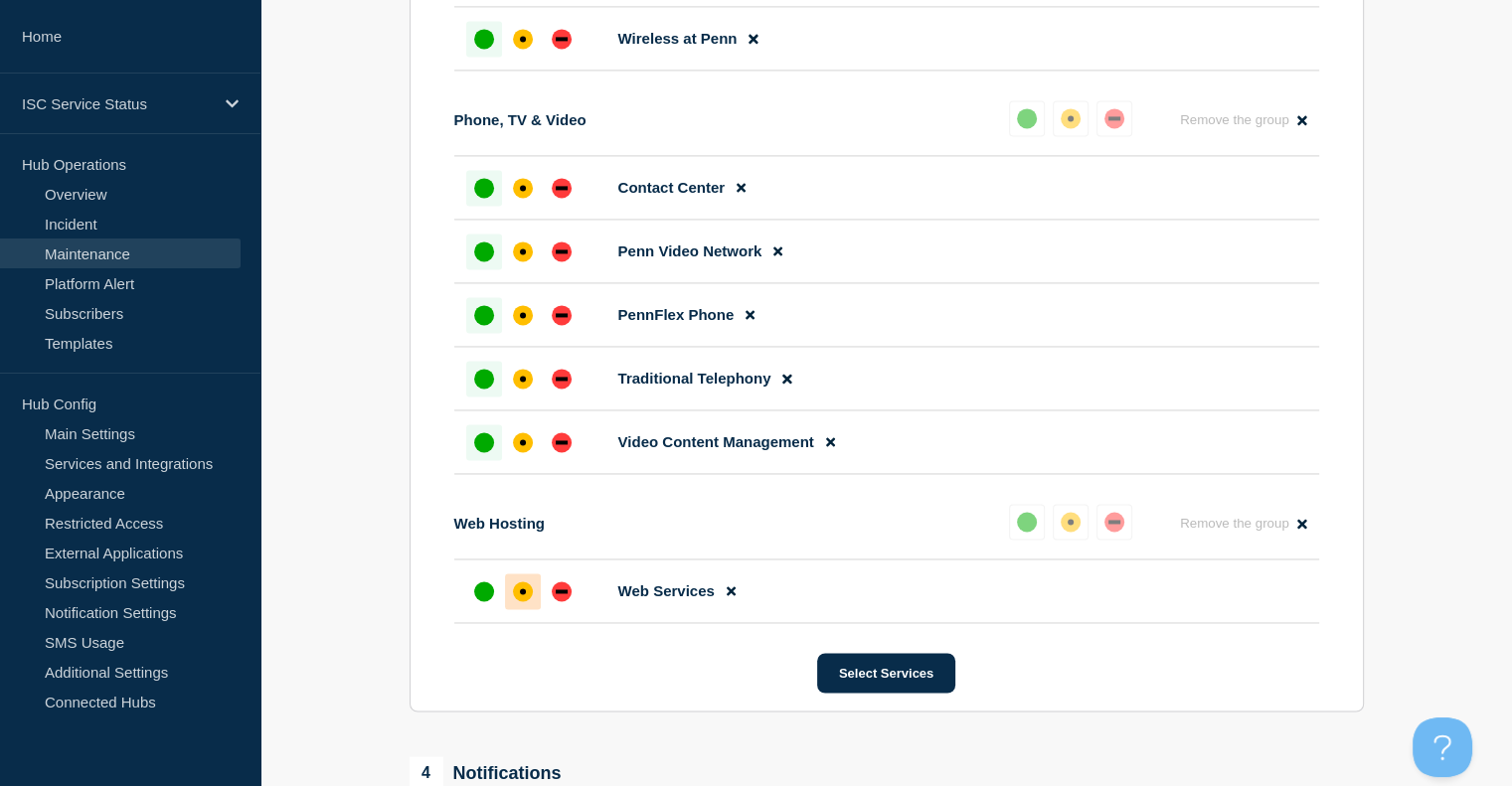 scroll, scrollTop: 2947, scrollLeft: 0, axis: vertical 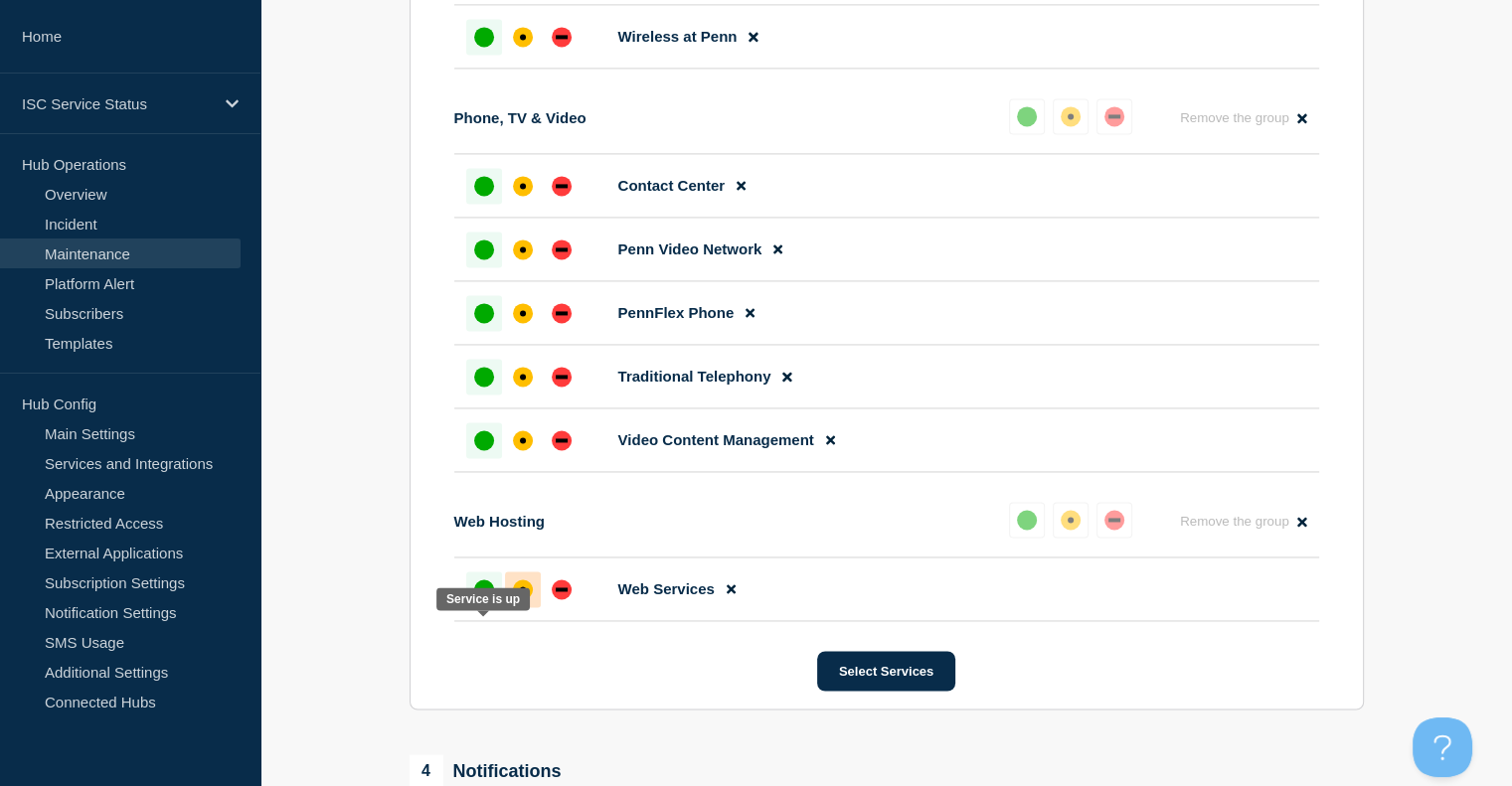 click at bounding box center [484, 589] 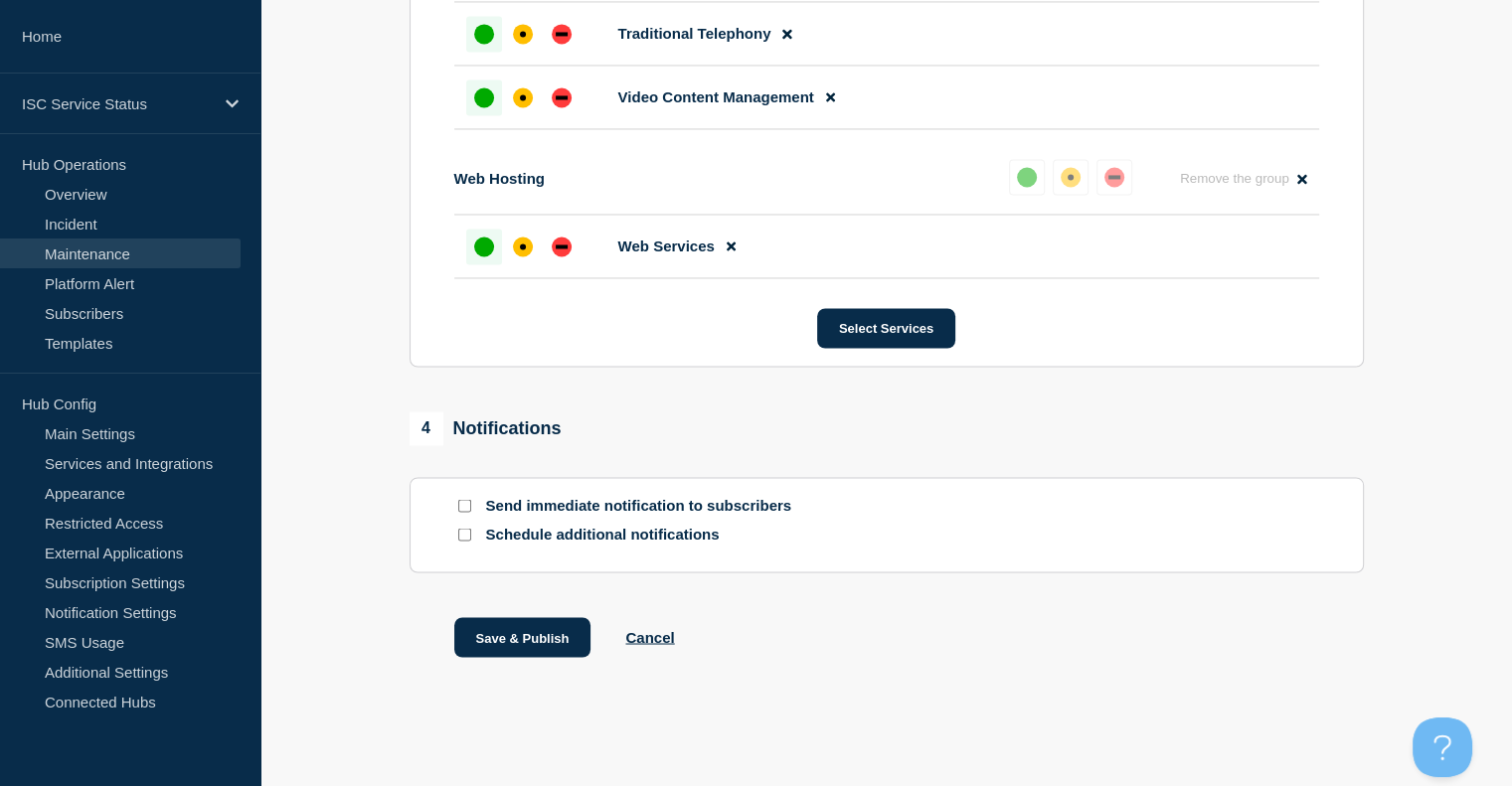 scroll, scrollTop: 3332, scrollLeft: 0, axis: vertical 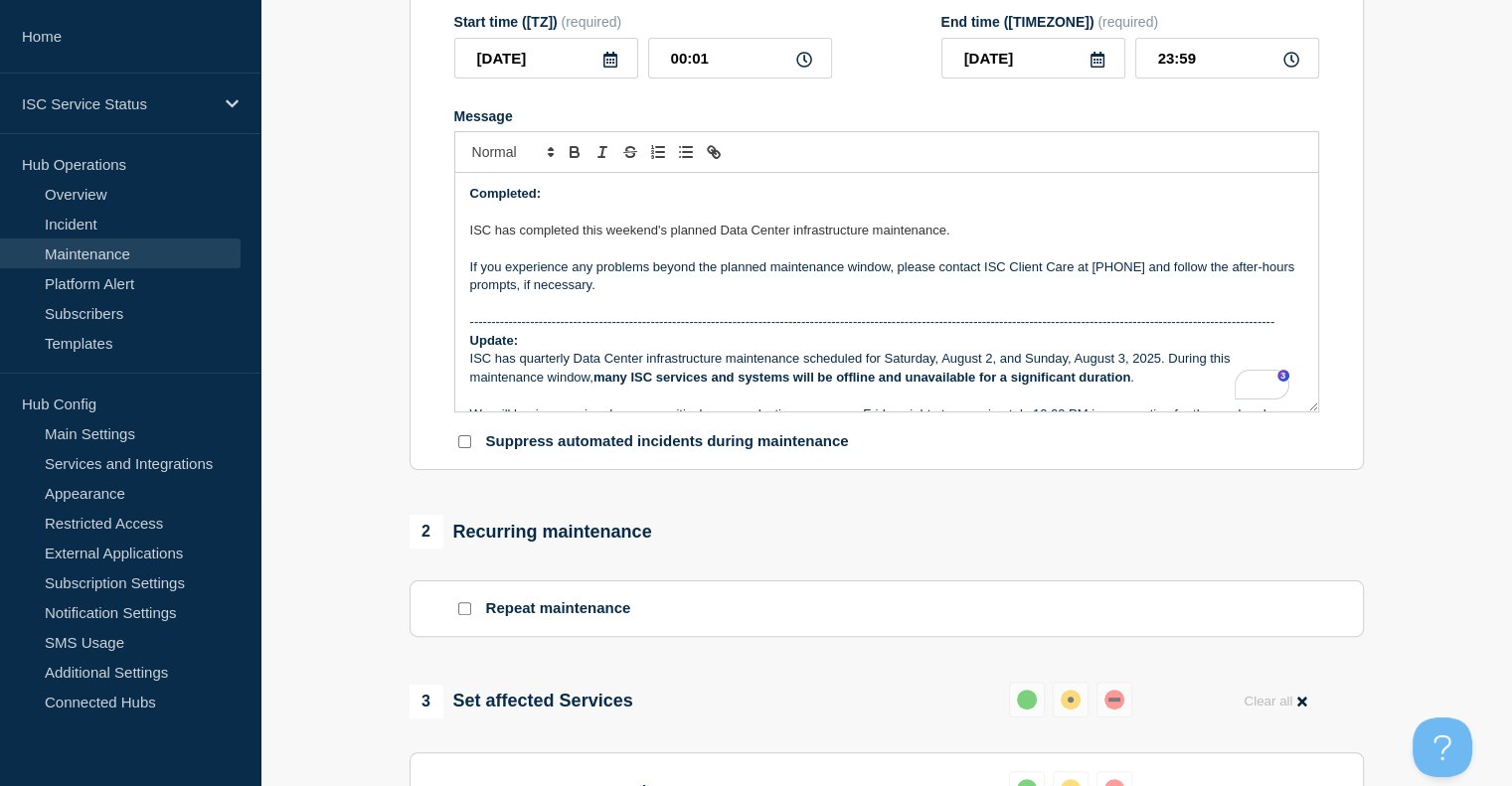 click on "Title  (required) Scheduled Data Center Network Maintenance (8/2-8/3) Start time (EDT)  (required) [DATE] [TIME] End time (EDT)  (required) [DATE] [TIME] Message  Completed: ISC has completed this weekend's planned Data Center infrastructure maintenance. If you experience any problems beyond the planned maintenance window, please contact ISC Client Care at 215-898-1000 and follow the after-hours prompts, if necessary. ------------------------------------------------------------------------------------------------------------------------------------------------------------------------------------------- Update: ISC has quarterly Data Center infrastructure maintenance scheduled for Saturday, August 2, and Sunday, August 3, 2025. During this maintenance window,  many ISC services and systems will be offline and unavailable for a significant duration . Please see ISC's  Data Center Planned Maintenance Schedule  for more information about our quarterly Data Center maintenance program for FY2025-26. ." at bounding box center (887, 186) 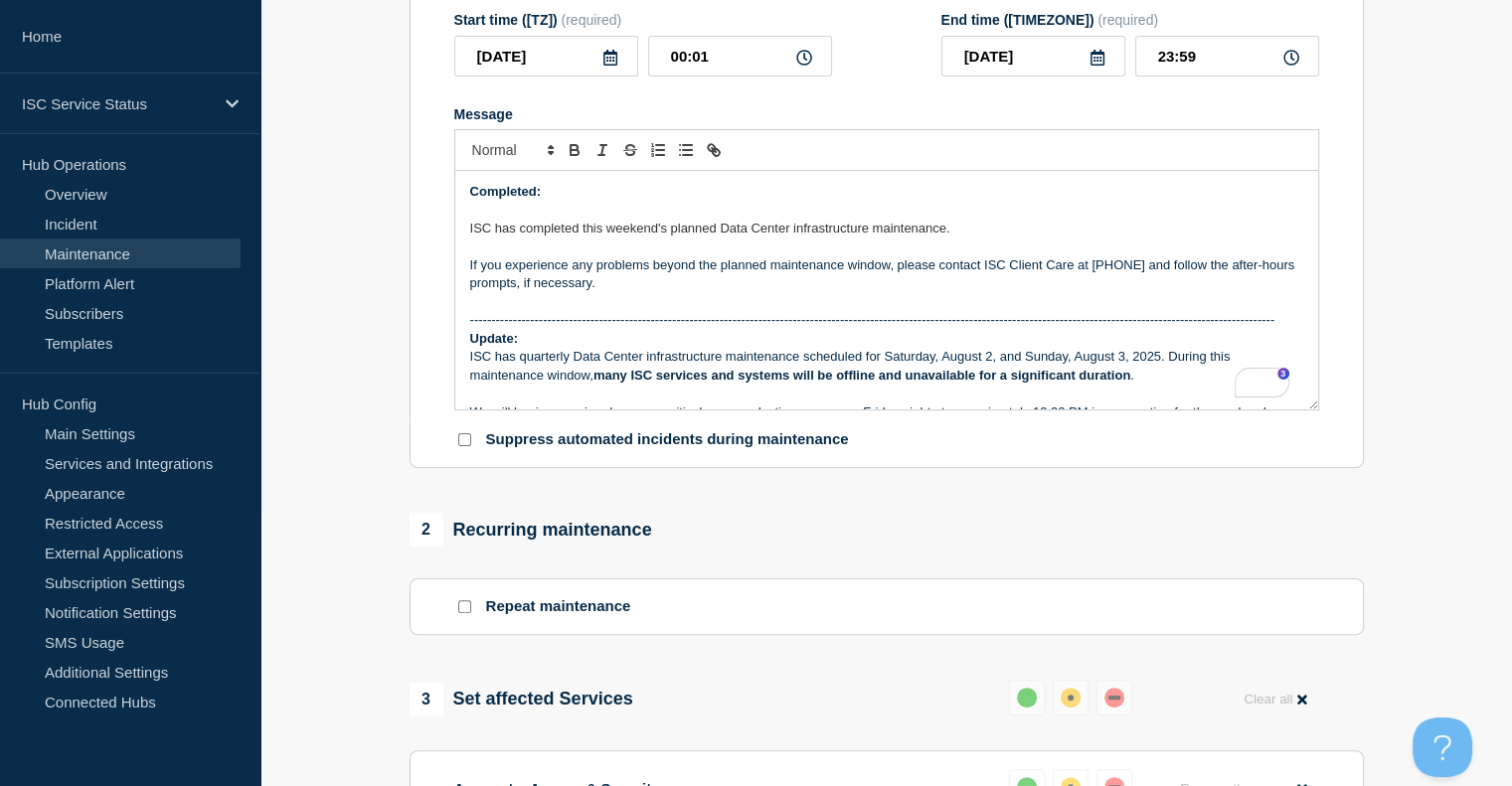 scroll, scrollTop: 367, scrollLeft: 0, axis: vertical 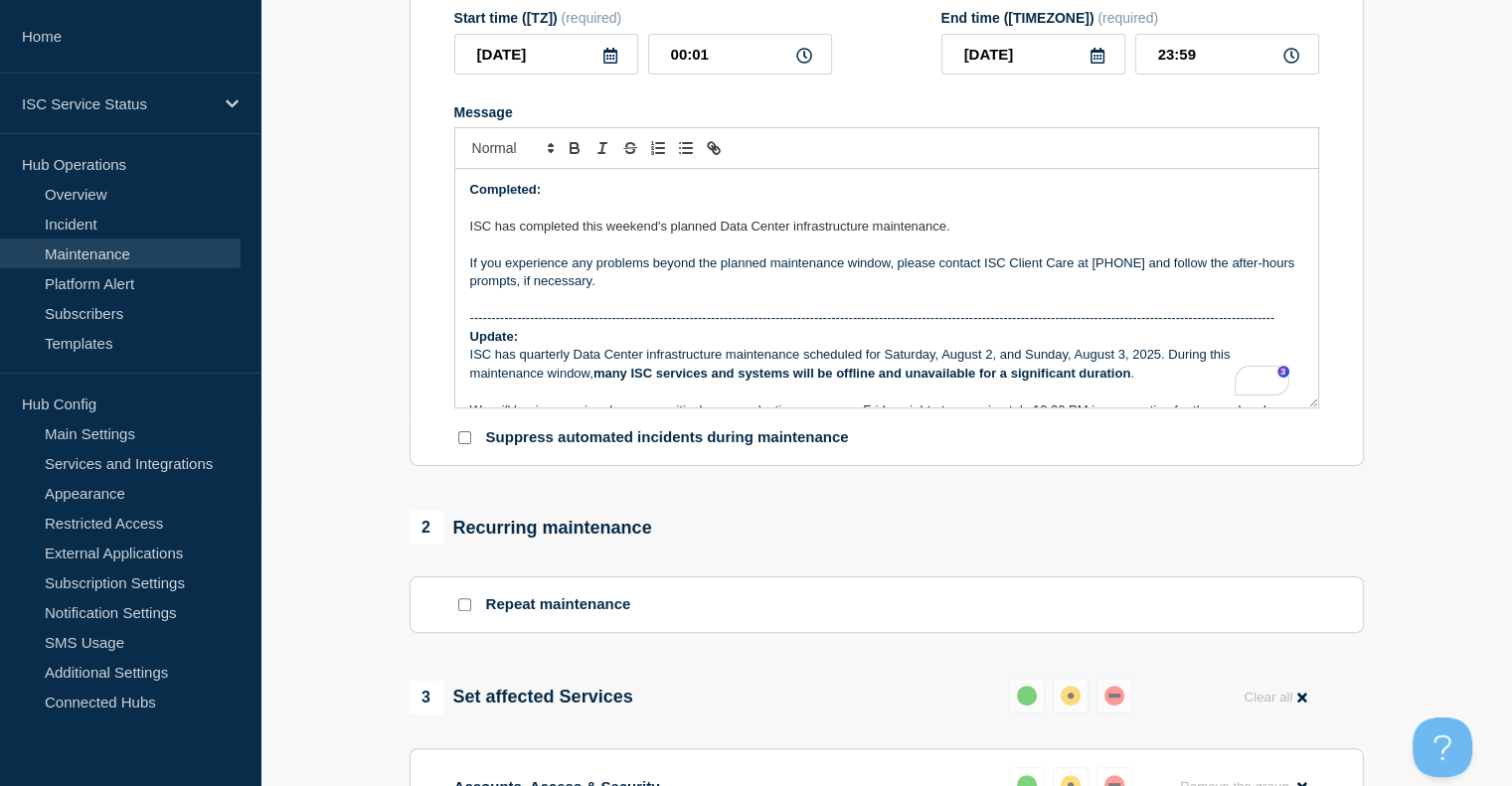 click on "Completed: ISC has completed this weekend's planned Data Center infrastructure maintenance. If you experience any problems beyond the planned maintenance window, please contact ISC Client Care at [PHONE] and follow the after-hours prompts, if necessary. ------------------------------------------------------------------------------------------------------------------------------------------------------------------------------------------- Update: ISC has quarterly Data Center infrastructure maintenance scheduled for Saturday, August 2, and Sunday, August 3, 2025. During this maintenance window,  many ISC services and systems will be offline and unavailable for a significant duration . We will begin powering down non-critical, non-production servers on Friday night at approximately 10:00 PM in preparation for the weekend maintenance. This step will not impact any services or cause any downtime. Please see ISC's  Data Center Planned Maintenance Schedule from Saturday, August 2, through Sunday, August 3" at bounding box center [887, 288] 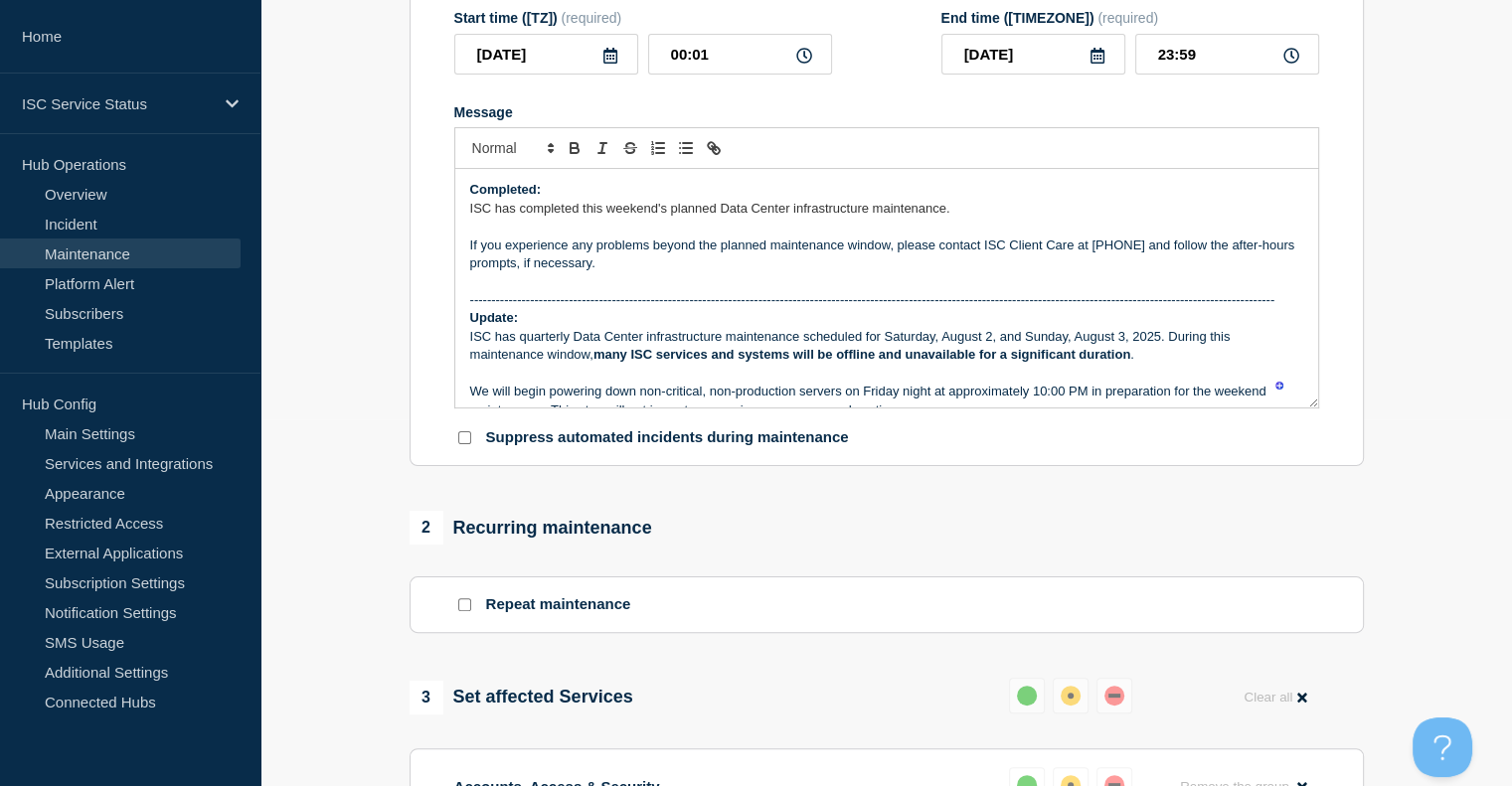 click on "If you experience any problems beyond the planned maintenance window, please contact ISC Client Care at [PHONE] and follow the after-hours prompts, if necessary." at bounding box center (887, 254) 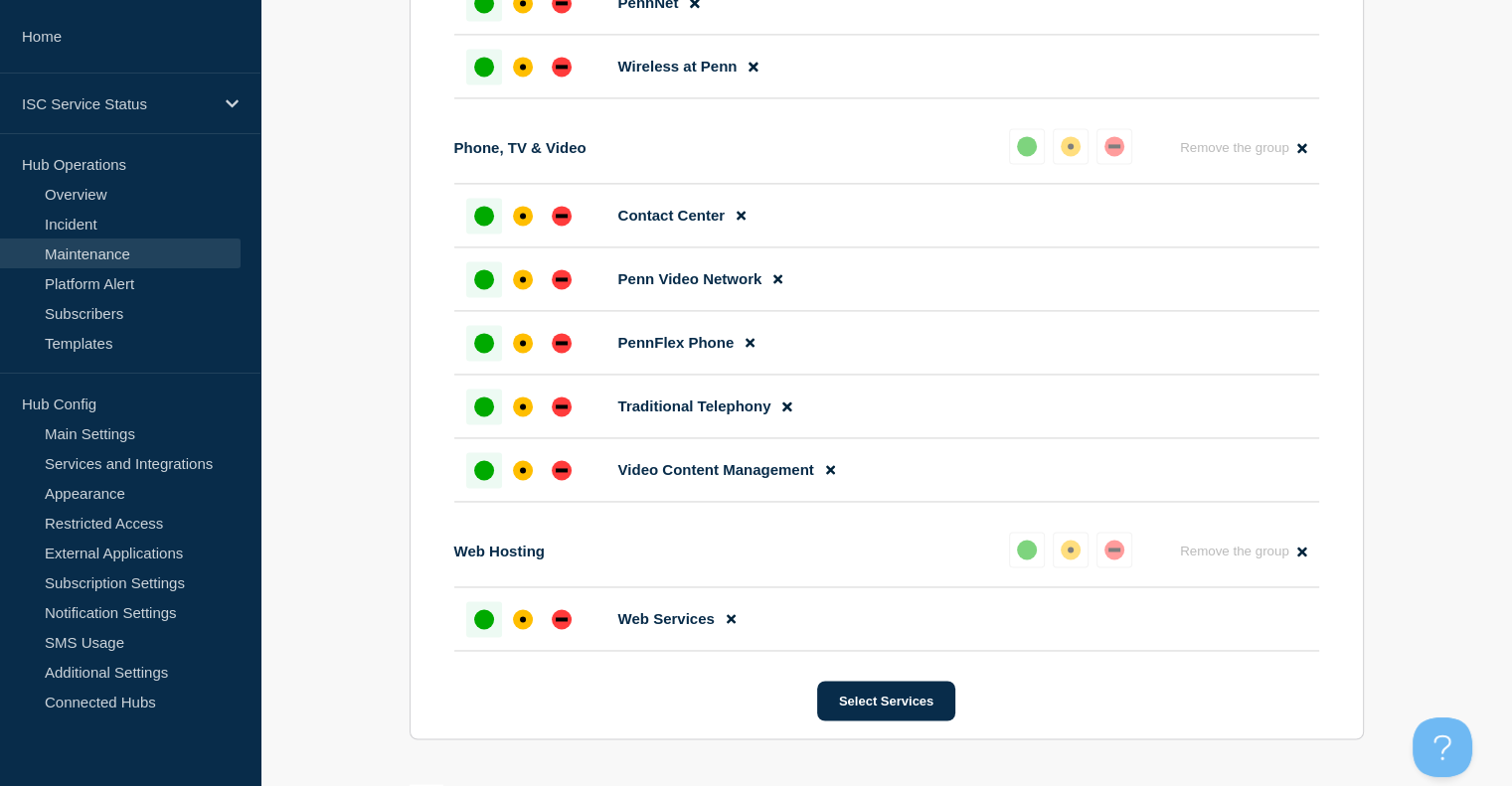 scroll, scrollTop: 3333, scrollLeft: 0, axis: vertical 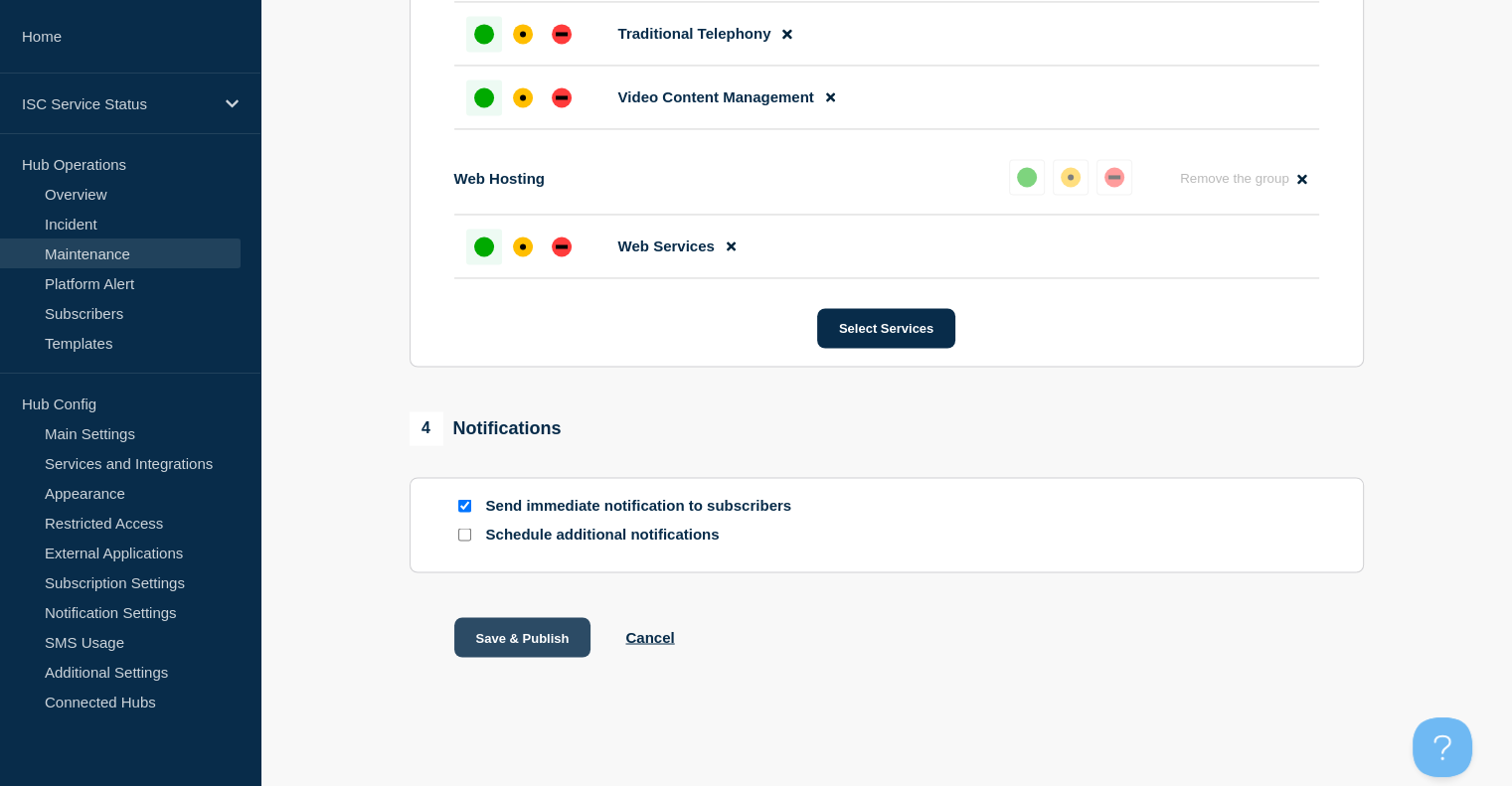 click on "Save & Publish" at bounding box center (523, 637) 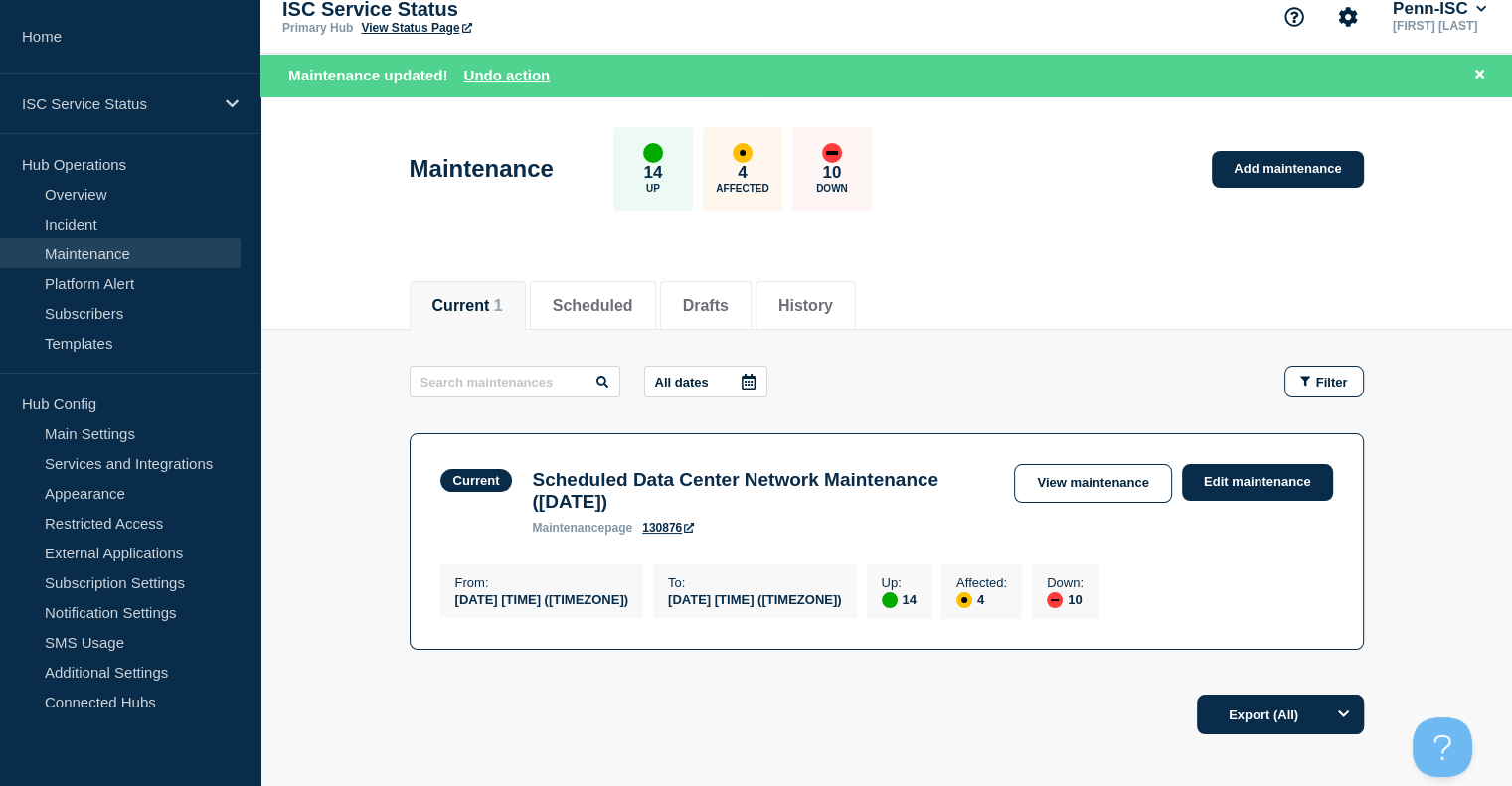 scroll, scrollTop: 24, scrollLeft: 0, axis: vertical 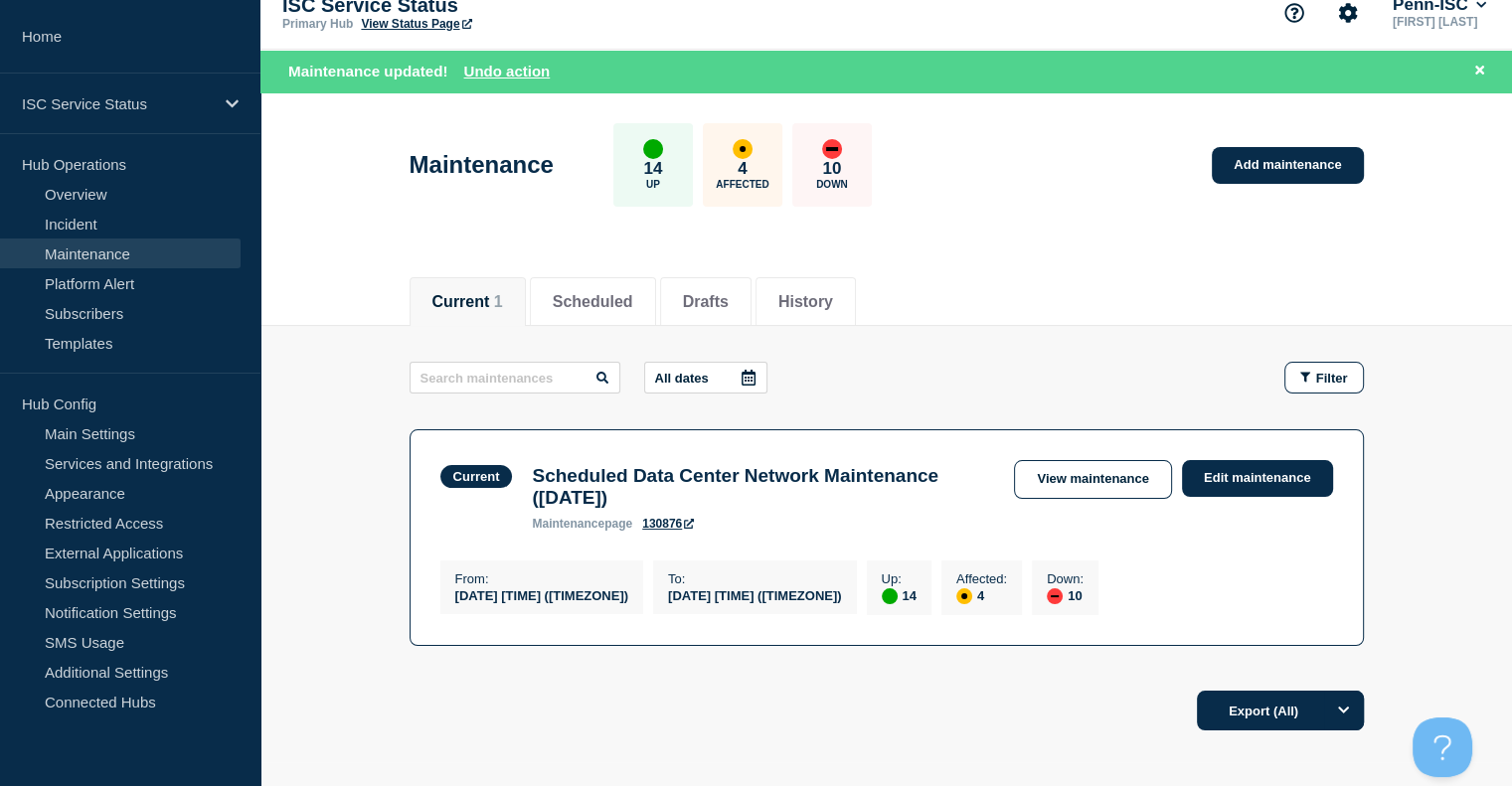 click on "10 Down" 